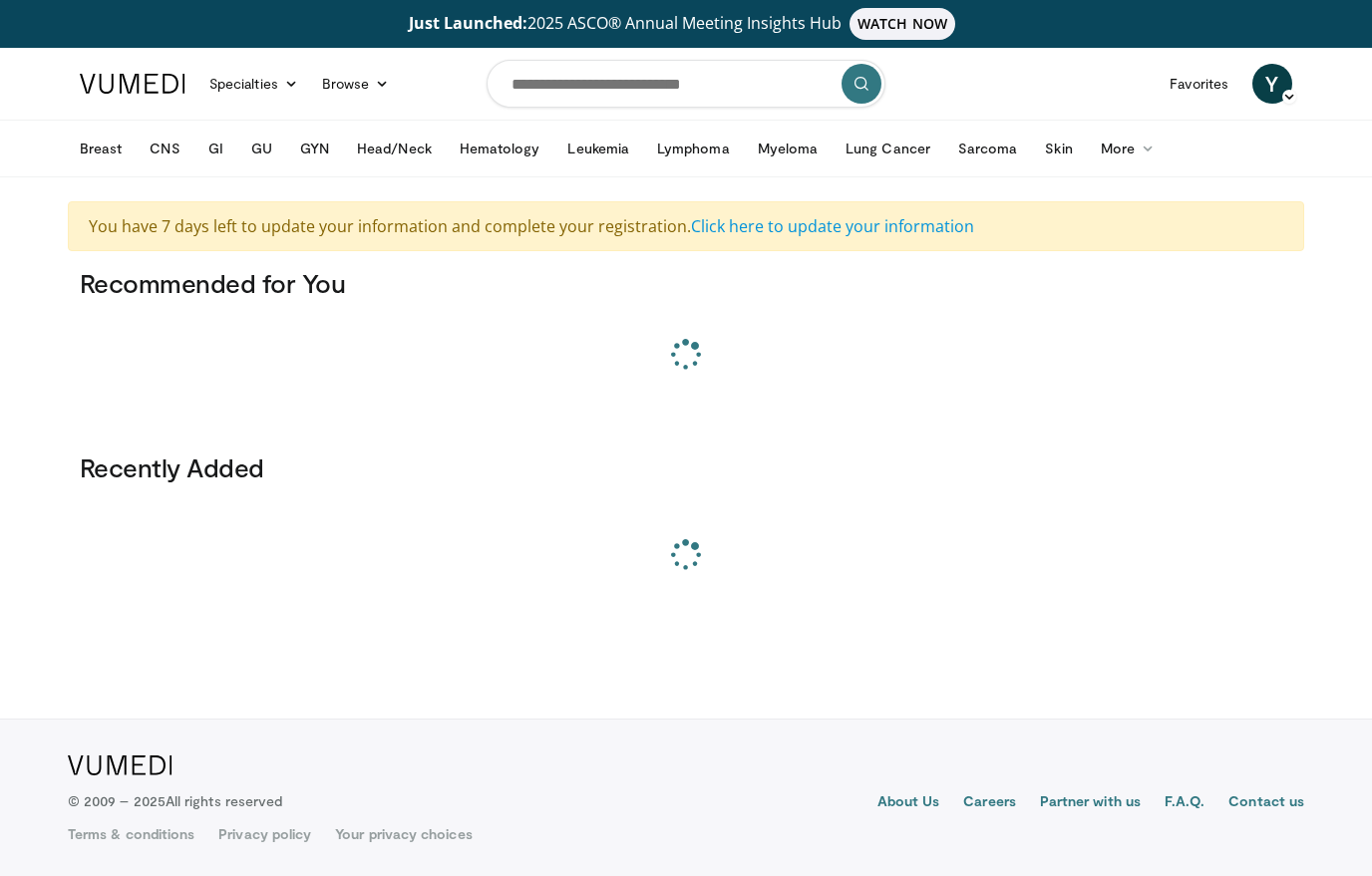scroll, scrollTop: 0, scrollLeft: 0, axis: both 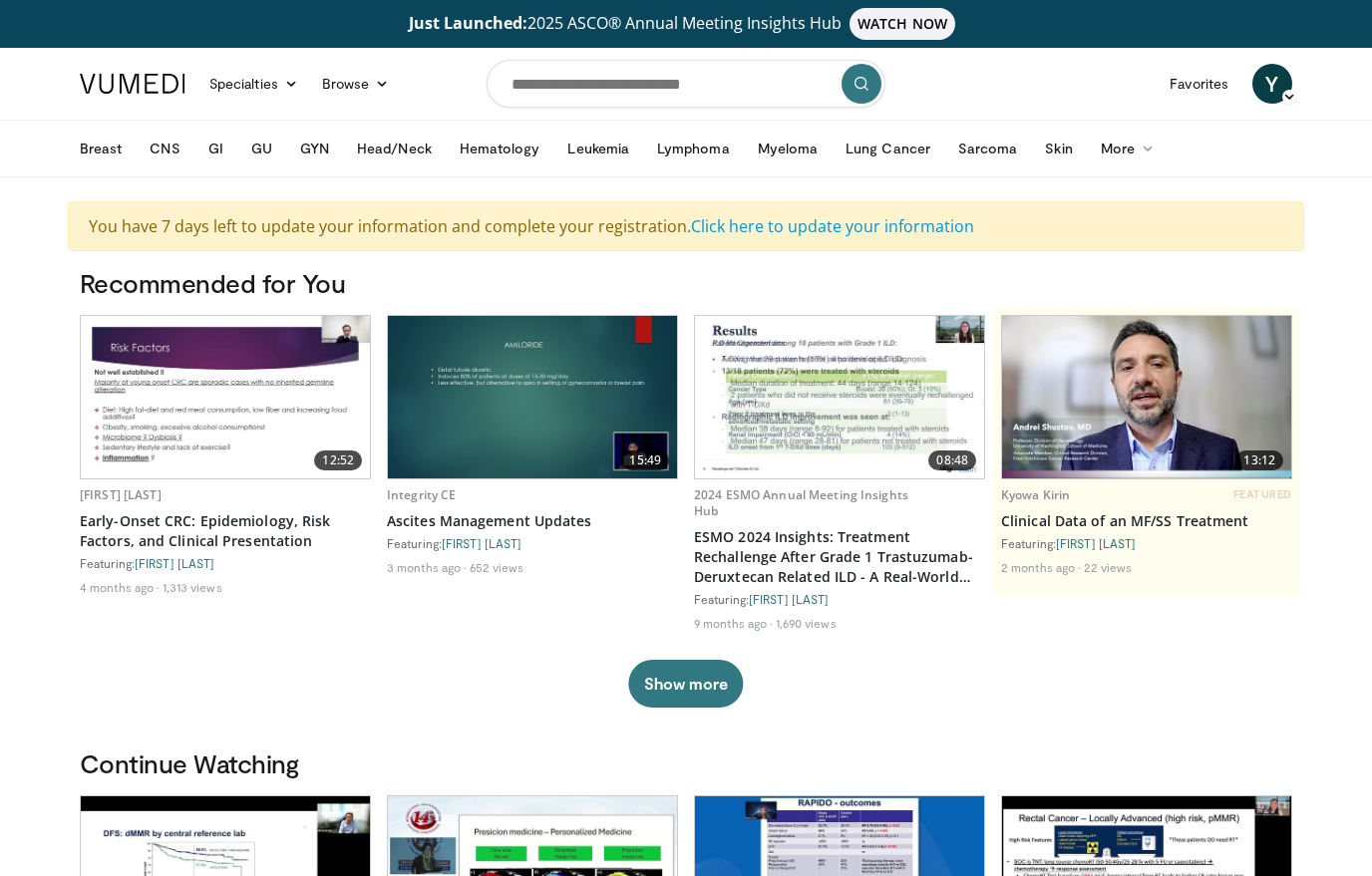 click on "Favorites" at bounding box center [1199, 84] 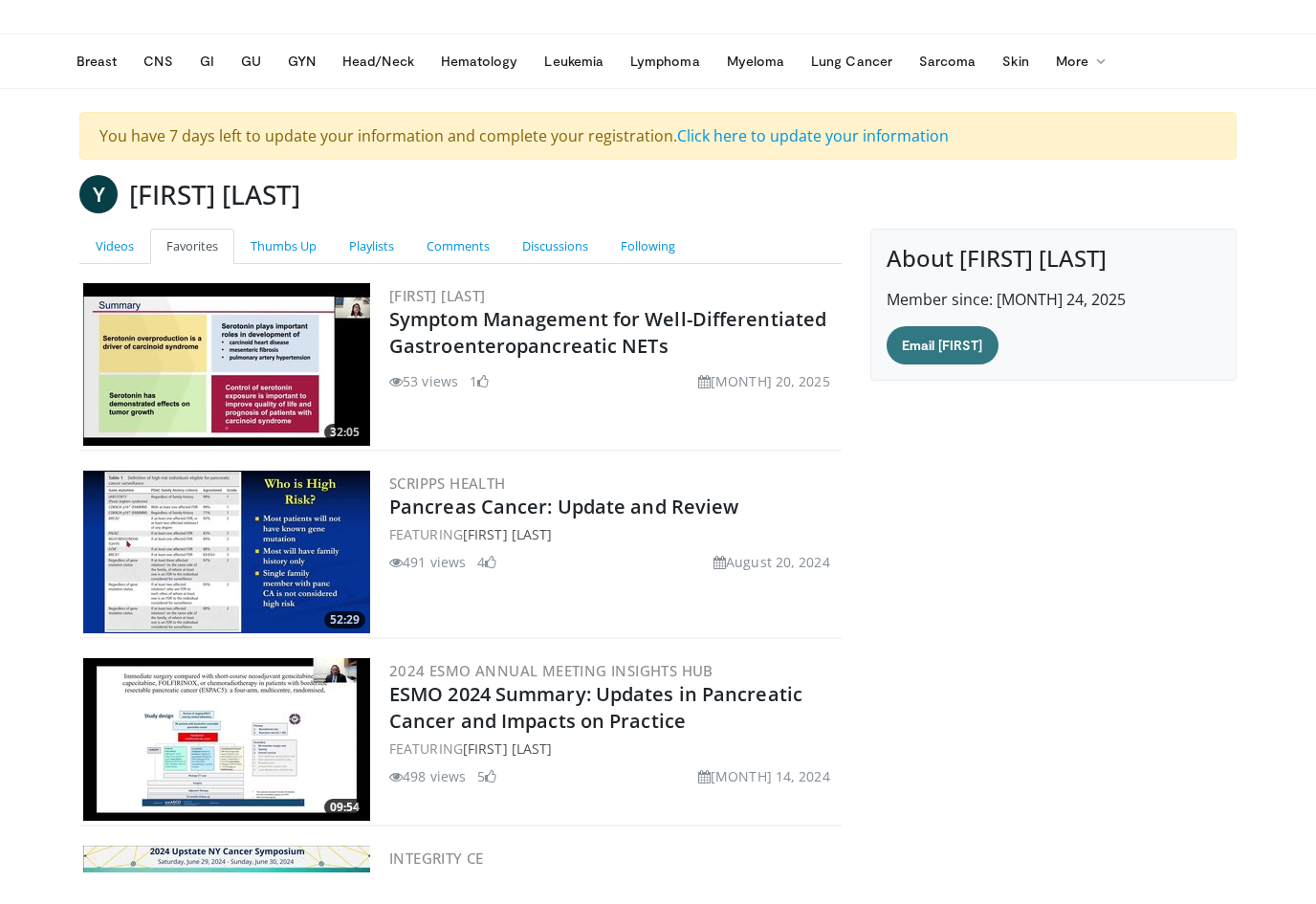 scroll, scrollTop: 0, scrollLeft: 0, axis: both 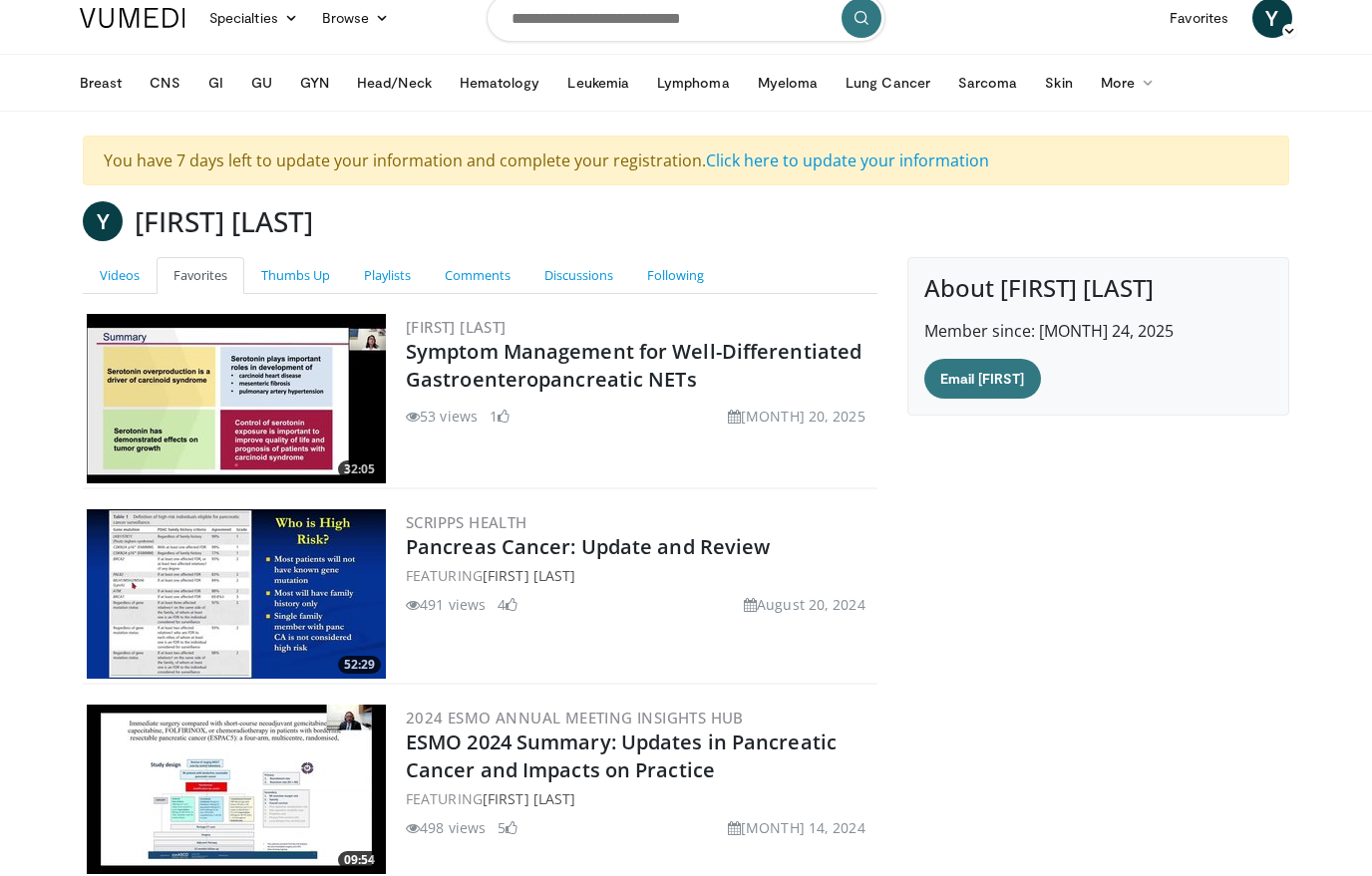 click on "GI" at bounding box center (215, 84) 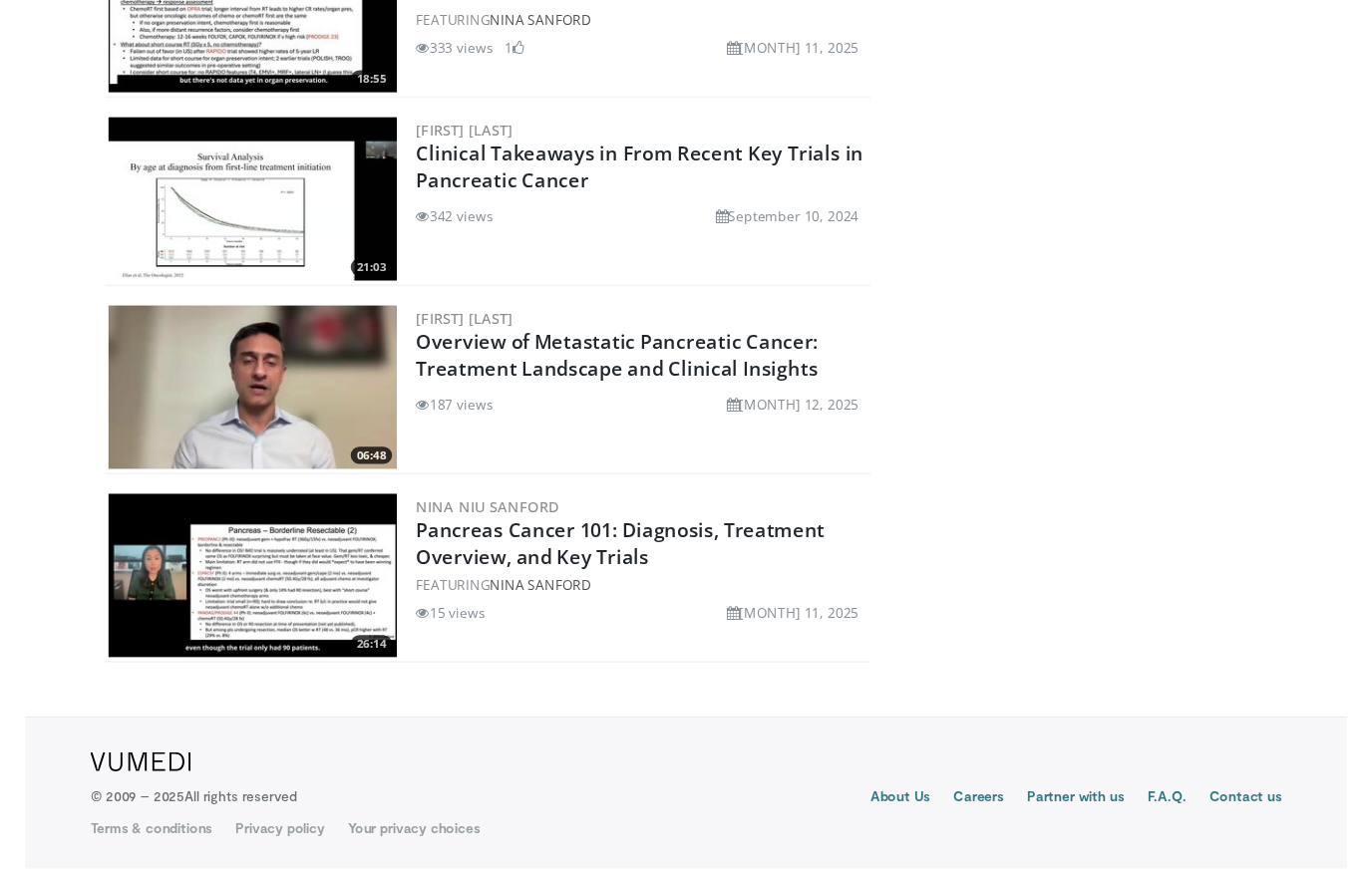 scroll, scrollTop: 1455, scrollLeft: 0, axis: vertical 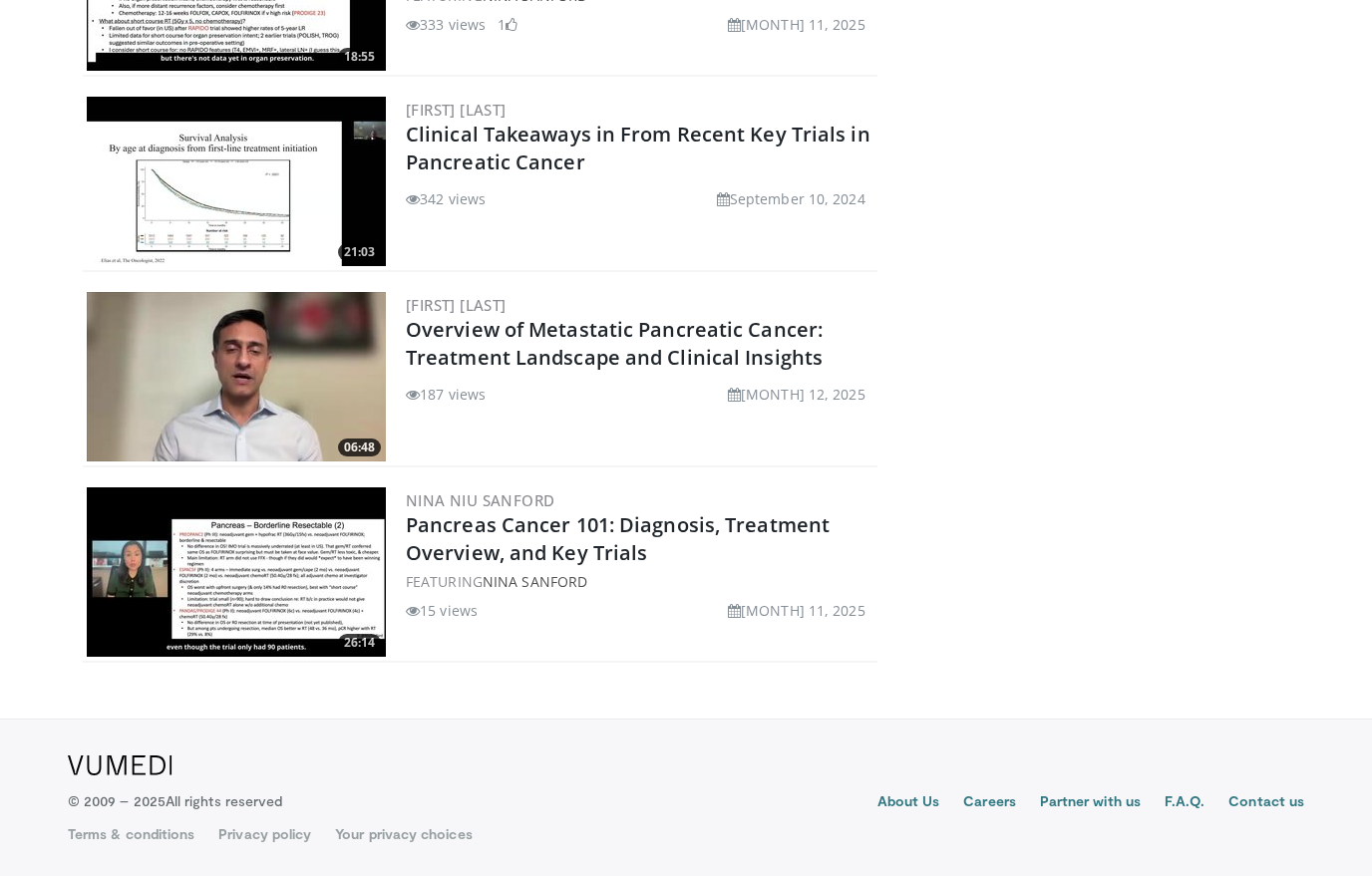 click at bounding box center [236, 572] 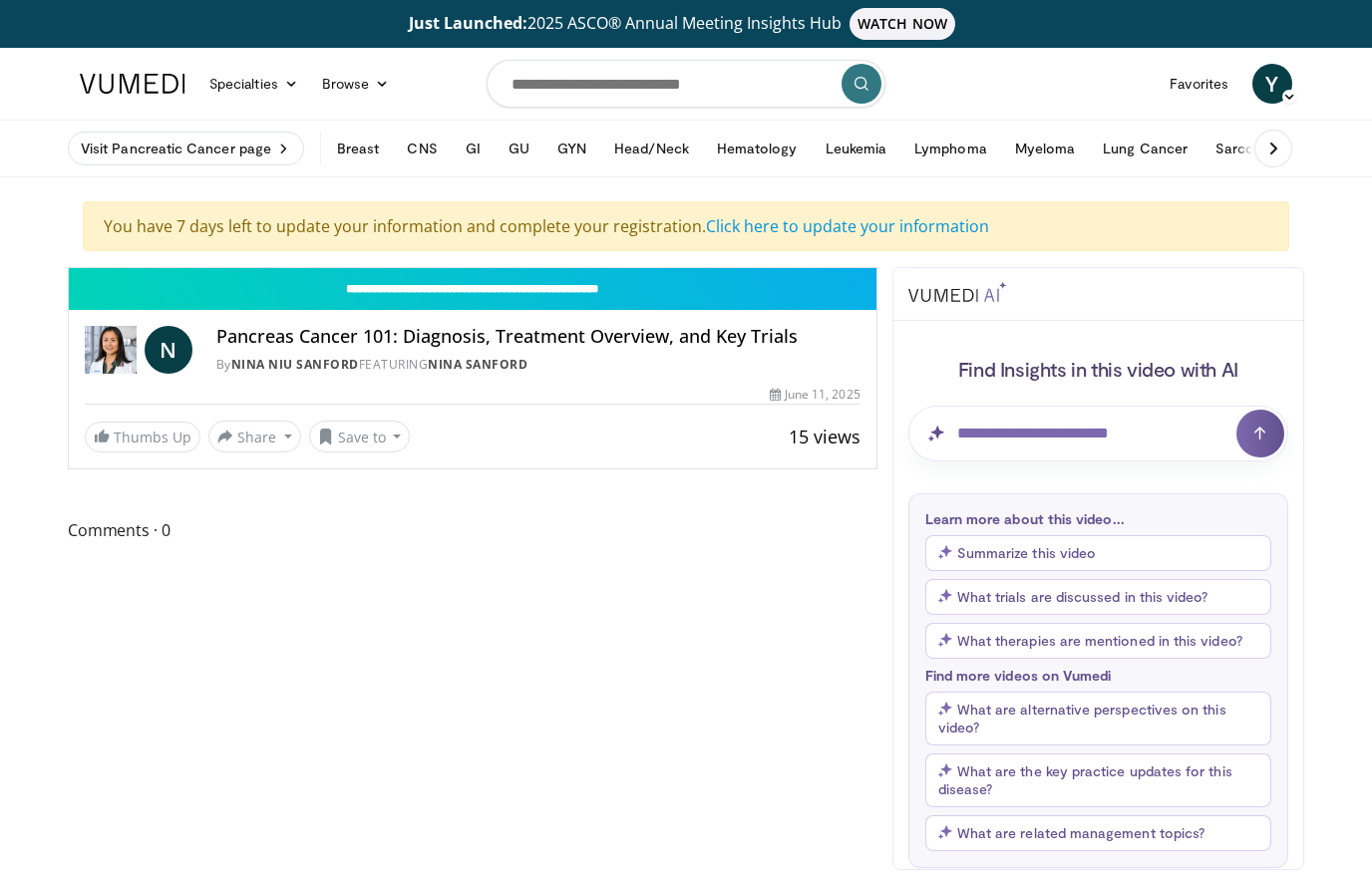 scroll, scrollTop: 0, scrollLeft: 0, axis: both 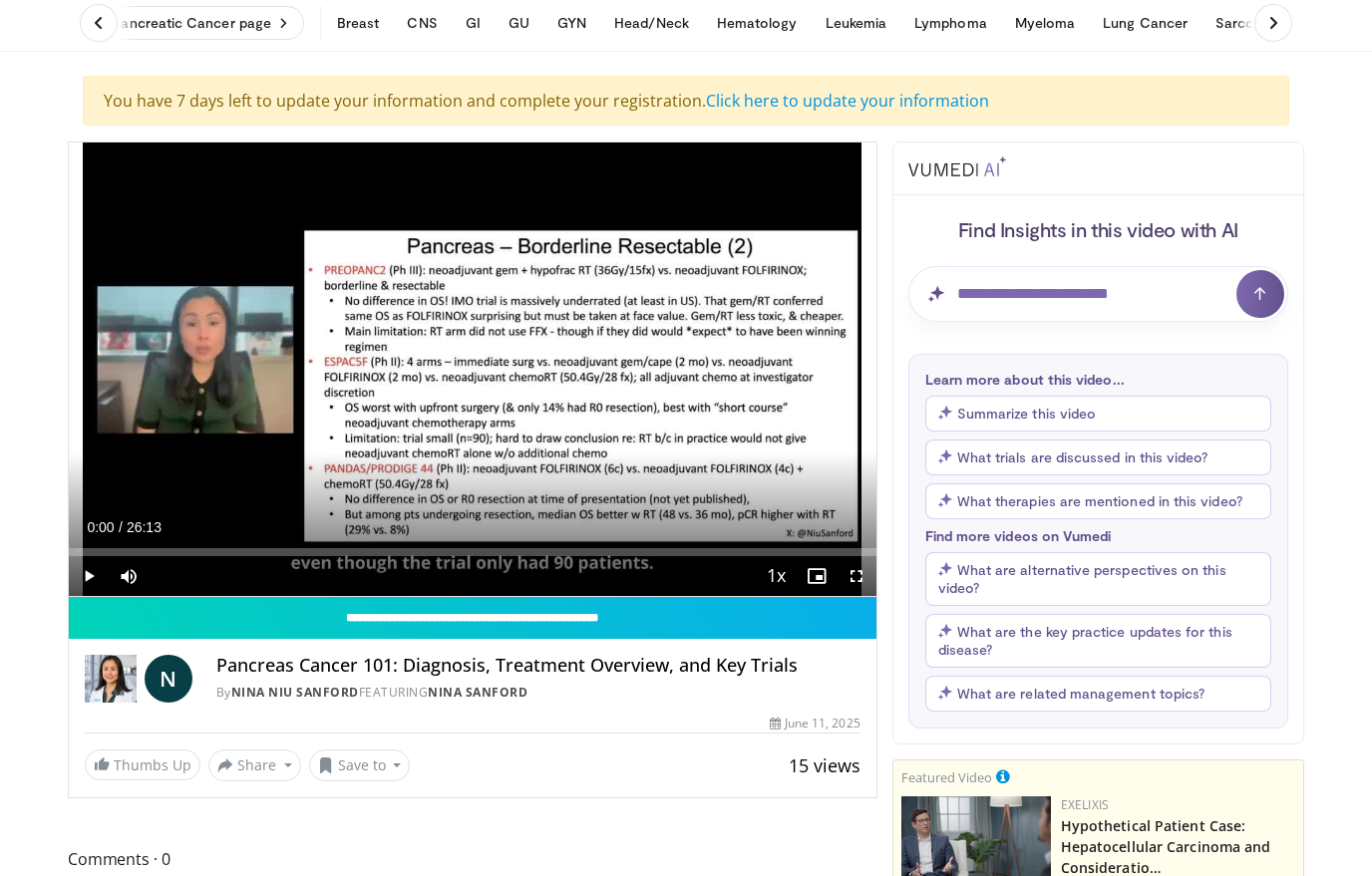 click on "Summarize this video" at bounding box center (1098, 414) 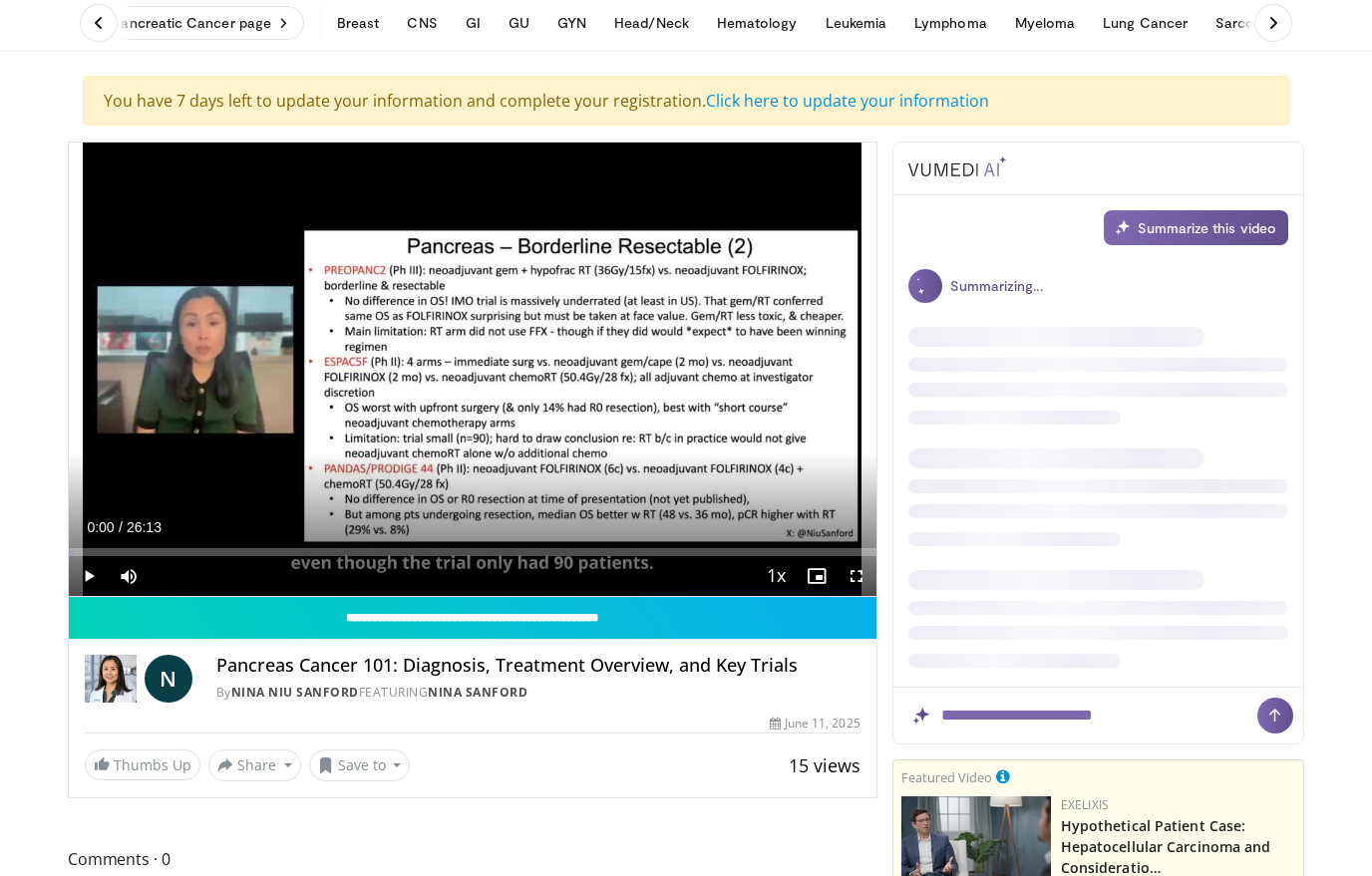 scroll, scrollTop: 0, scrollLeft: 0, axis: both 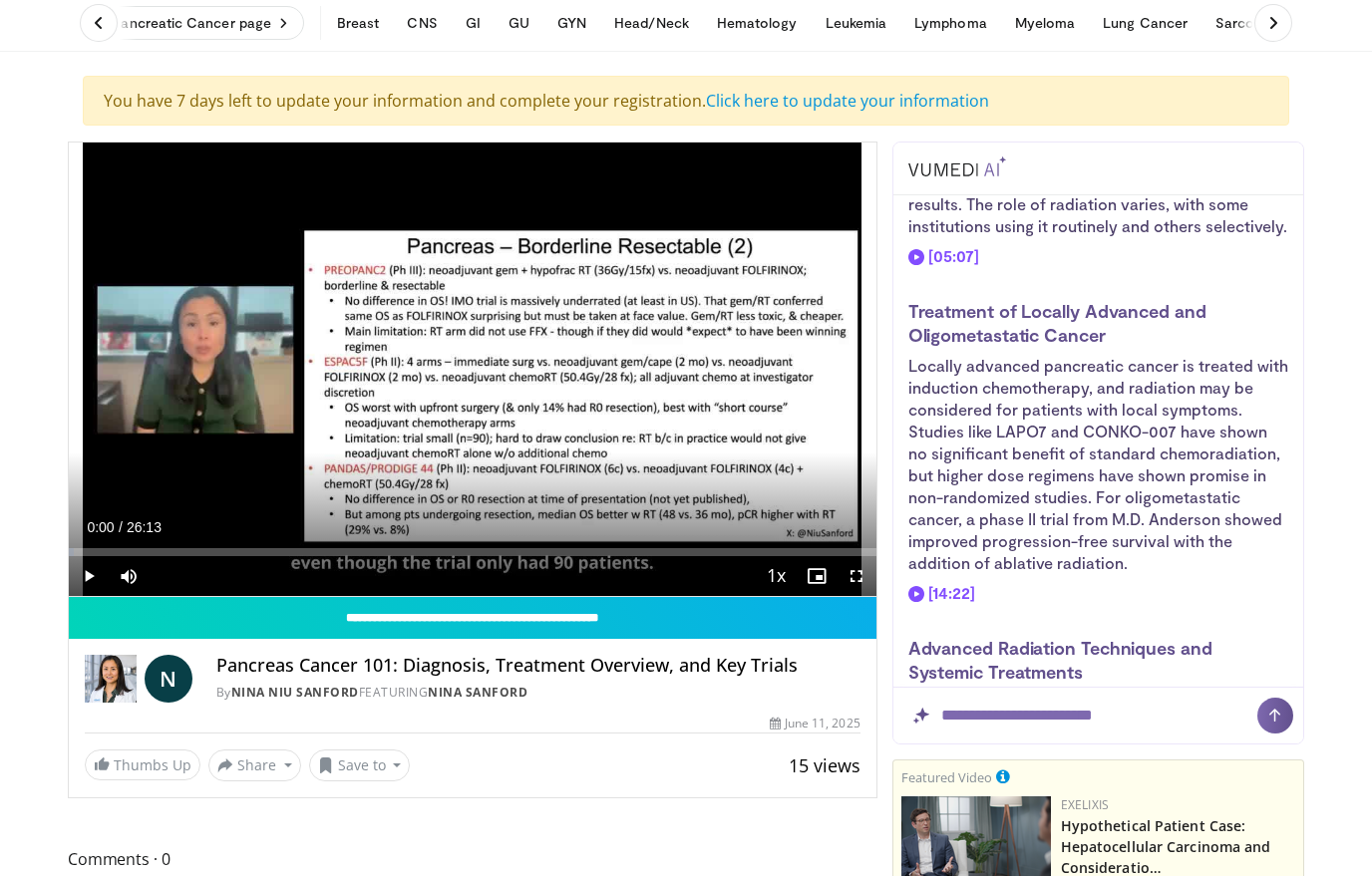 click on "Locally advanced pancreatic cancer is treated with induction chemotherapy, and radiation may be considered for patients with local symptoms. Studies like LAPO7 and CONKO-007 have shown no significant benefit of standard chemoradiation, but higher dose regimens have shown promise in non-randomized studies. For oligometastatic cancer, a phase II trial from M.D. Anderson showed improved progression-free survival with the addition of ablative radiation." at bounding box center (1098, 464) 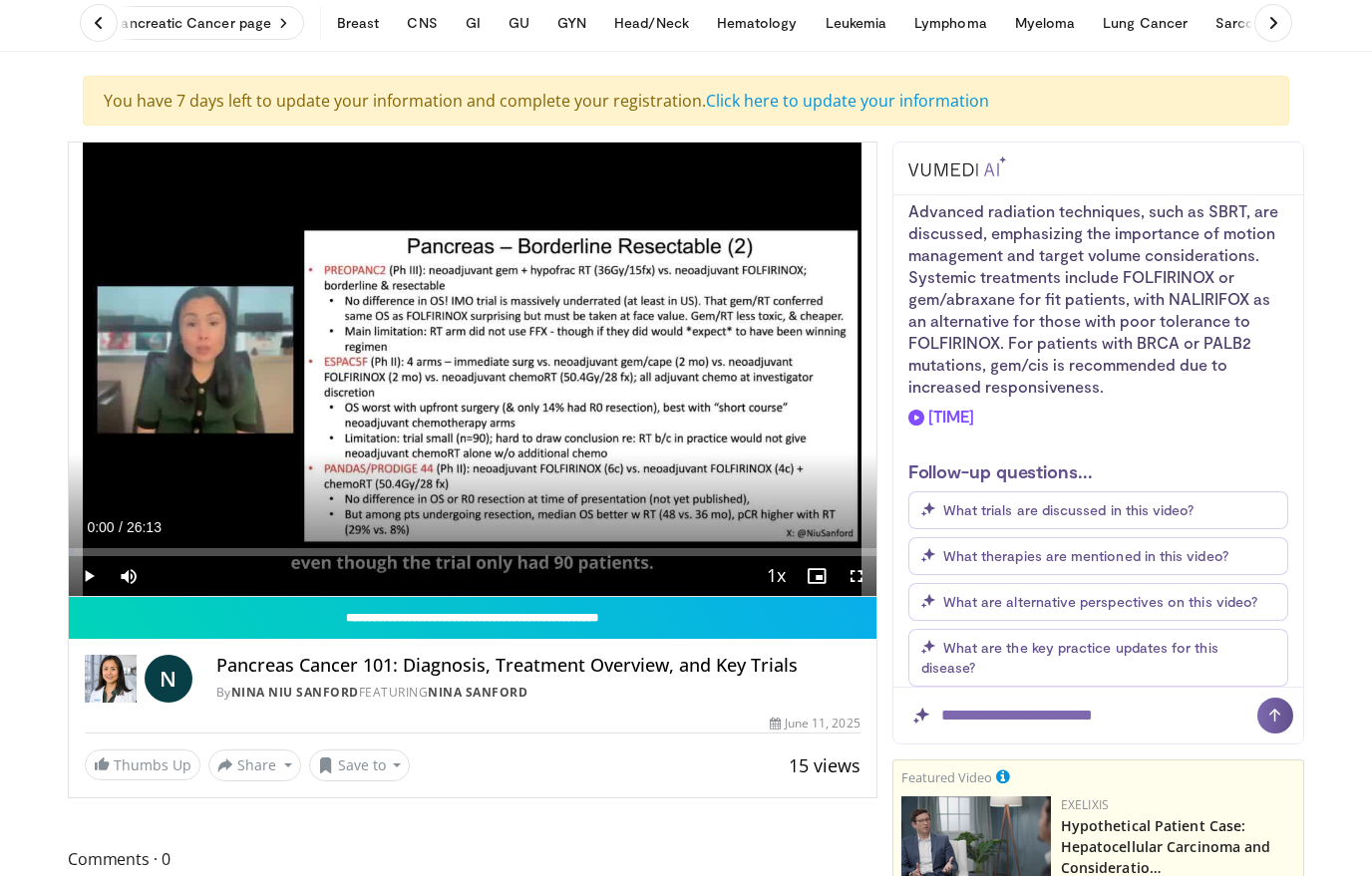 scroll, scrollTop: 1224, scrollLeft: 0, axis: vertical 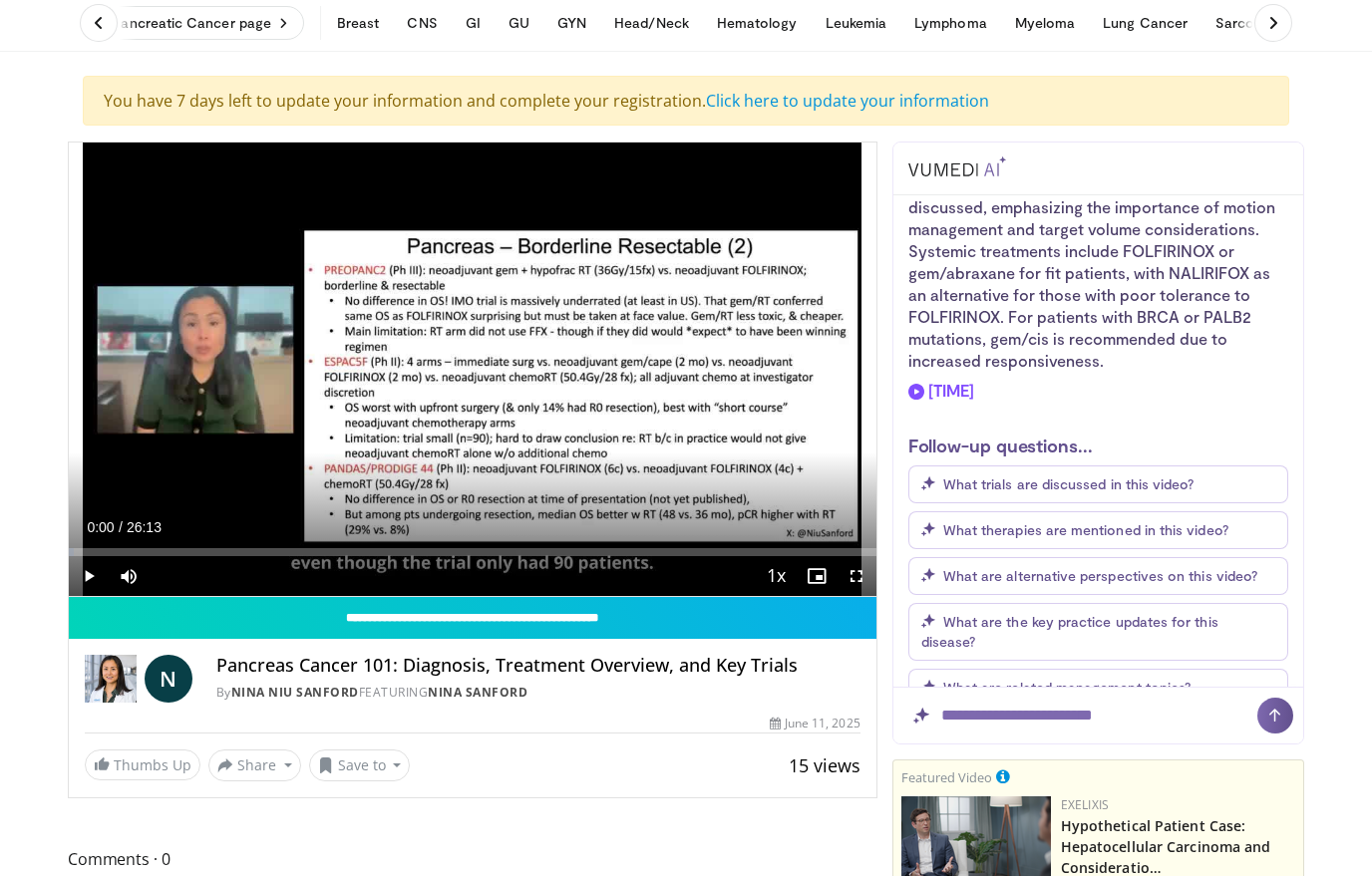 click on "What trials are discussed in this video?" at bounding box center (1098, 484) 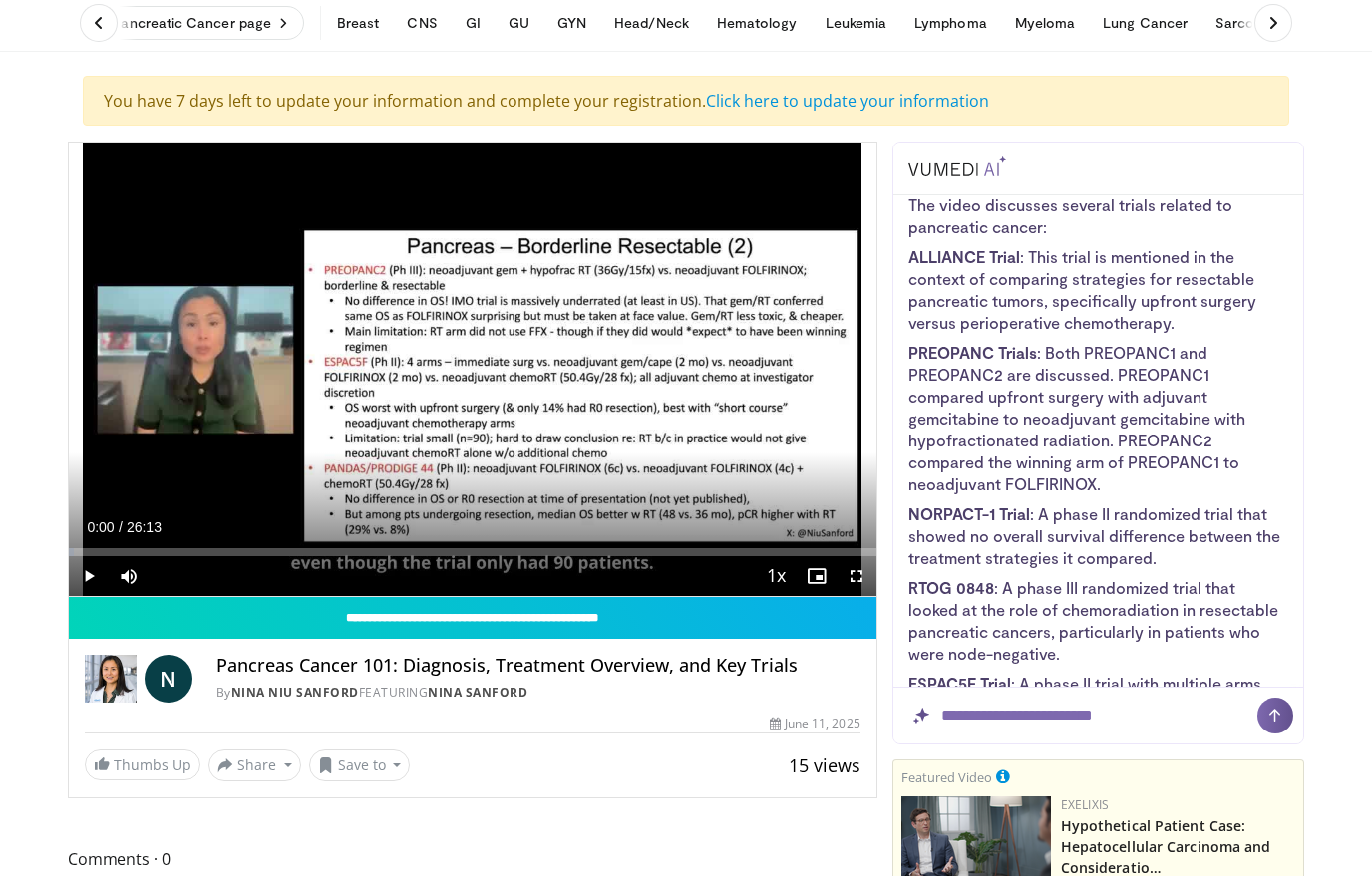 scroll, scrollTop: 1846, scrollLeft: 0, axis: vertical 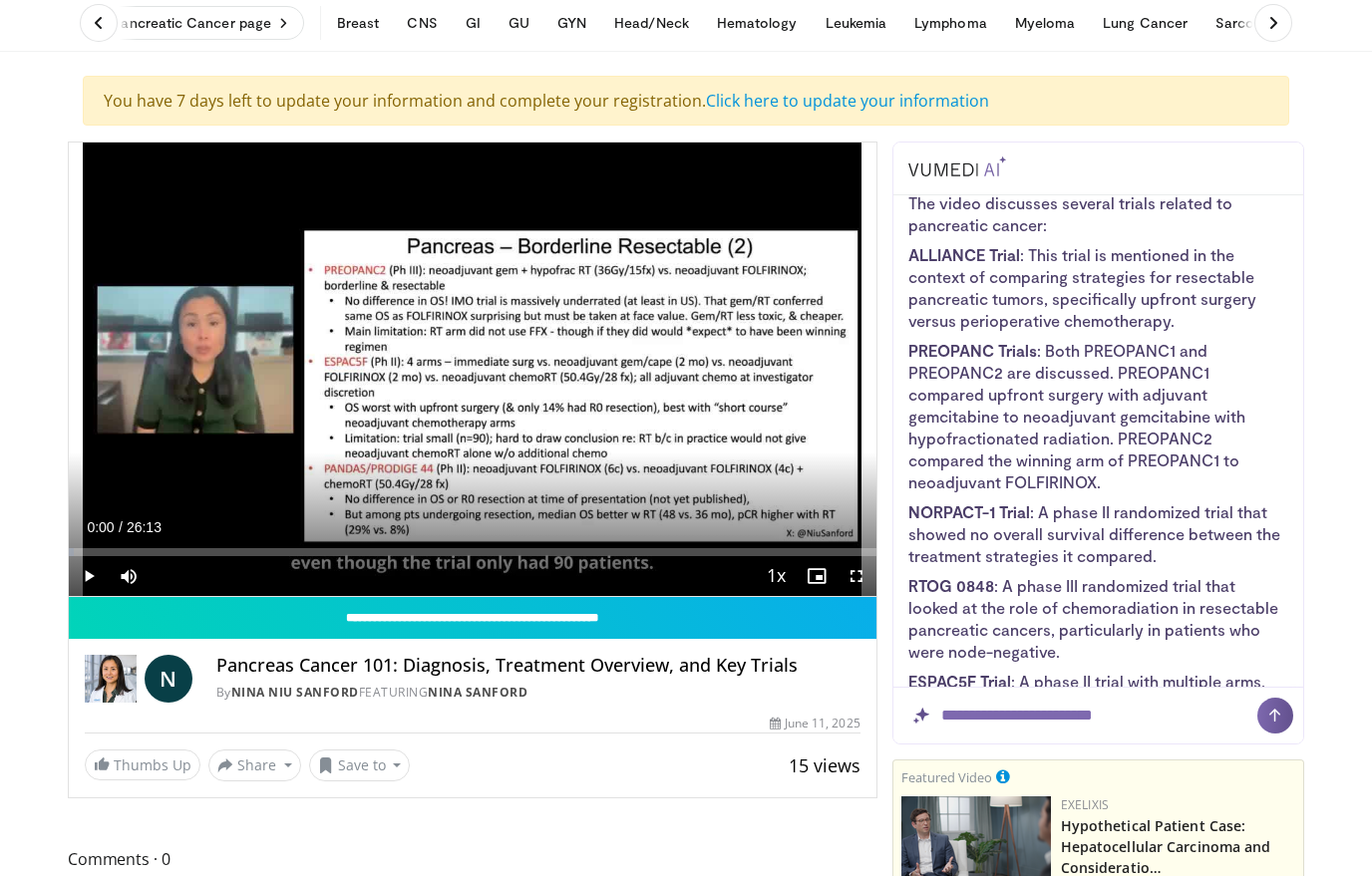 click on "PREOPANC Trials : Both PREOPANC1 and PREOPANC2 are discussed. PREOPANC1 compared upfront surgery with adjuvant gemcitabine to neoadjuvant gemcitabine with hypofractionated radiation. PREOPANC2 compared the winning arm of PREOPANC1 to neoadjuvant FOLFIRINOX." at bounding box center [1098, 417] 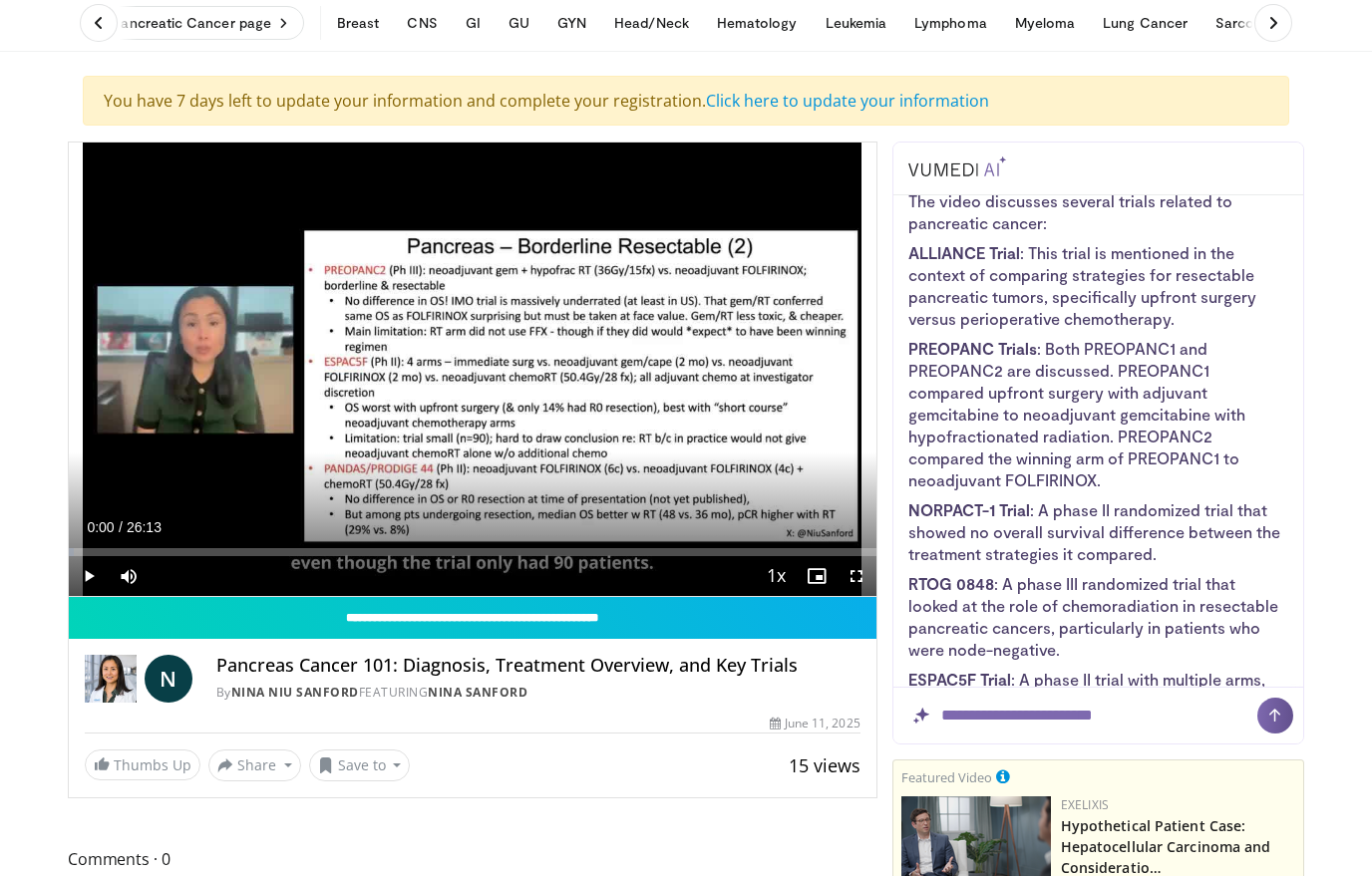 scroll, scrollTop: 1848, scrollLeft: 0, axis: vertical 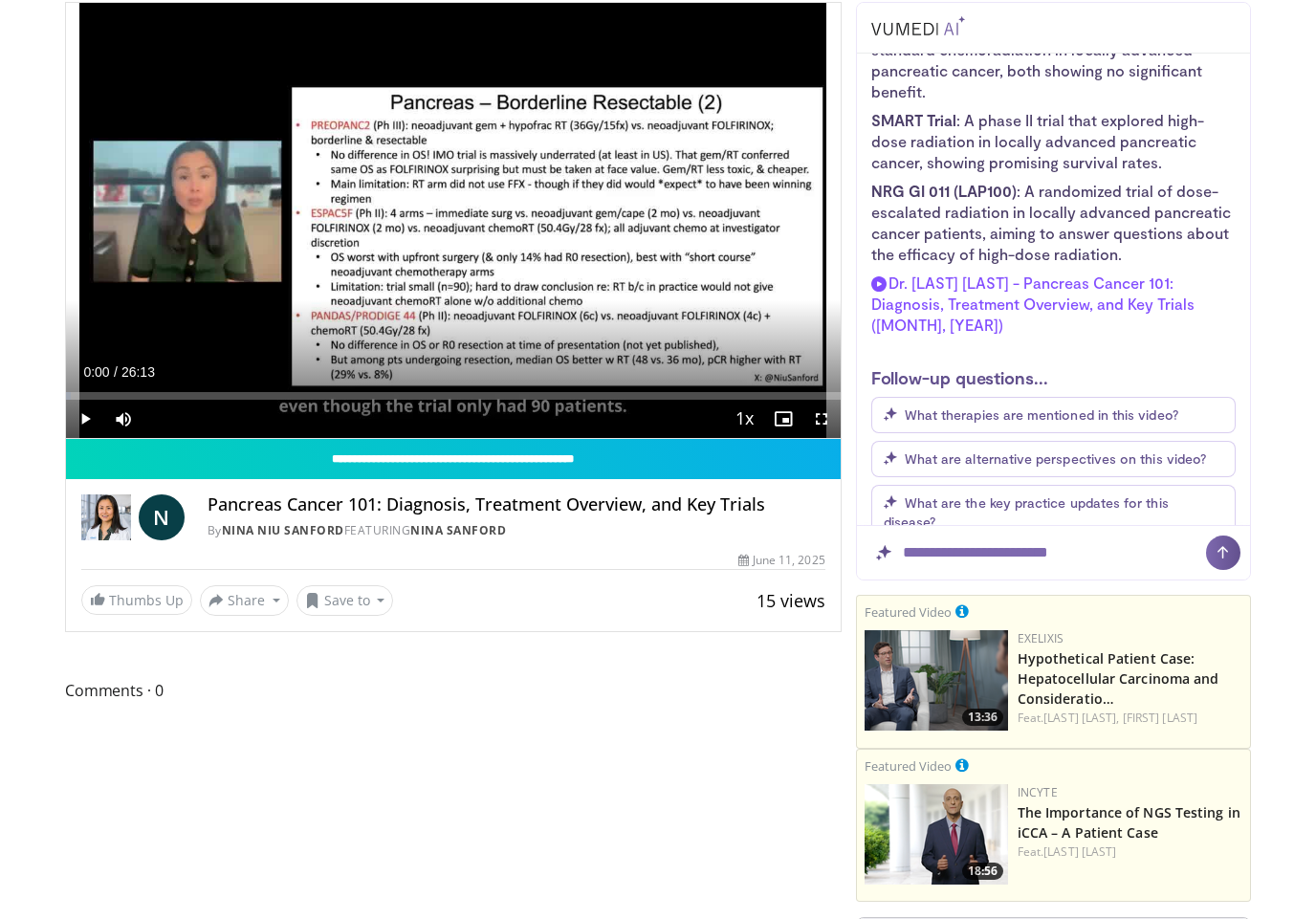 click on "What therapies are mentioned in this video?" at bounding box center [1042, 415] 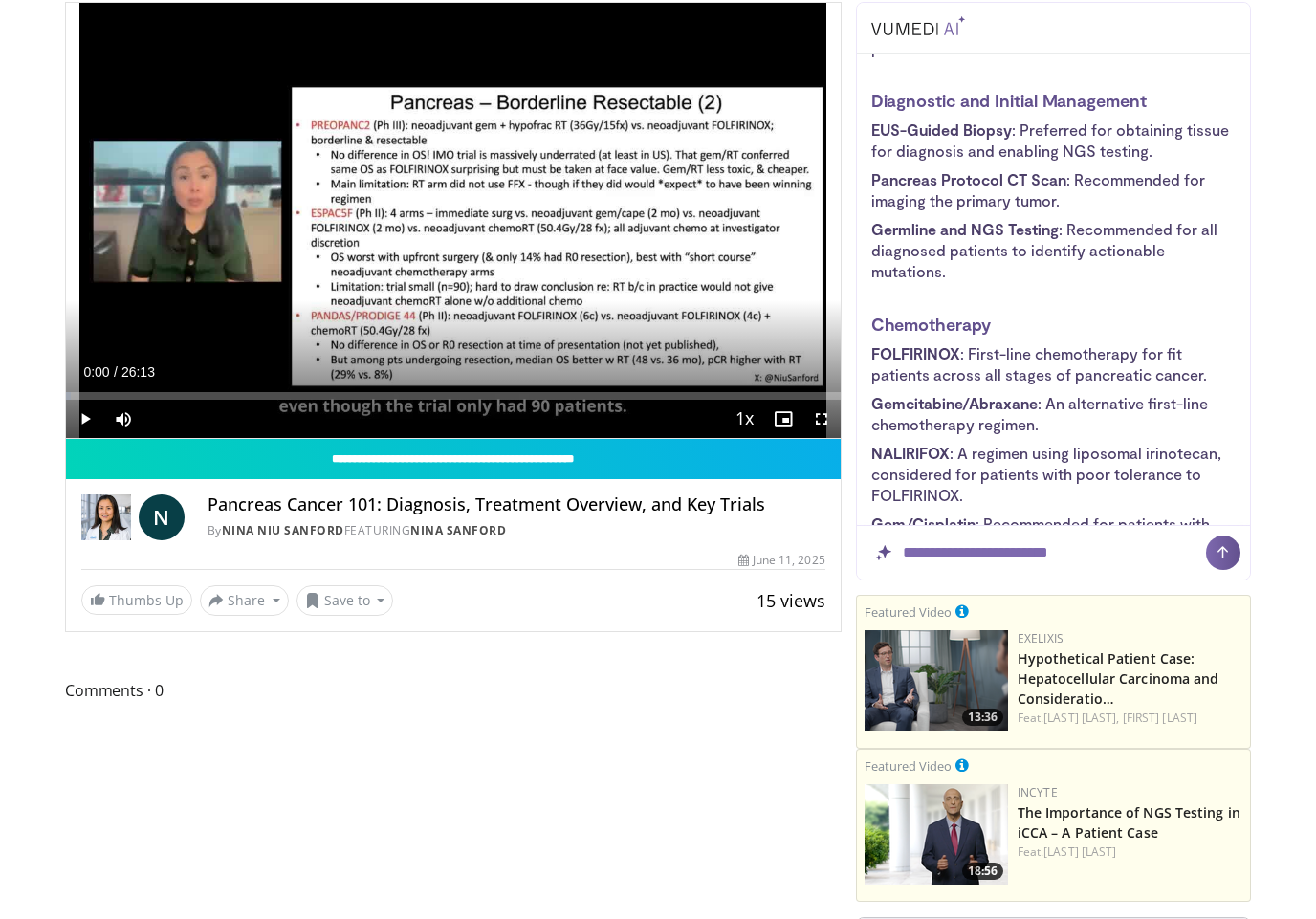 scroll, scrollTop: 3116, scrollLeft: 0, axis: vertical 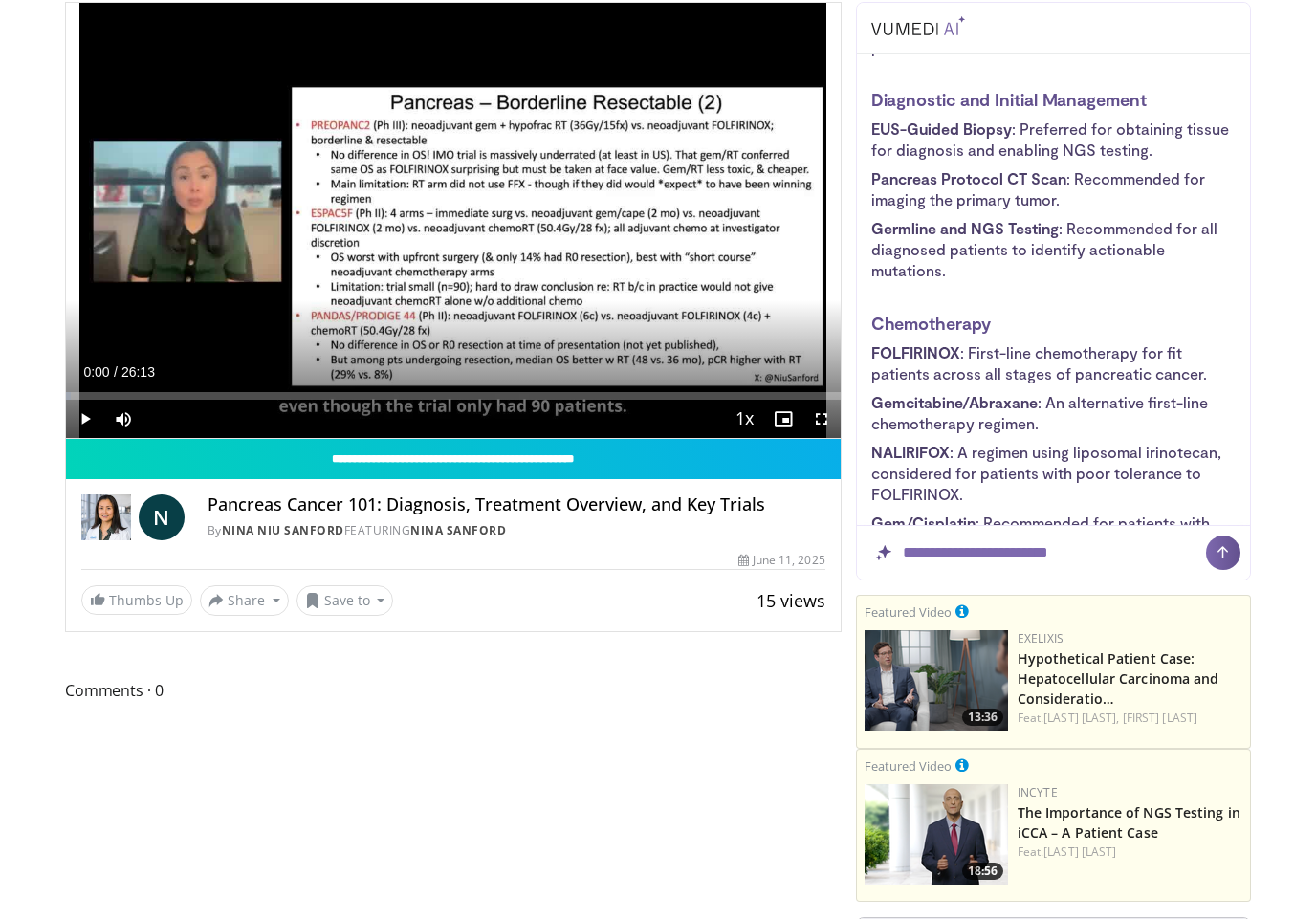 click on "Gemcitabine/Abraxane : An alternative first-line chemotherapy regimen." at bounding box center [1053, 413] 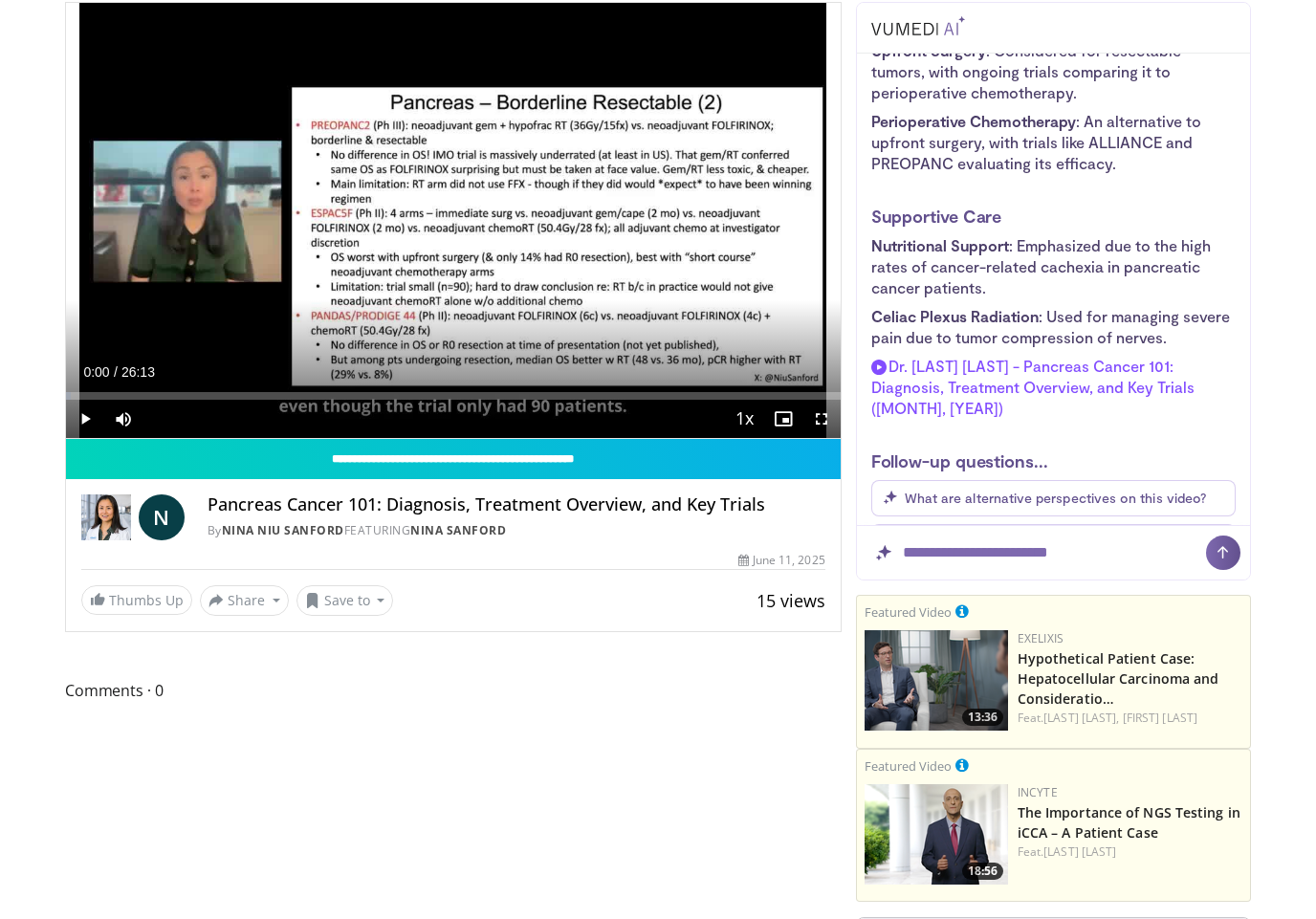 scroll, scrollTop: 3956, scrollLeft: 0, axis: vertical 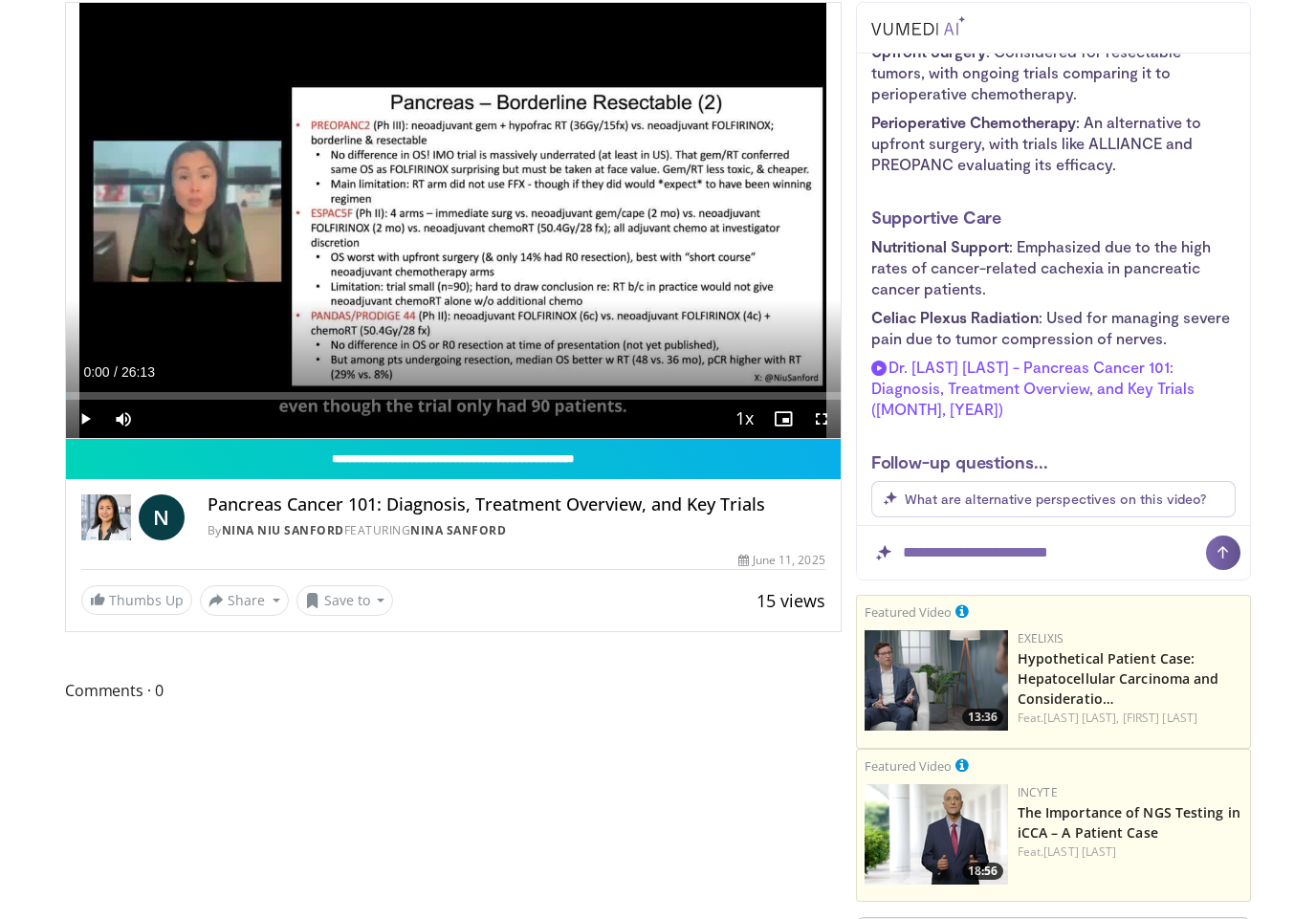 click on "What are alternative perspectives on this video?" at bounding box center [1053, 499] 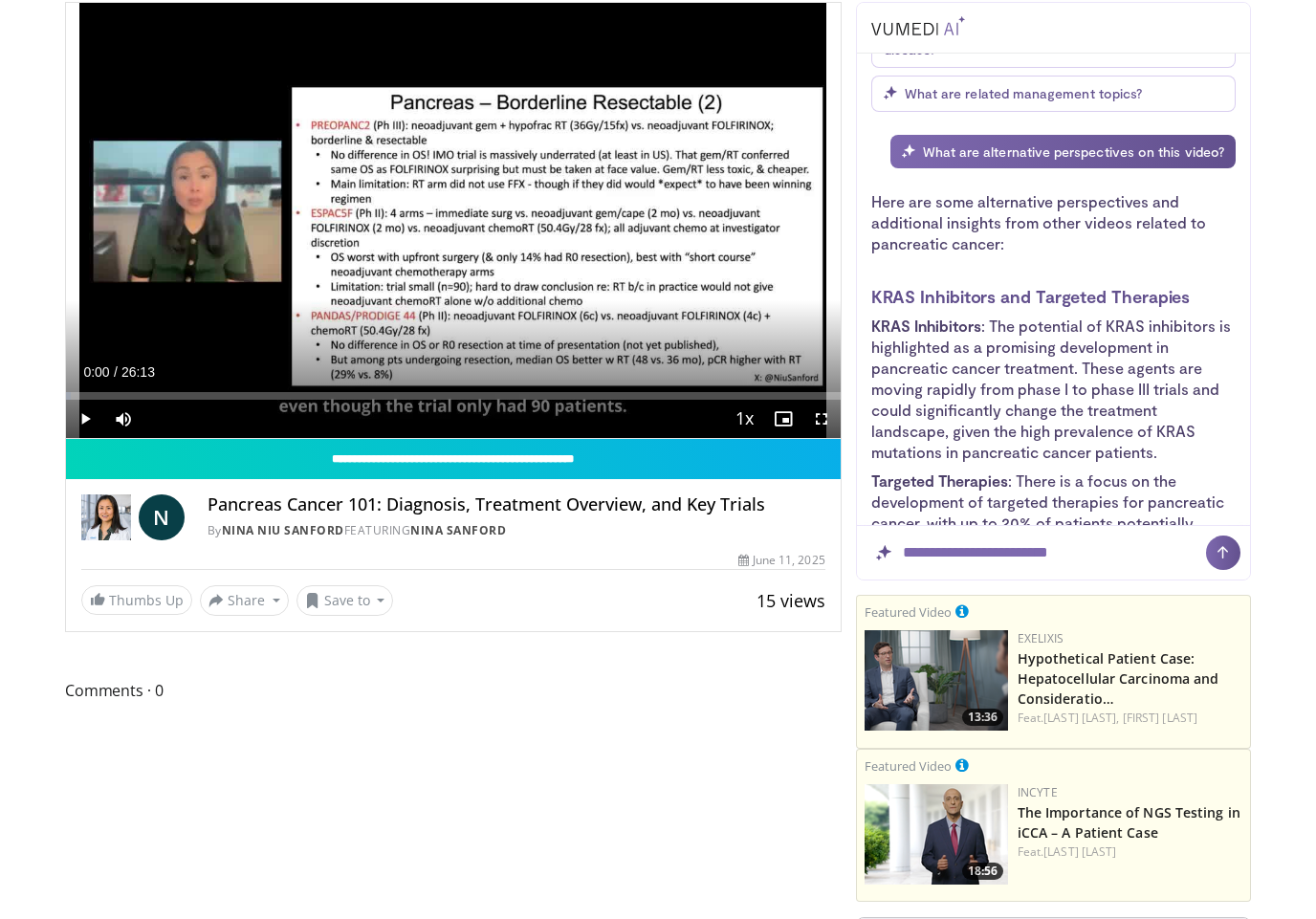 scroll, scrollTop: 4469, scrollLeft: 0, axis: vertical 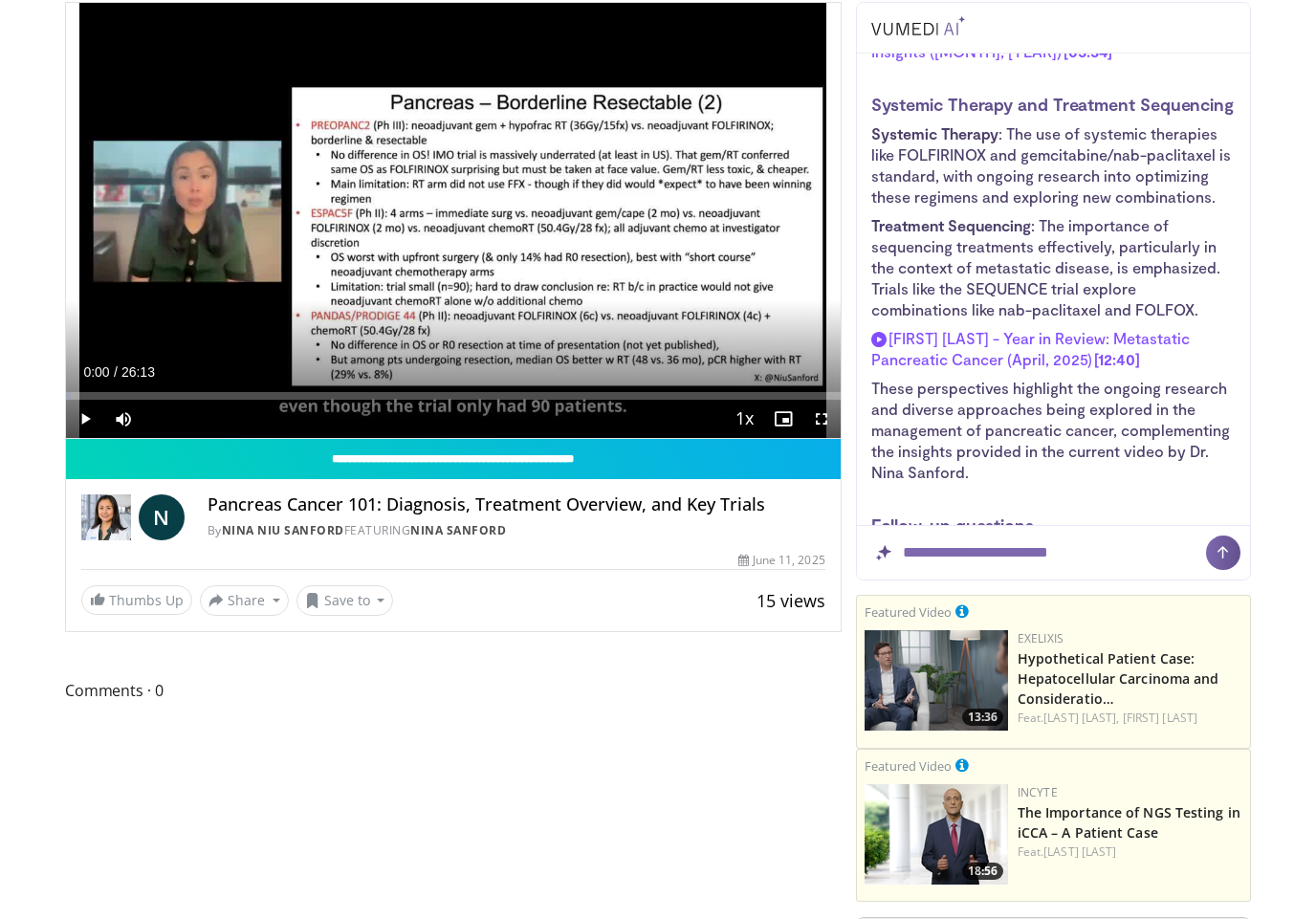 click on "What are the key practice updates for this disease?" at bounding box center (1053, 572) 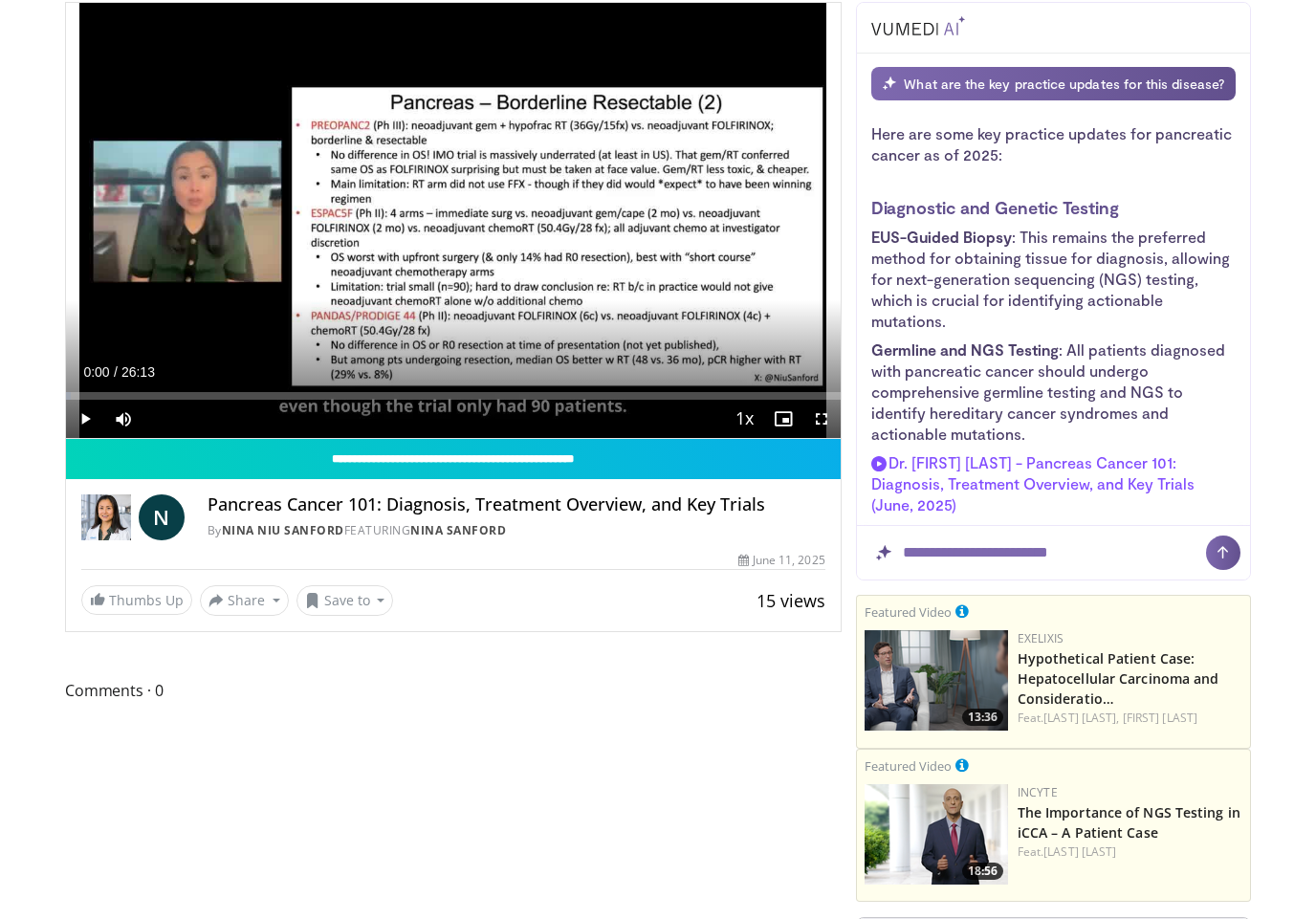 scroll, scrollTop: 6003, scrollLeft: 0, axis: vertical 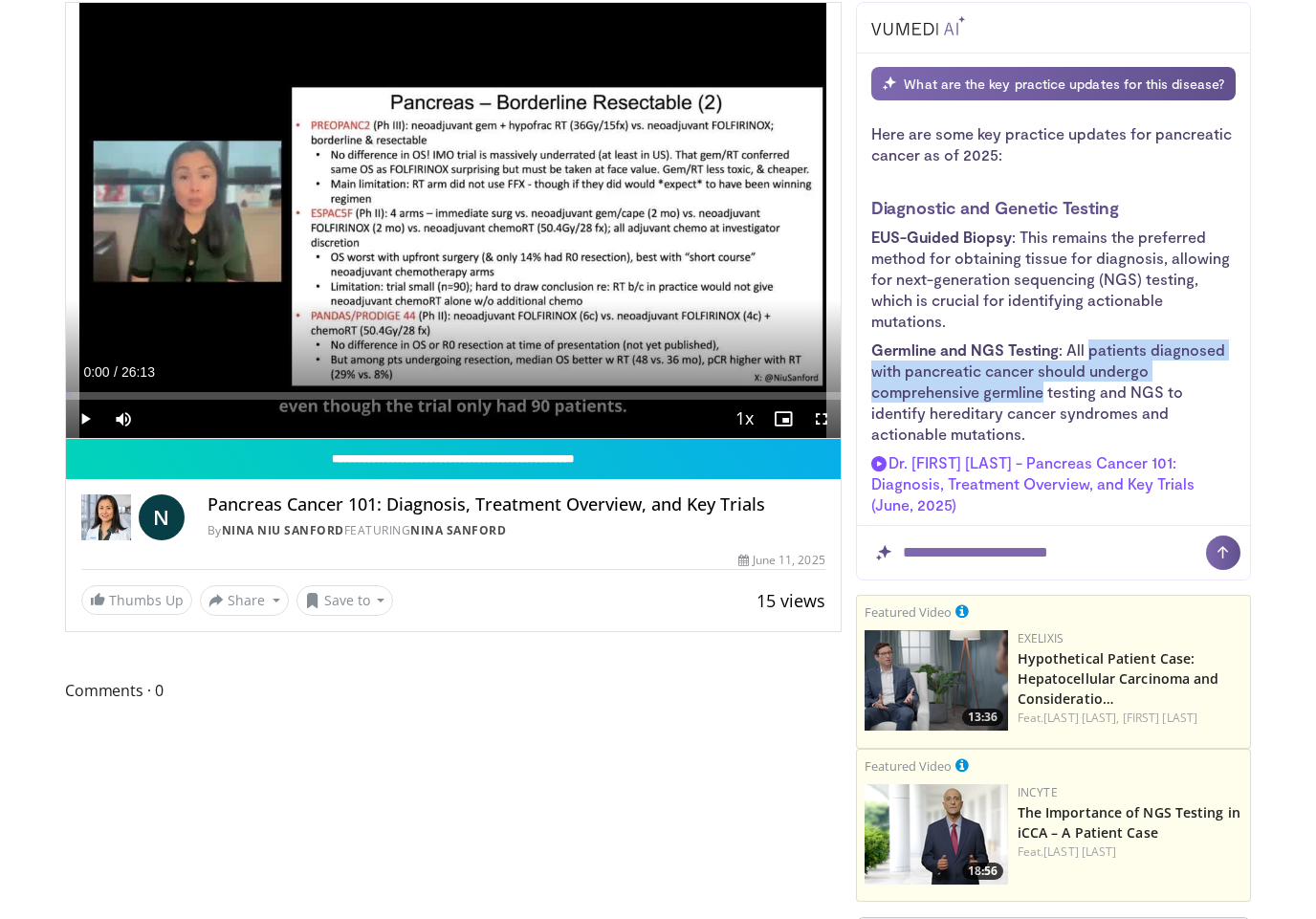 click on "Germline and NGS Testing : All patients diagnosed with pancreatic cancer should undergo comprehensive germline testing and NGS to identify hereditary cancer syndromes and actionable mutations." at bounding box center [1053, 392] 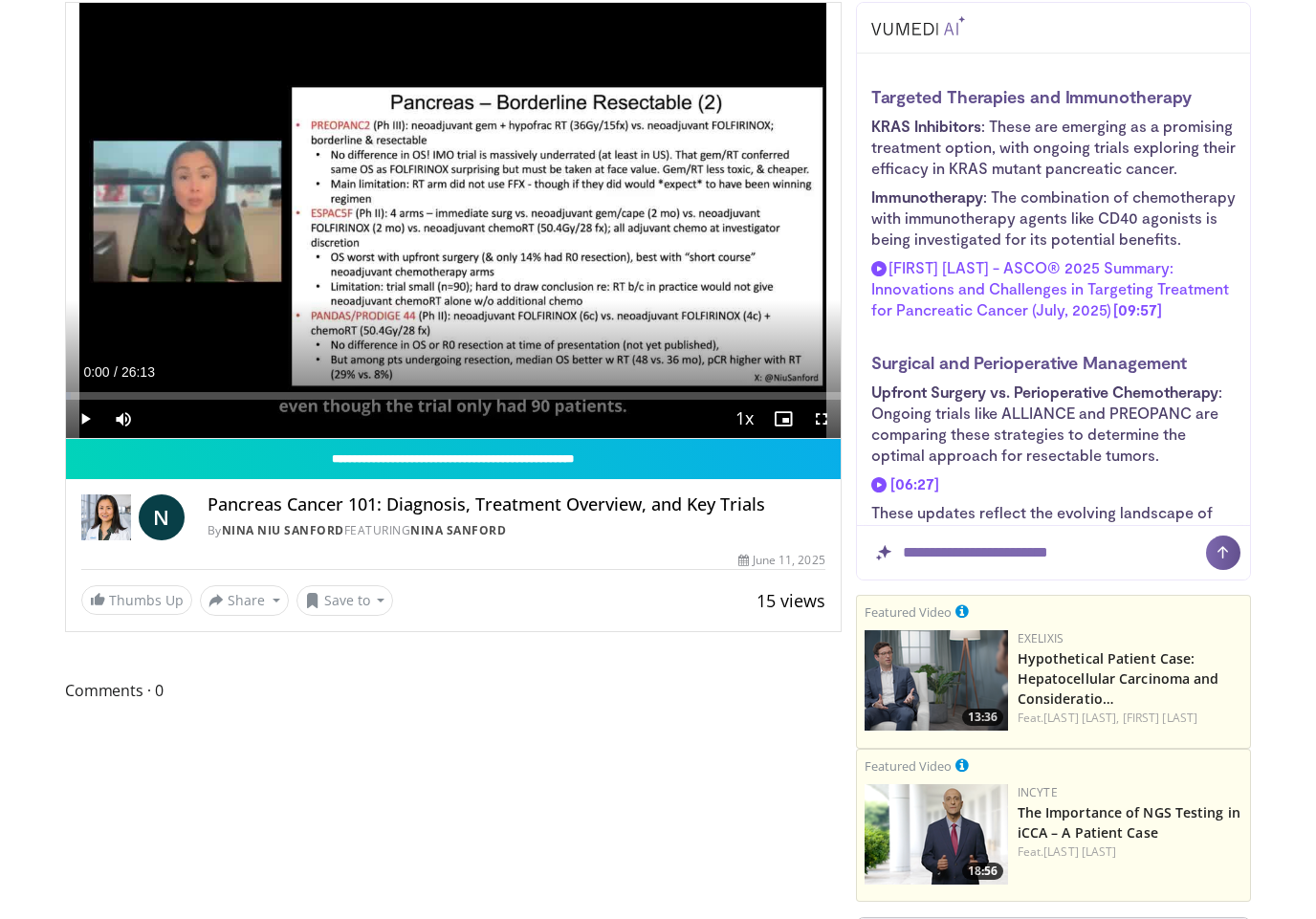 scroll, scrollTop: 7057, scrollLeft: 0, axis: vertical 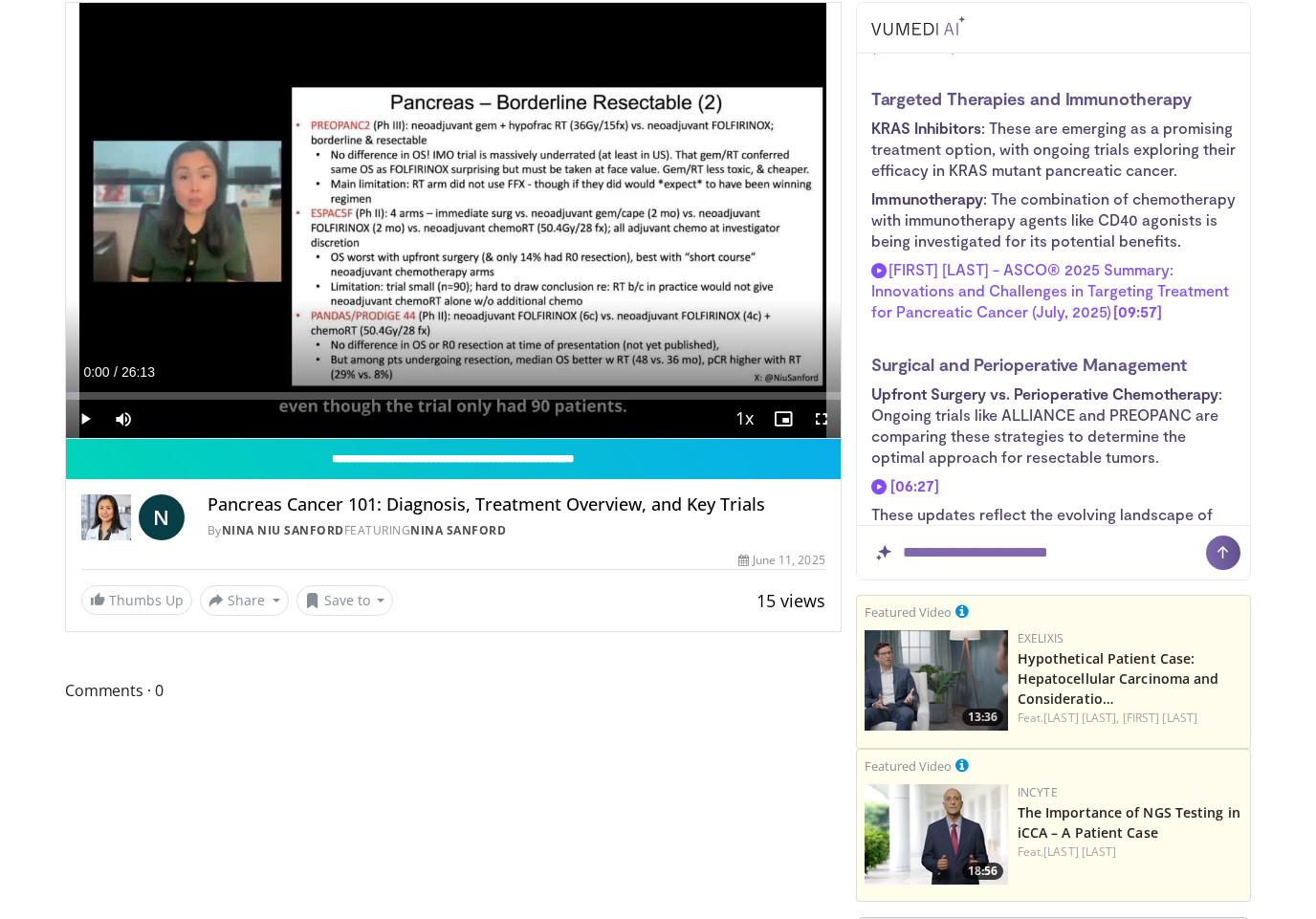 click on "What are related management topics?" at bounding box center [1053, 667] 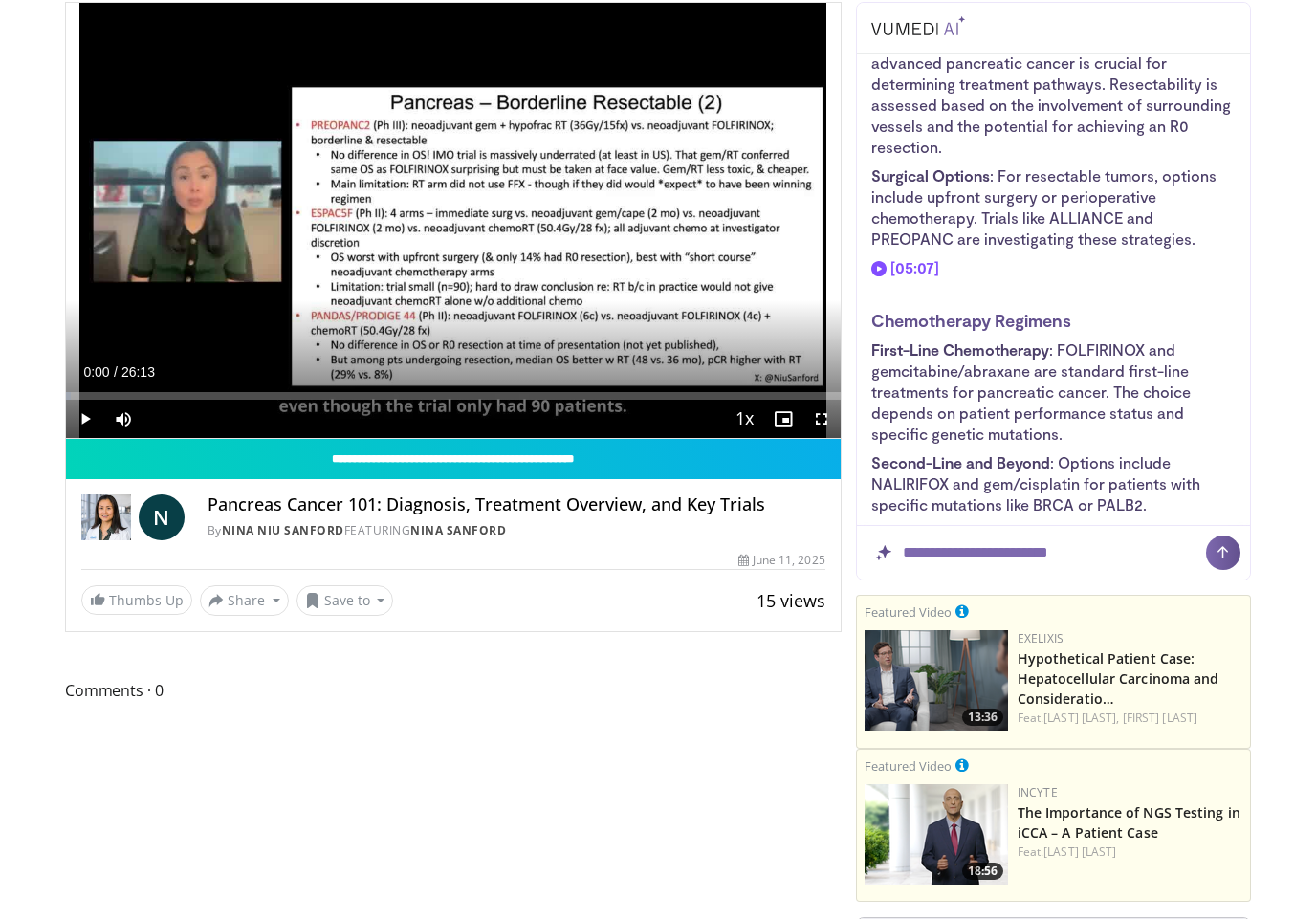 scroll, scrollTop: 7913, scrollLeft: 0, axis: vertical 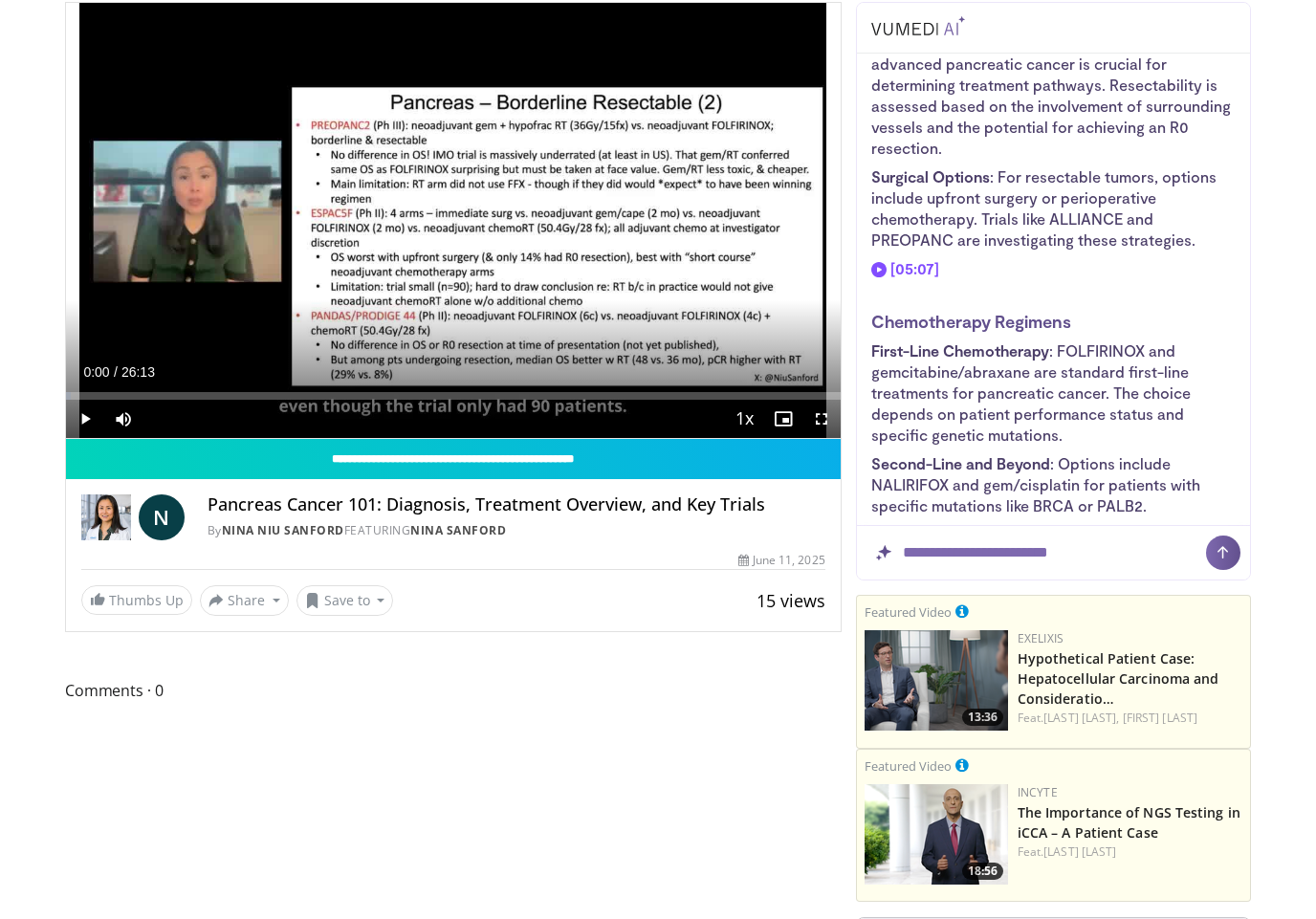 click on "First-Line Chemotherapy : FOLFIRINOX and gemcitabine/abraxane are standard first-line treatments for pancreatic cancer. The choice depends on patient performance status and specific genetic mutations." at bounding box center (1053, 393) 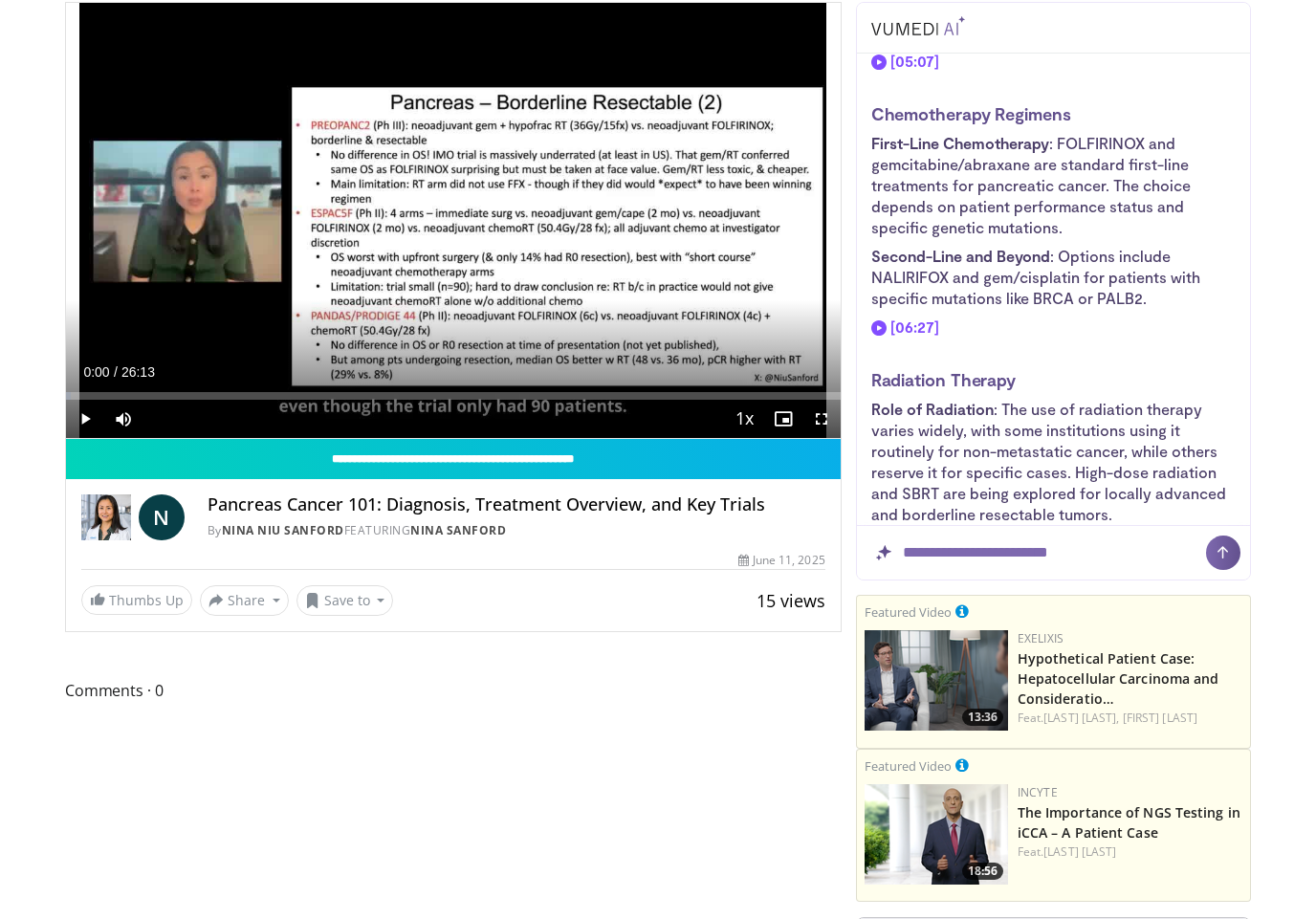 scroll, scrollTop: 8123, scrollLeft: 0, axis: vertical 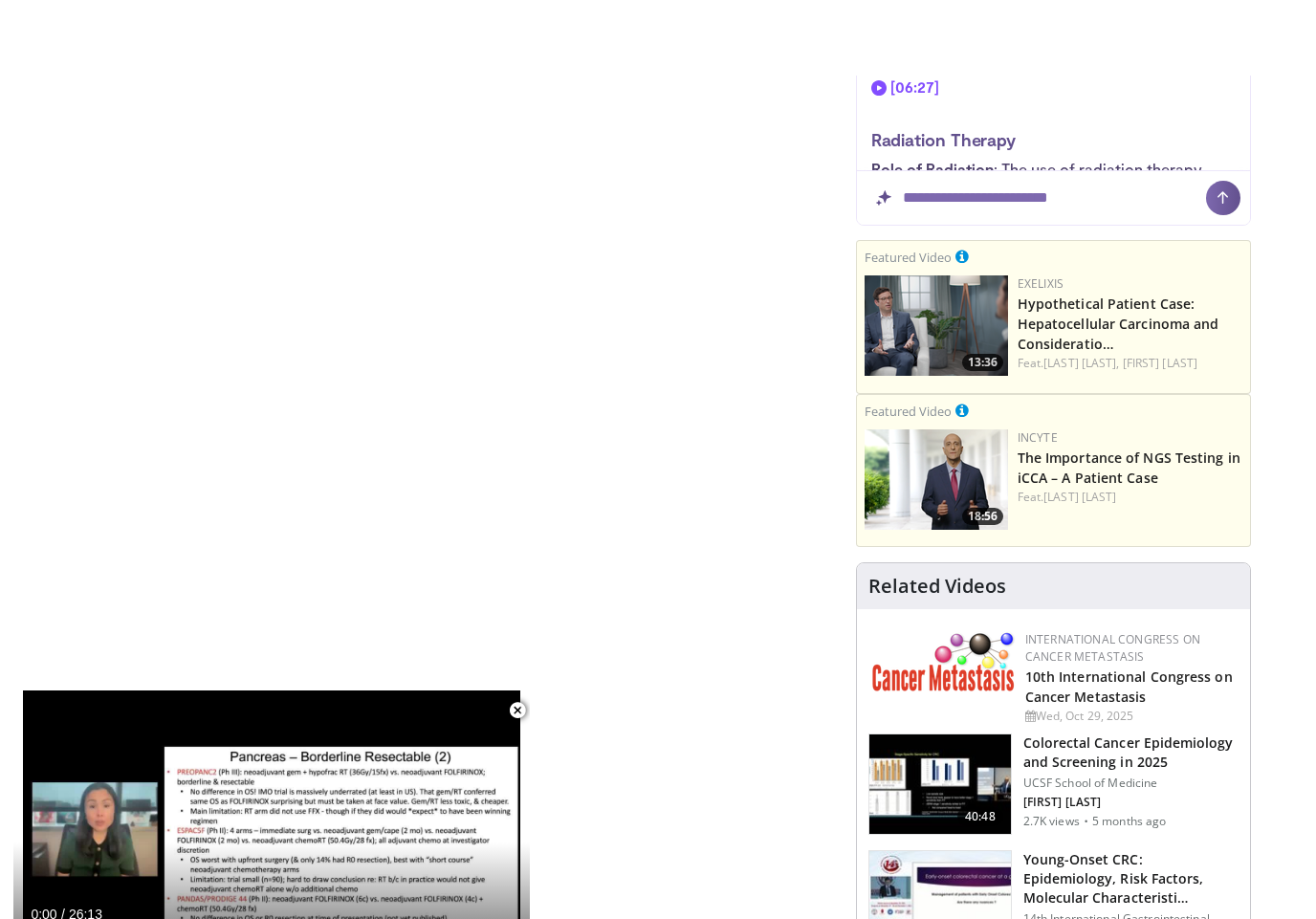click at bounding box center [936, 250] 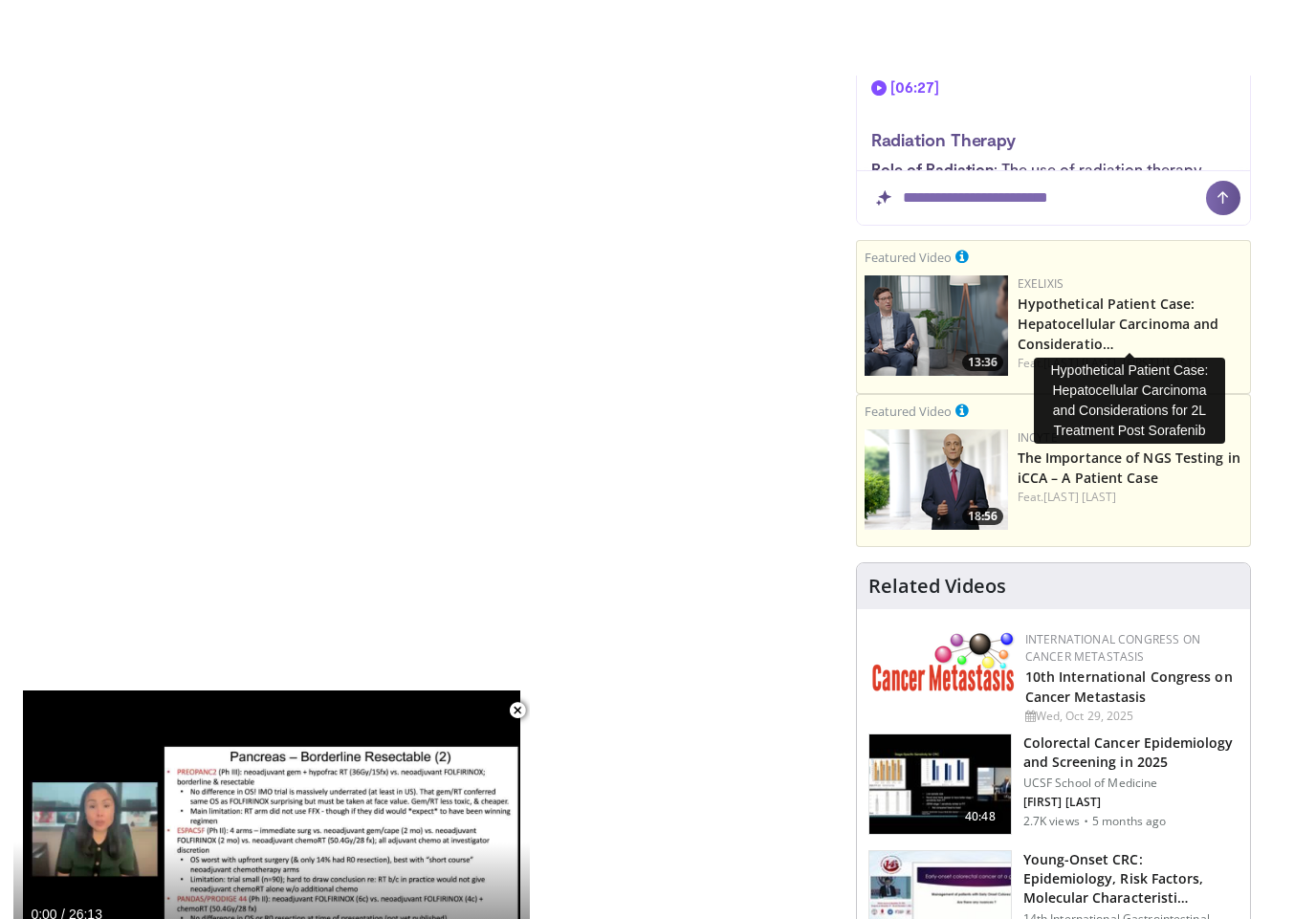 click on "Hypothetical Patient Case: Hepatocellular Carcinoma and Consideratio…" at bounding box center (1118, 248) 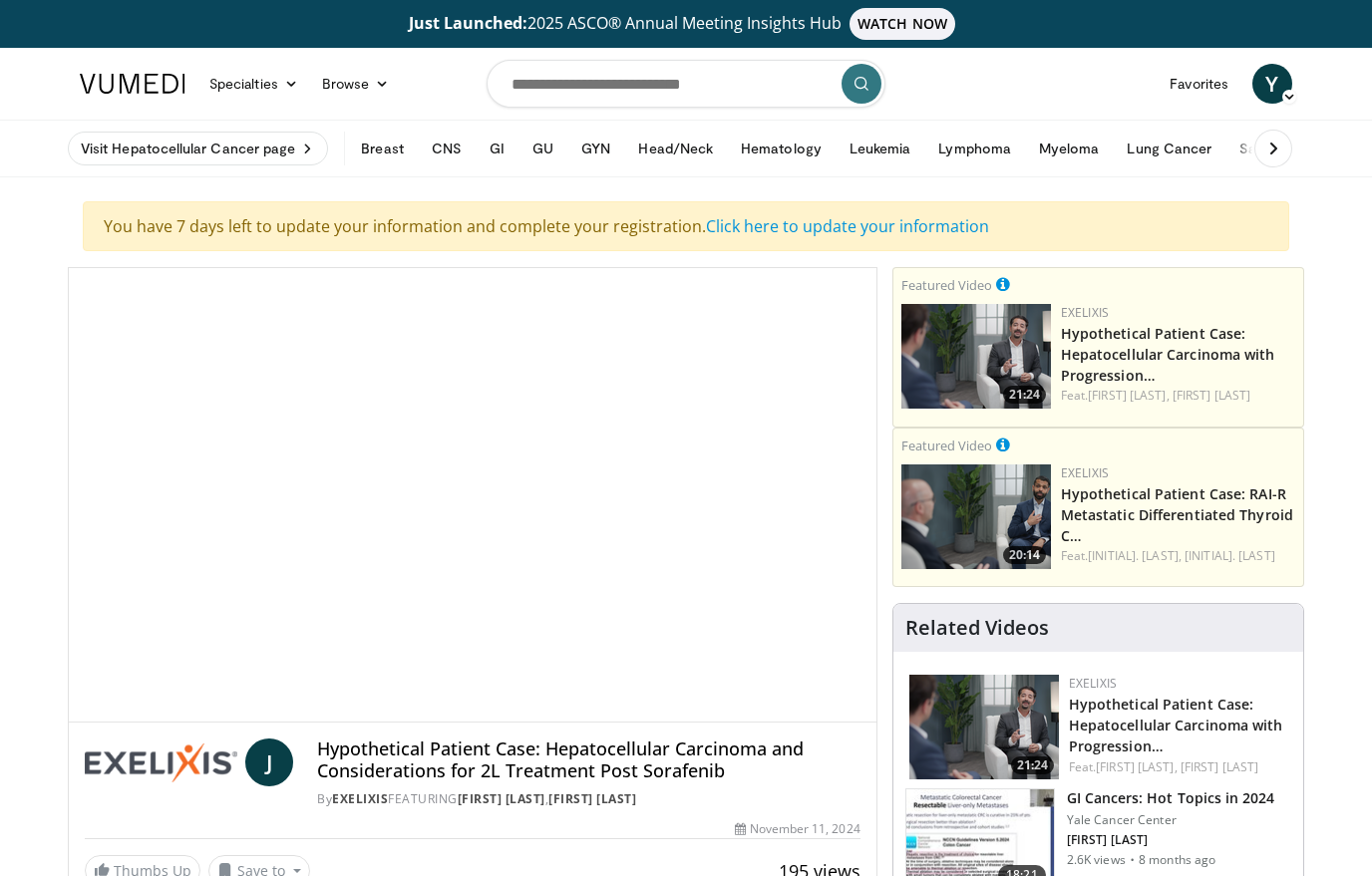 scroll, scrollTop: 0, scrollLeft: 0, axis: both 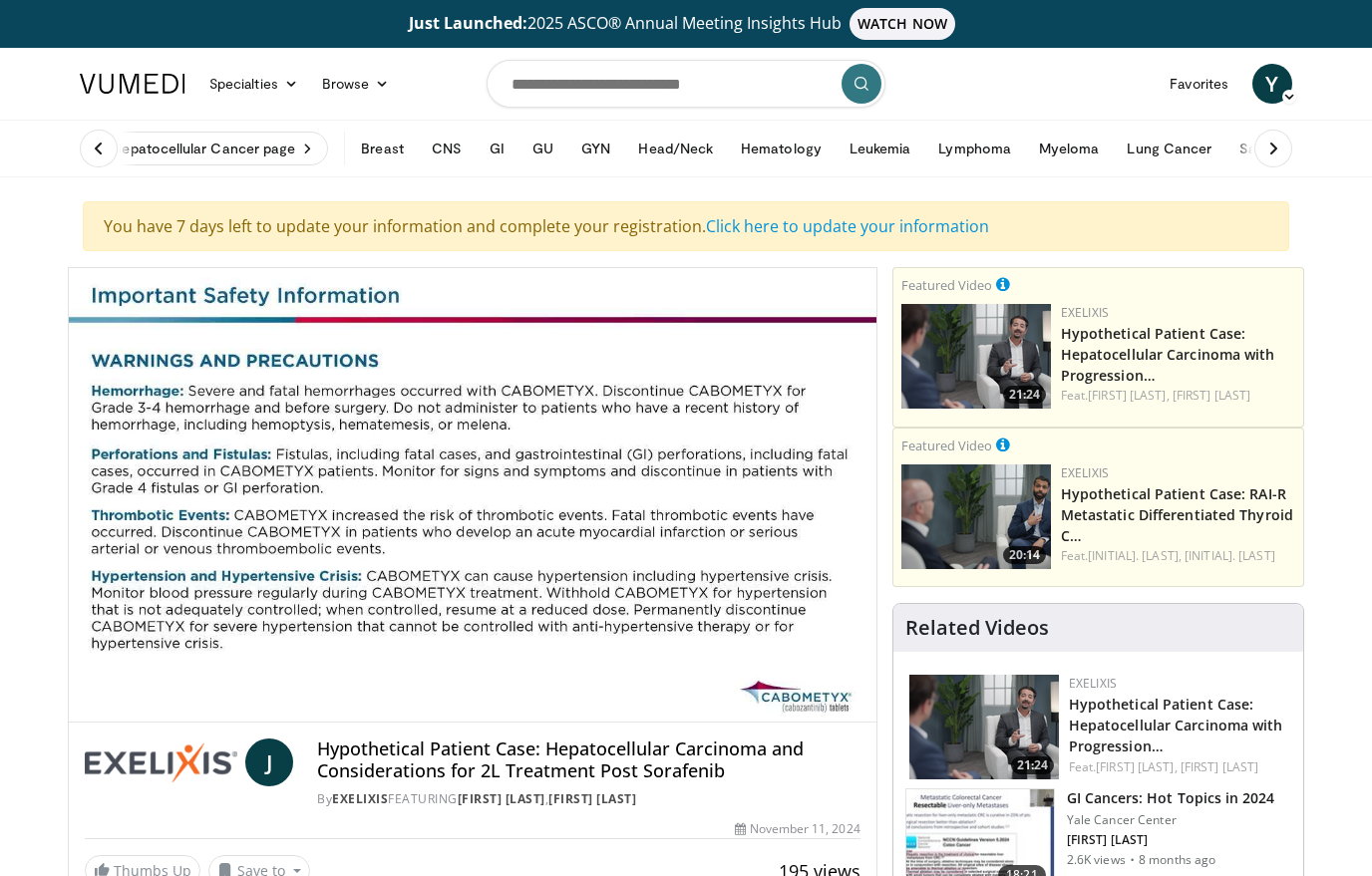 click on "Y" at bounding box center (1272, 84) 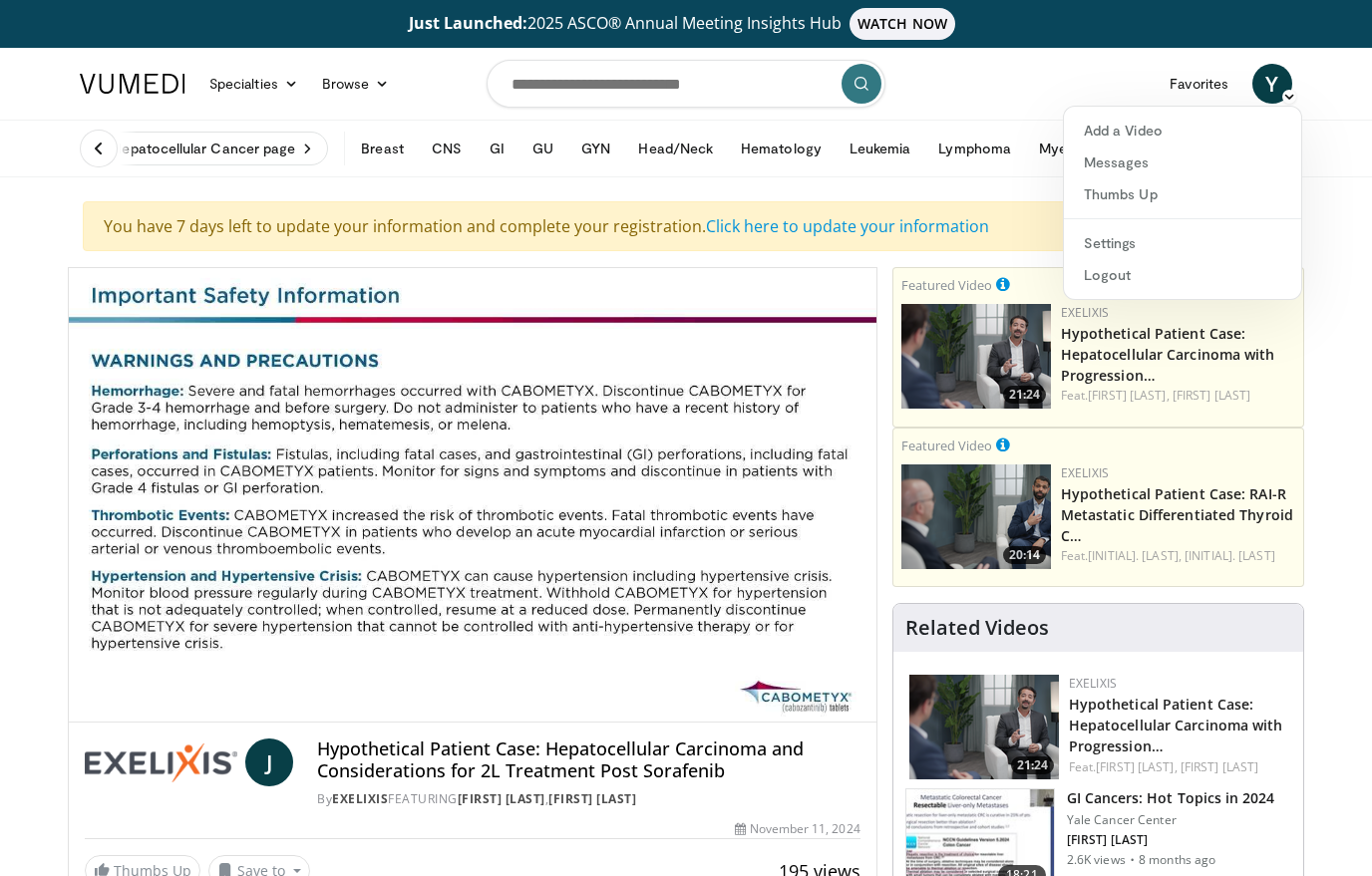 click on "Just Launched:  2025 ASCO® Annual Meeting Insights Hub WATCH NOW" at bounding box center [686, 24] 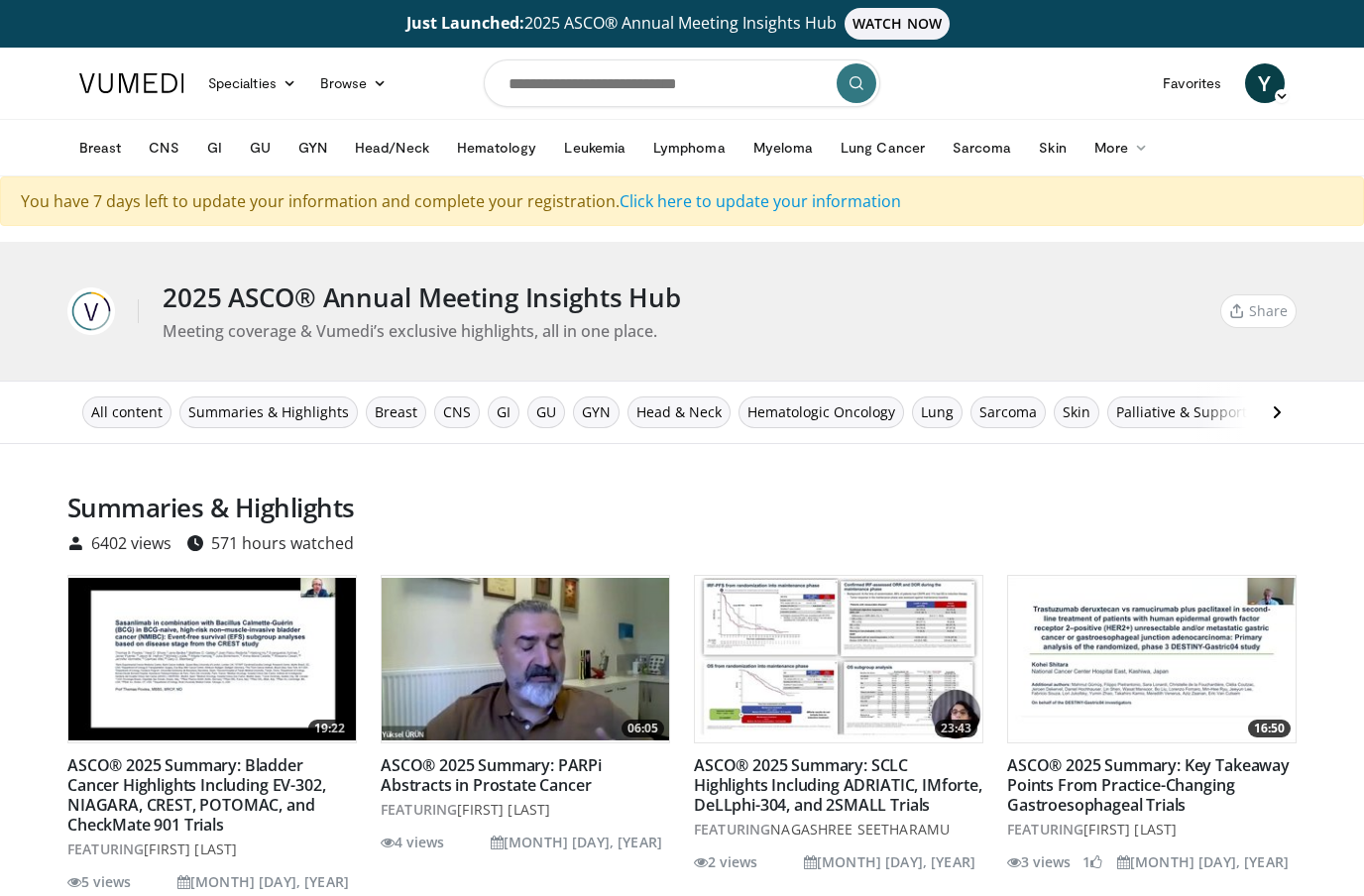 scroll, scrollTop: 0, scrollLeft: 0, axis: both 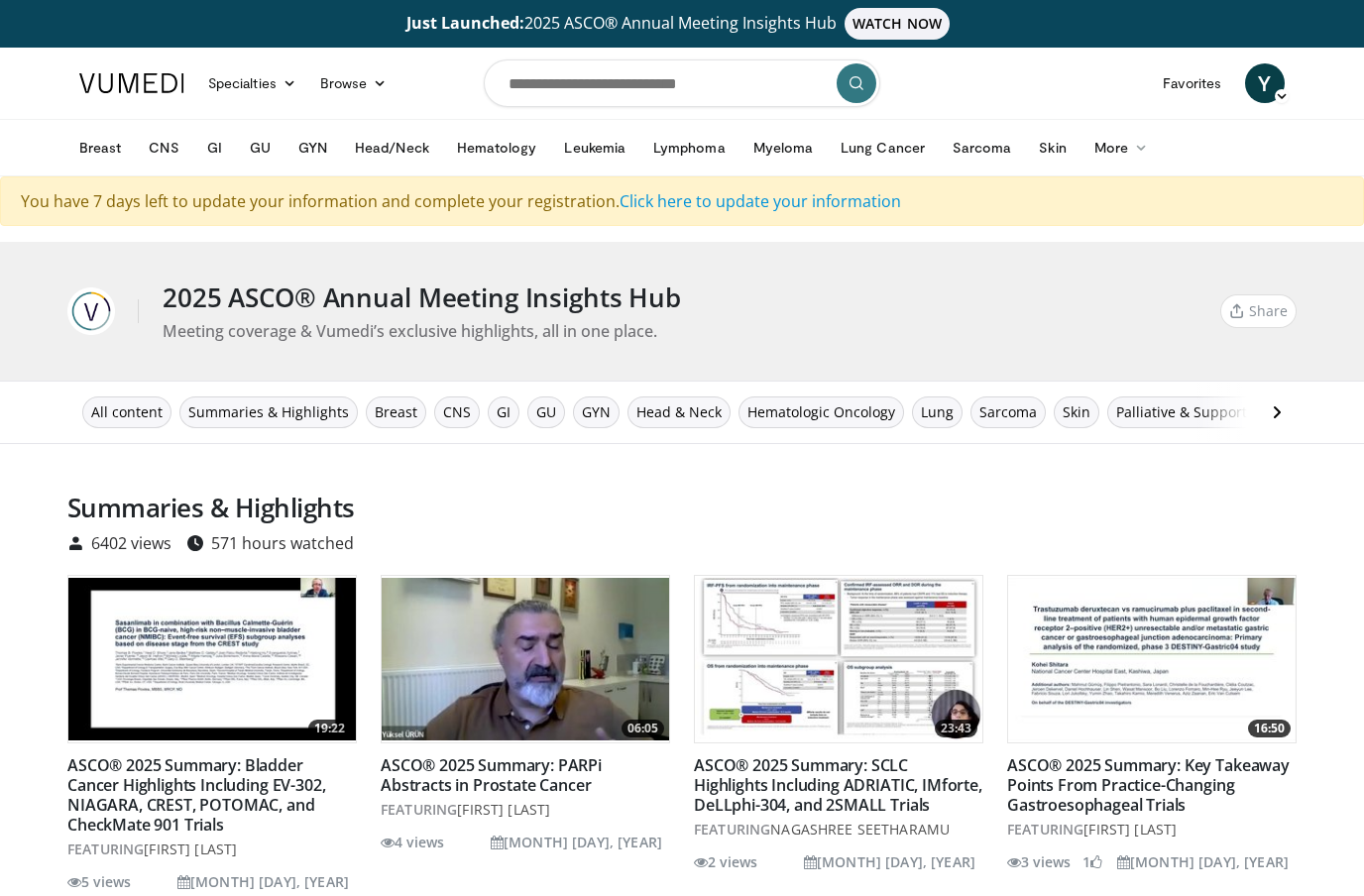 click on "Favorites" at bounding box center [1192, 83] 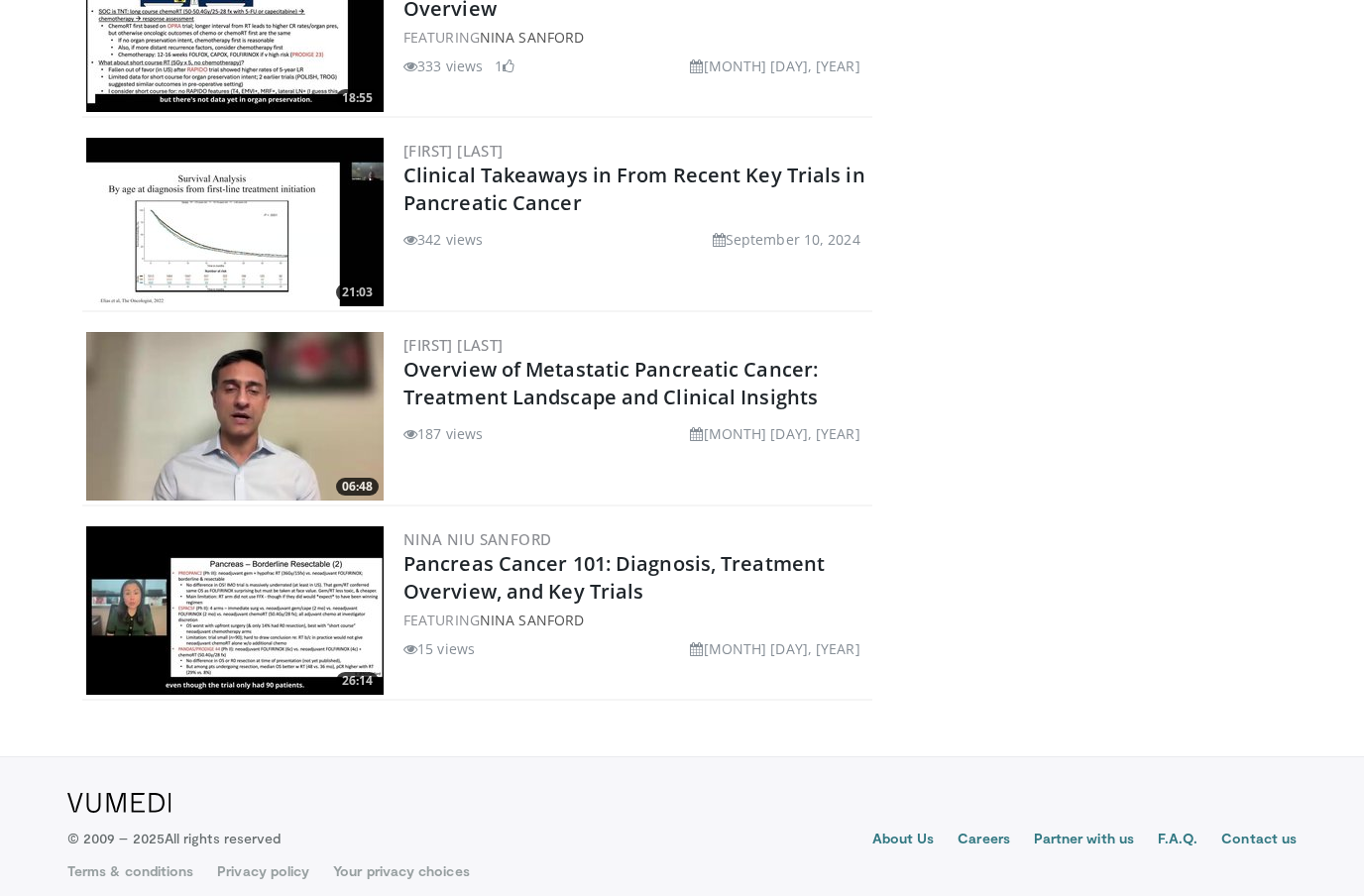 scroll, scrollTop: 1422, scrollLeft: 0, axis: vertical 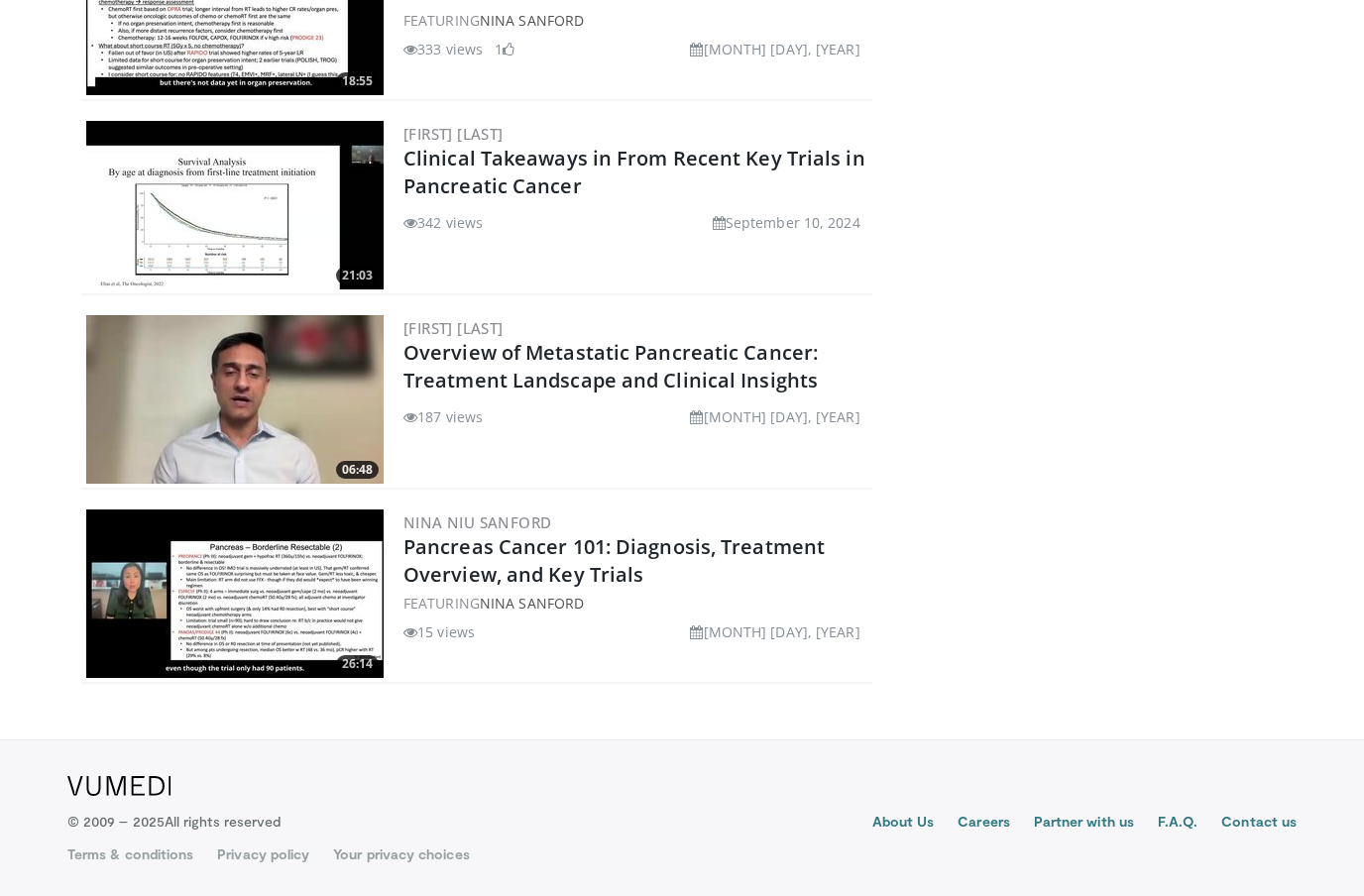 click on "Overview of Metastatic Pancreatic Cancer: Treatment Landscape and Clinical Insights" at bounding box center [611, 366] 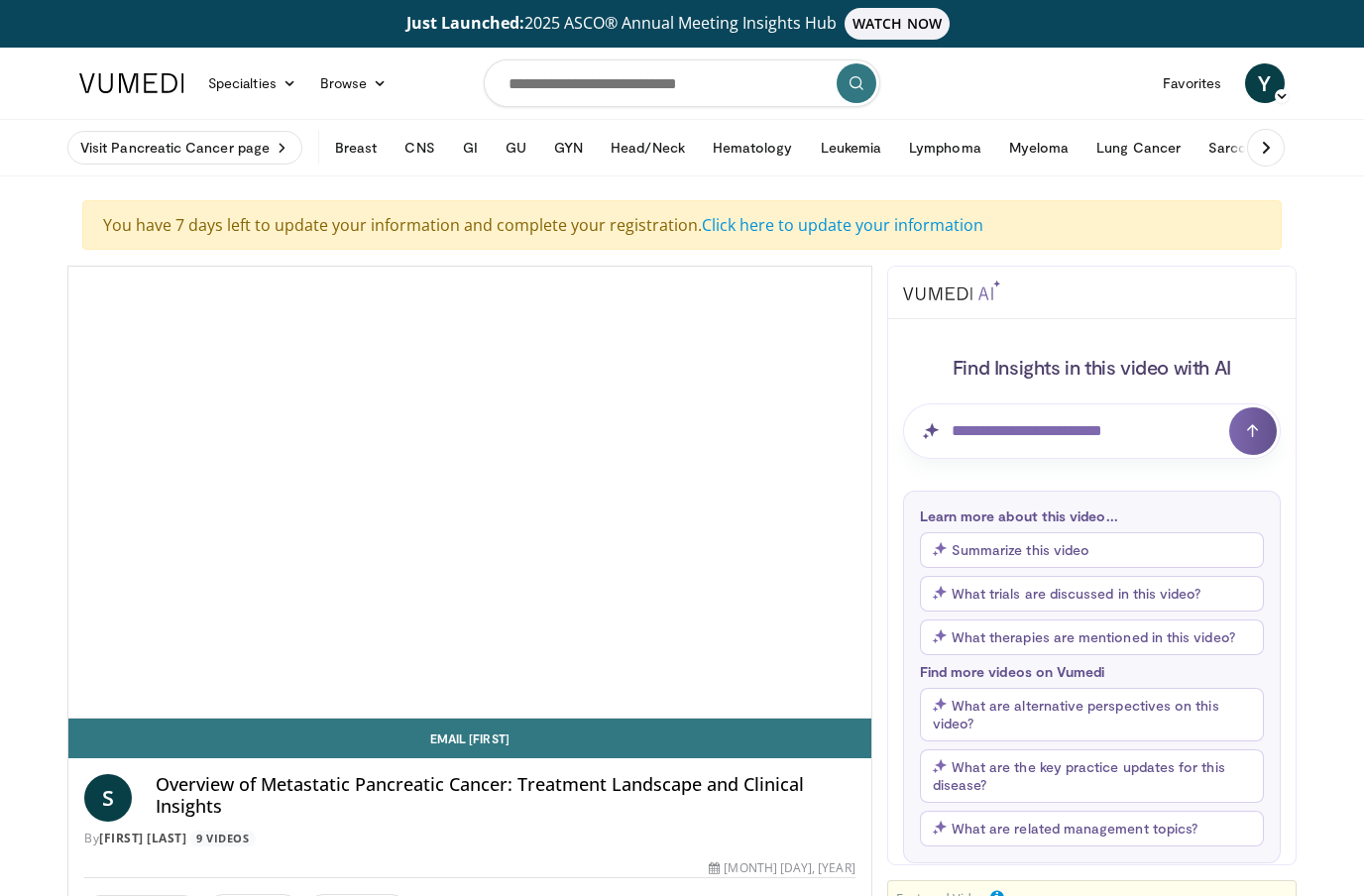 scroll, scrollTop: 0, scrollLeft: 0, axis: both 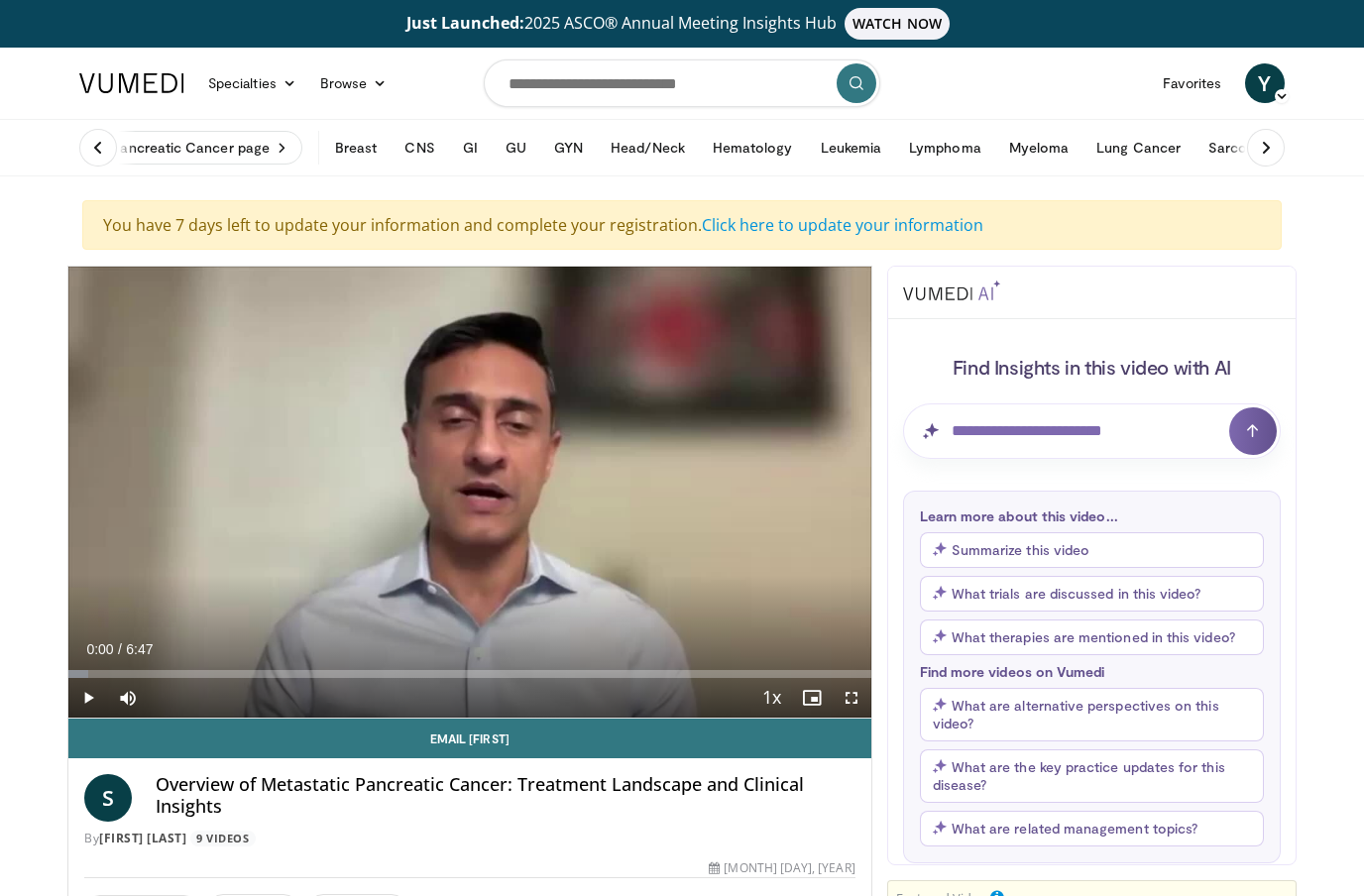 click on "GI" at bounding box center [470, 148] 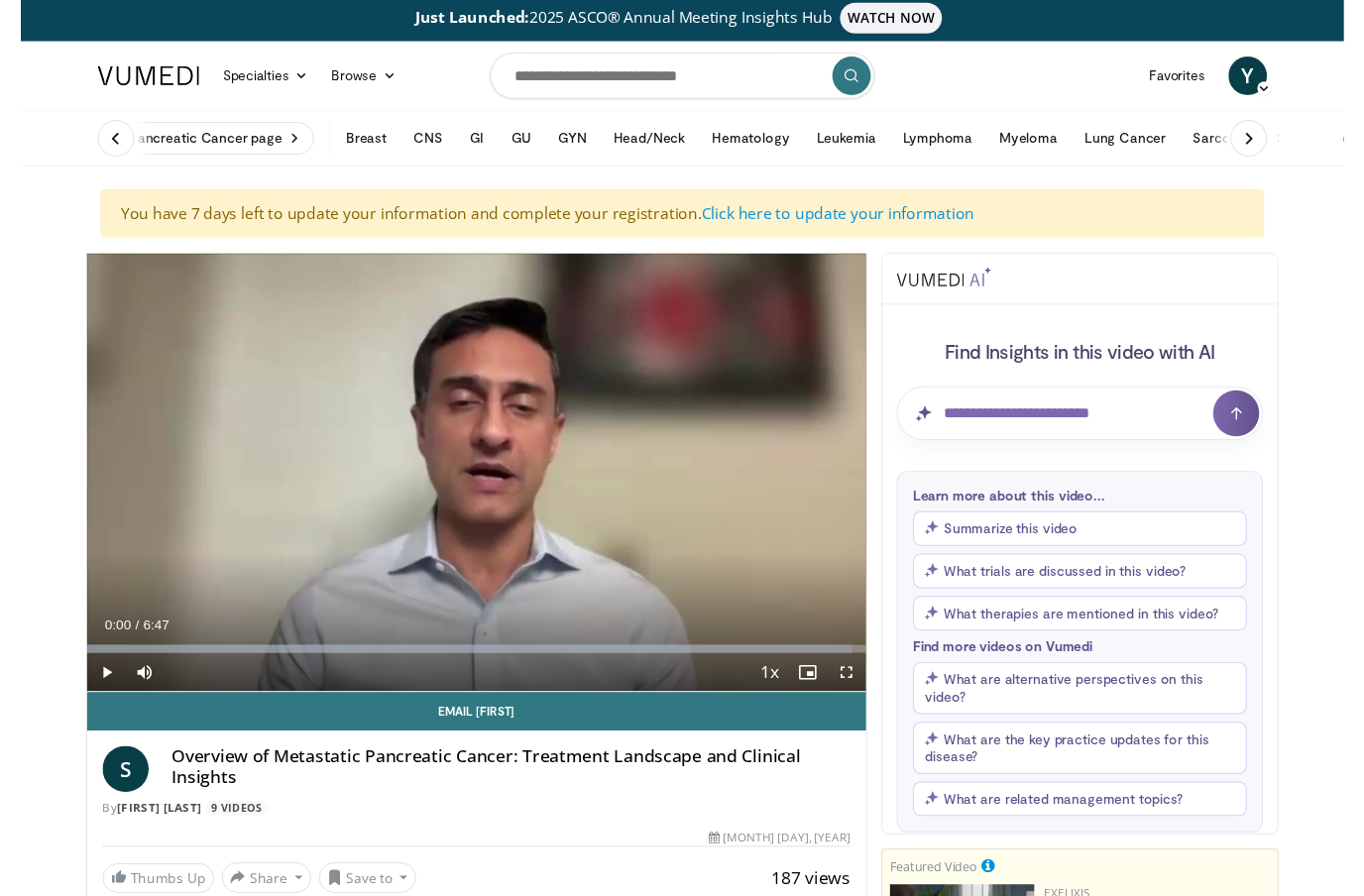 scroll, scrollTop: 0, scrollLeft: 0, axis: both 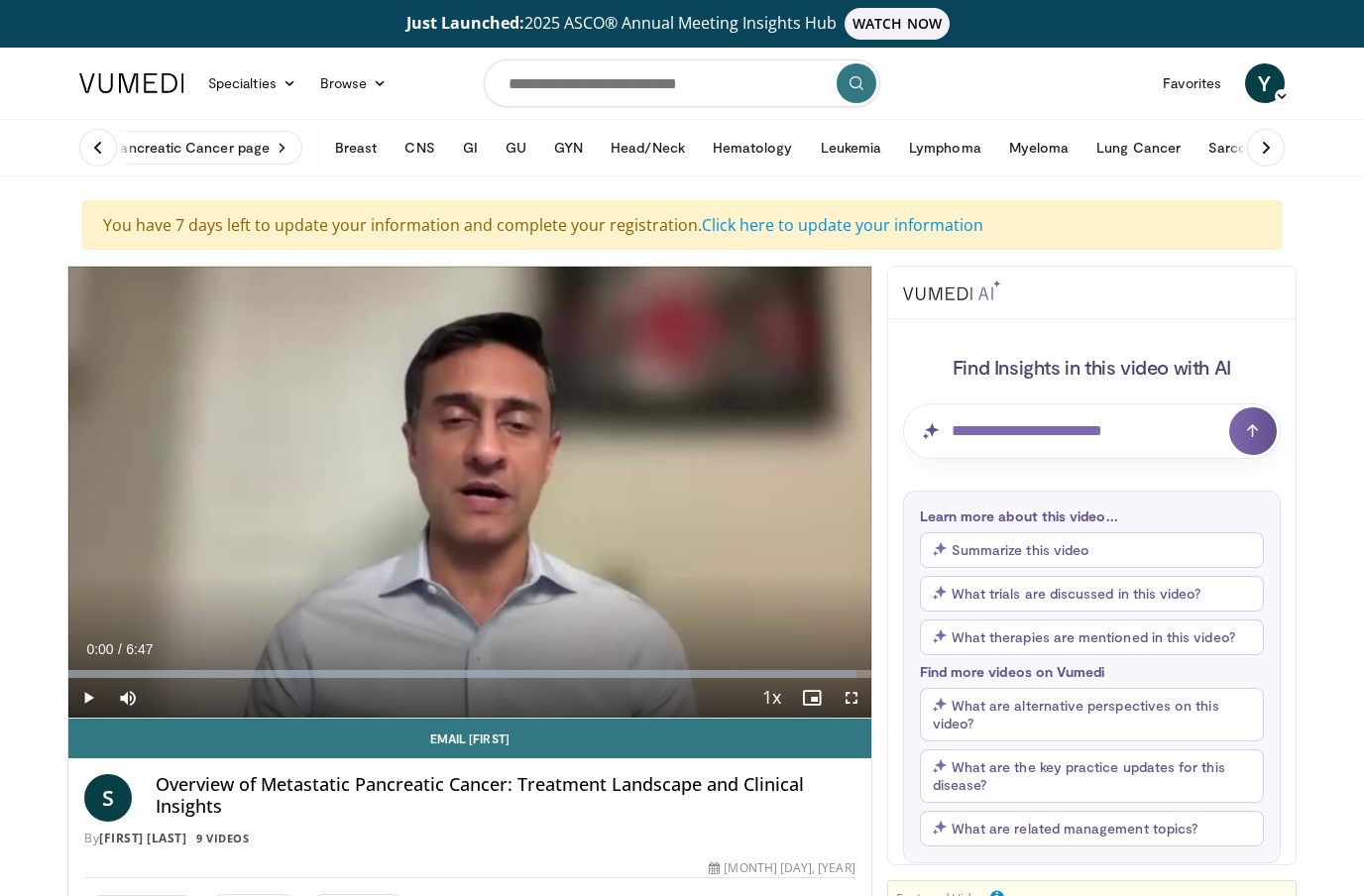 click on "GI" at bounding box center (470, 148) 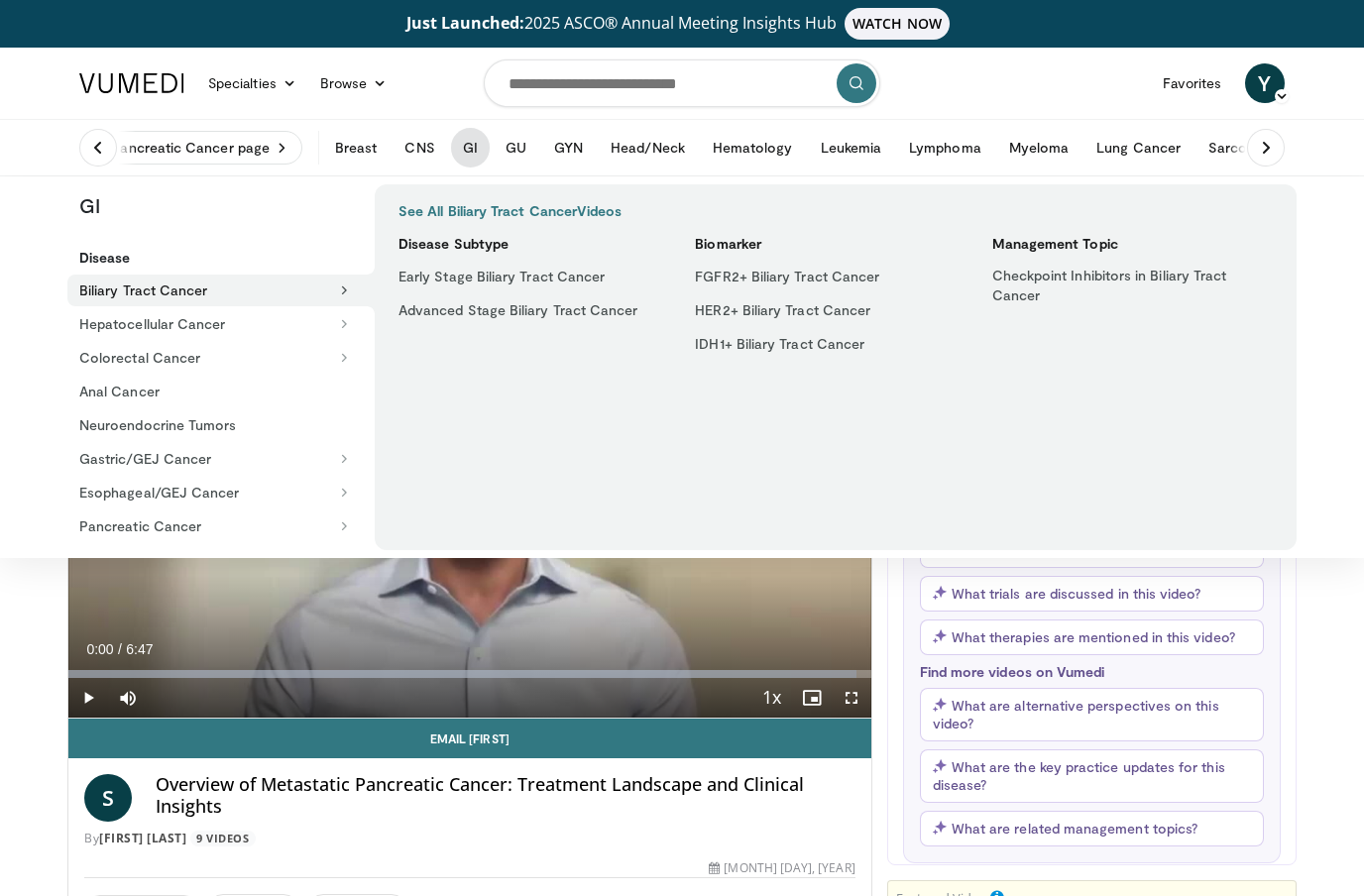 click on "Disease
Biliary Tract Cancer
Early Stage Biliary Tract Cancer
Advanced Stage Biliary Tract Cancer
FGFR2+ Biliary Tract Cancer
HER2+ Biliary Tract Cancer
IDH1+ Biliary Tract Cancer
Checkpoint Inhibitors in Biliary Tract Cancer" at bounding box center [221, 392] 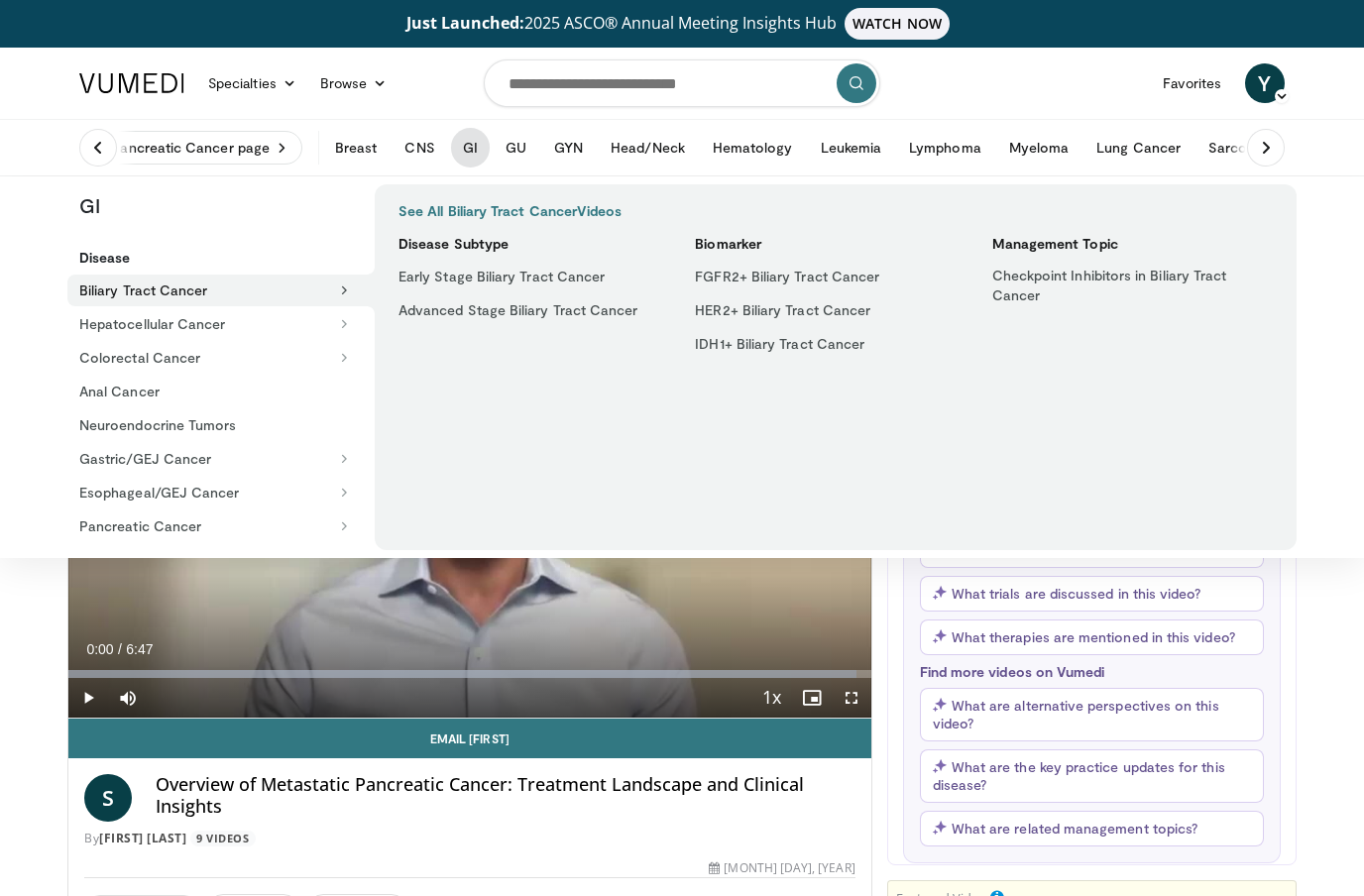 click on "Neuroendocrine Tumors" at bounding box center (215, 425) 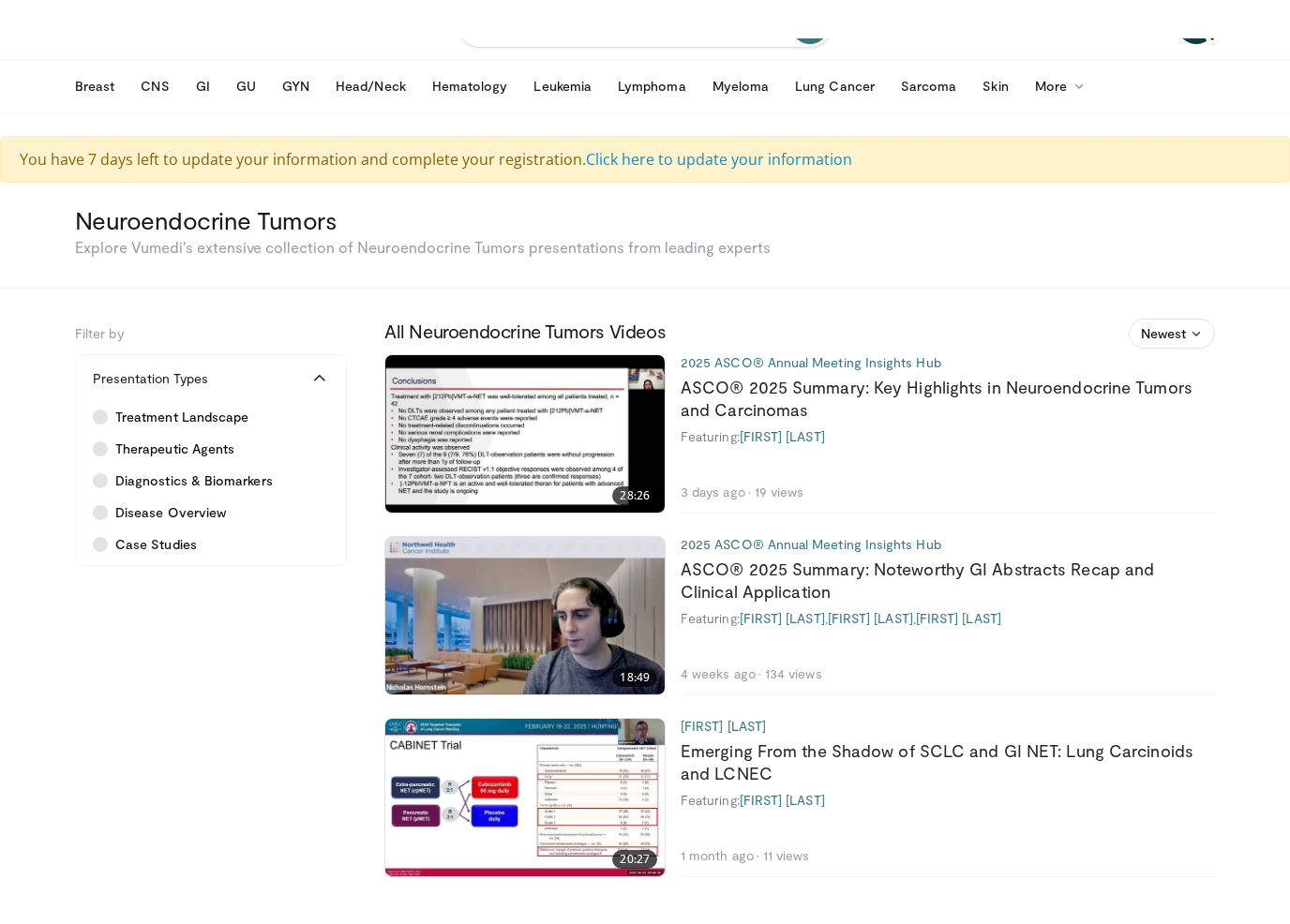 scroll, scrollTop: 0, scrollLeft: 0, axis: both 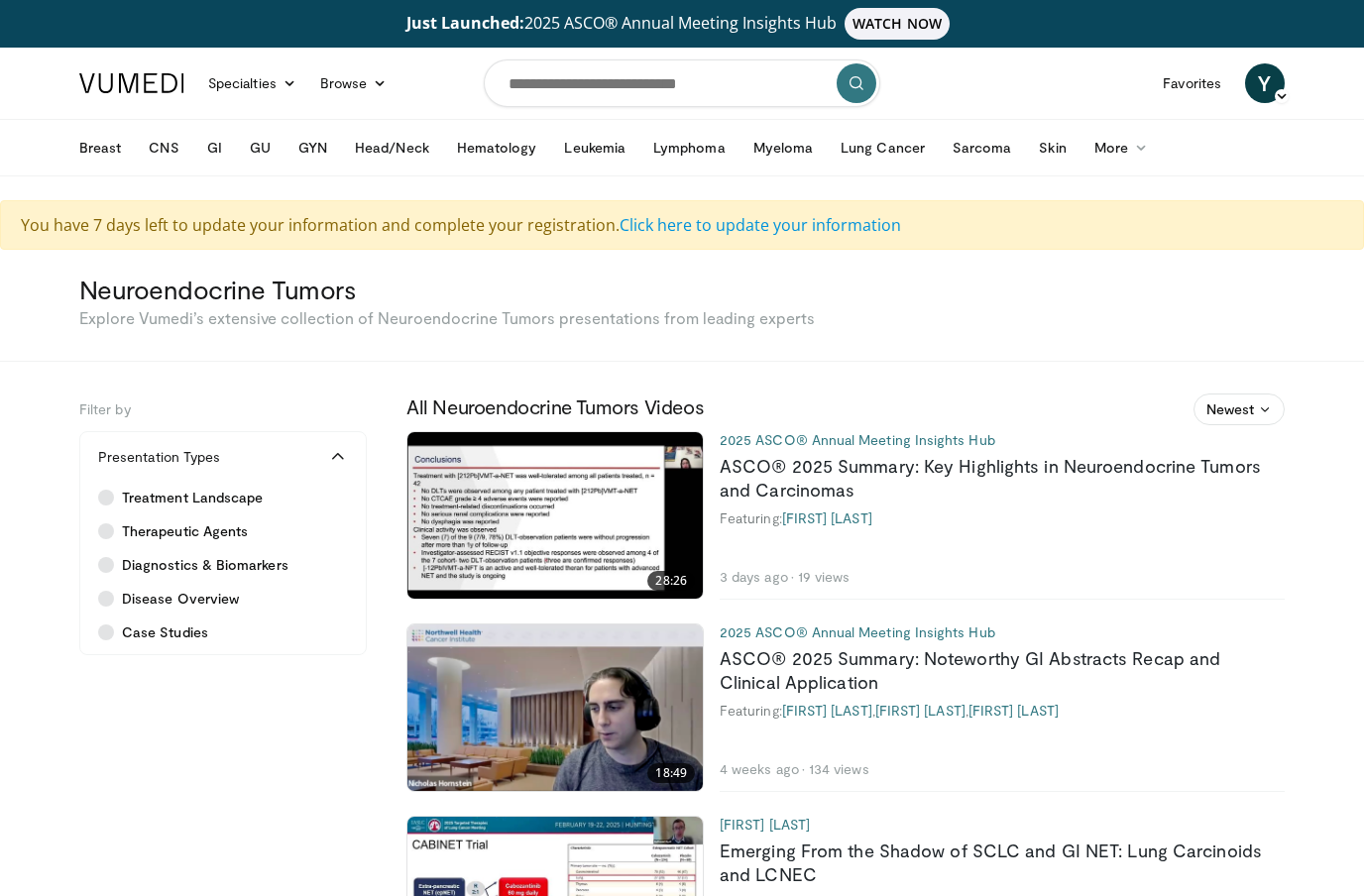 click on "GI" at bounding box center (214, 148) 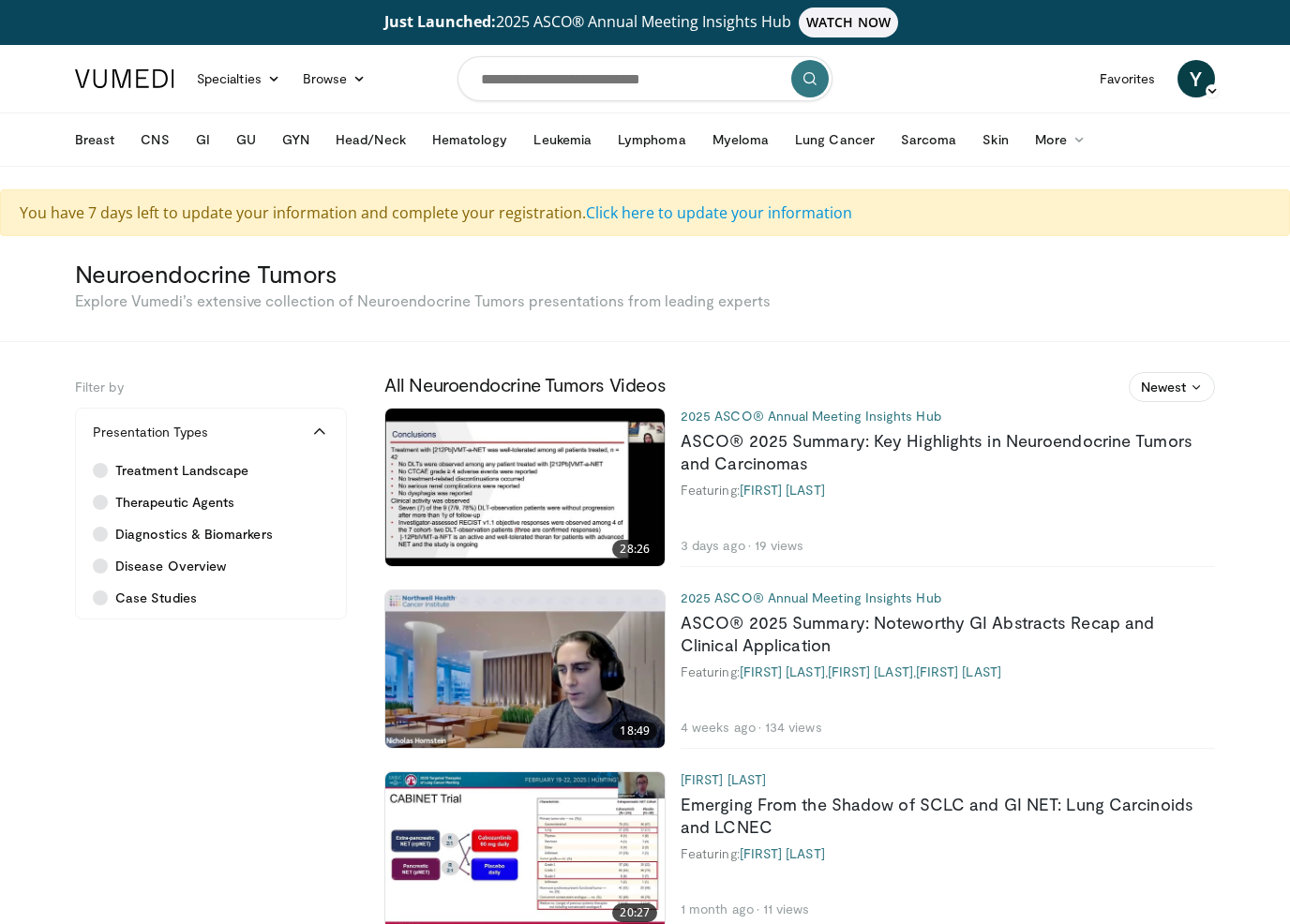 scroll, scrollTop: 1, scrollLeft: 0, axis: vertical 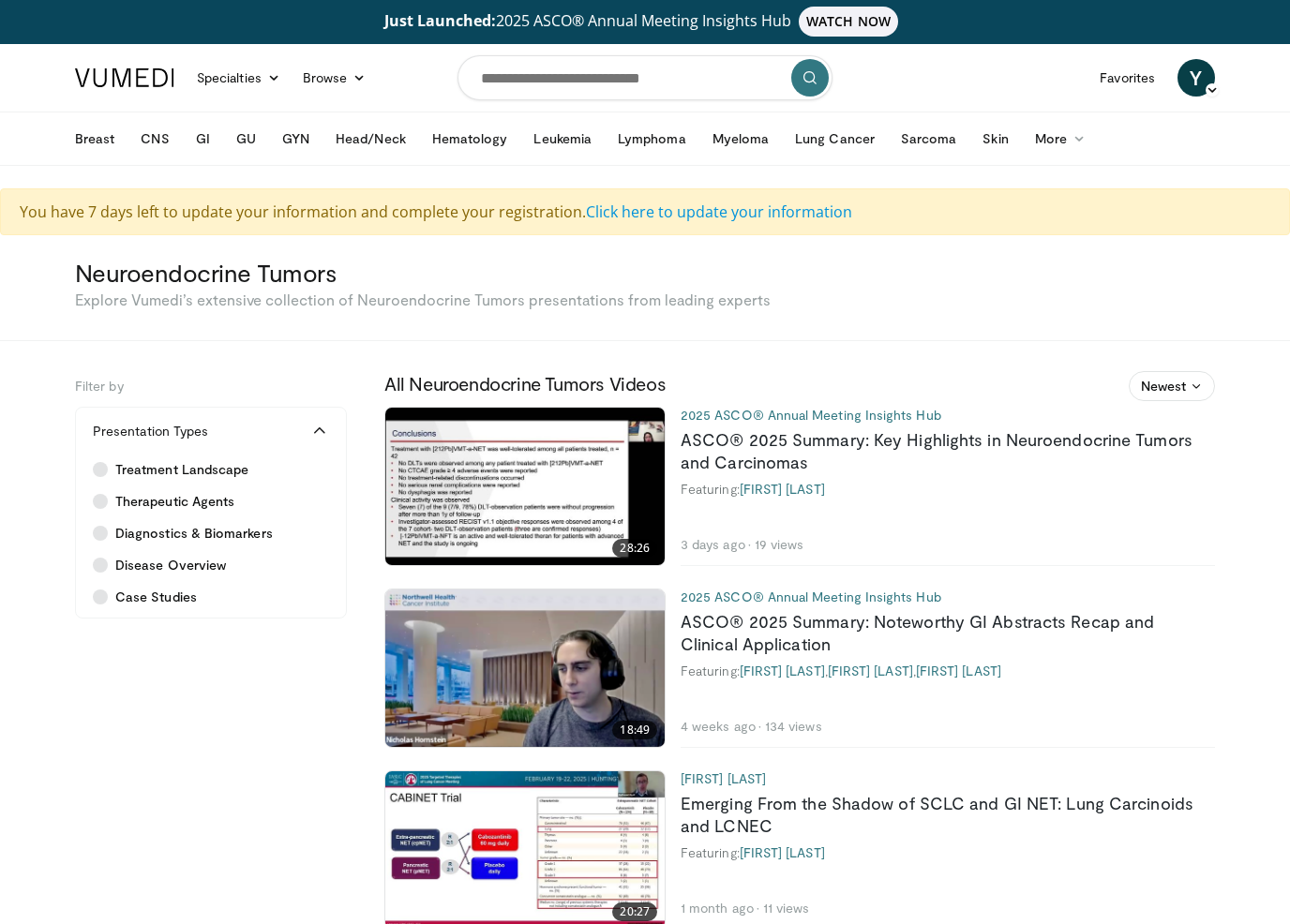 click on "GI" at bounding box center (202, 139) 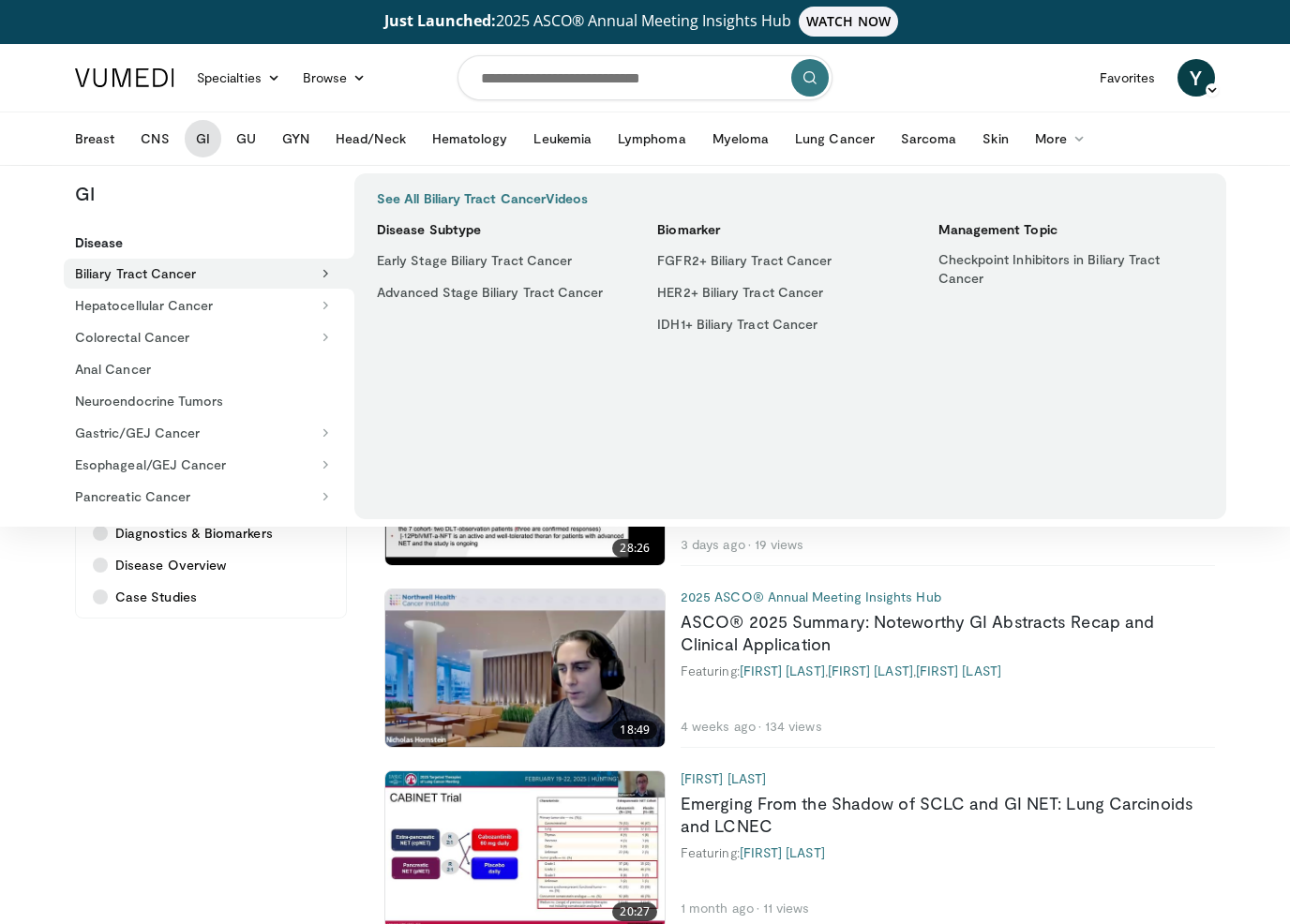click on "Hepatocellular Cancer" at bounding box center (203, 306) 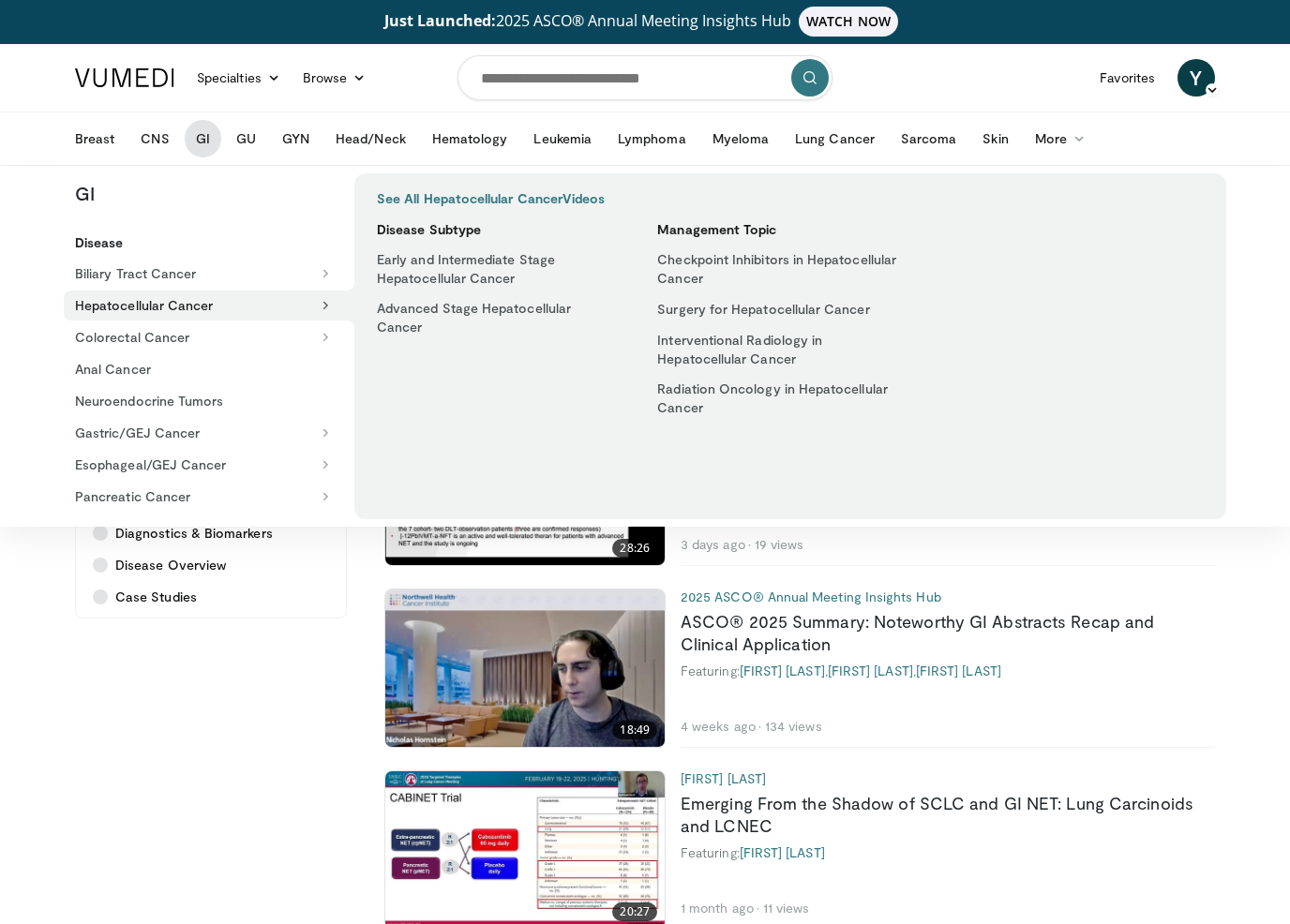 click on "Early and Intermediate Stage Hepatocellular Cancer" at bounding box center (498, 269) 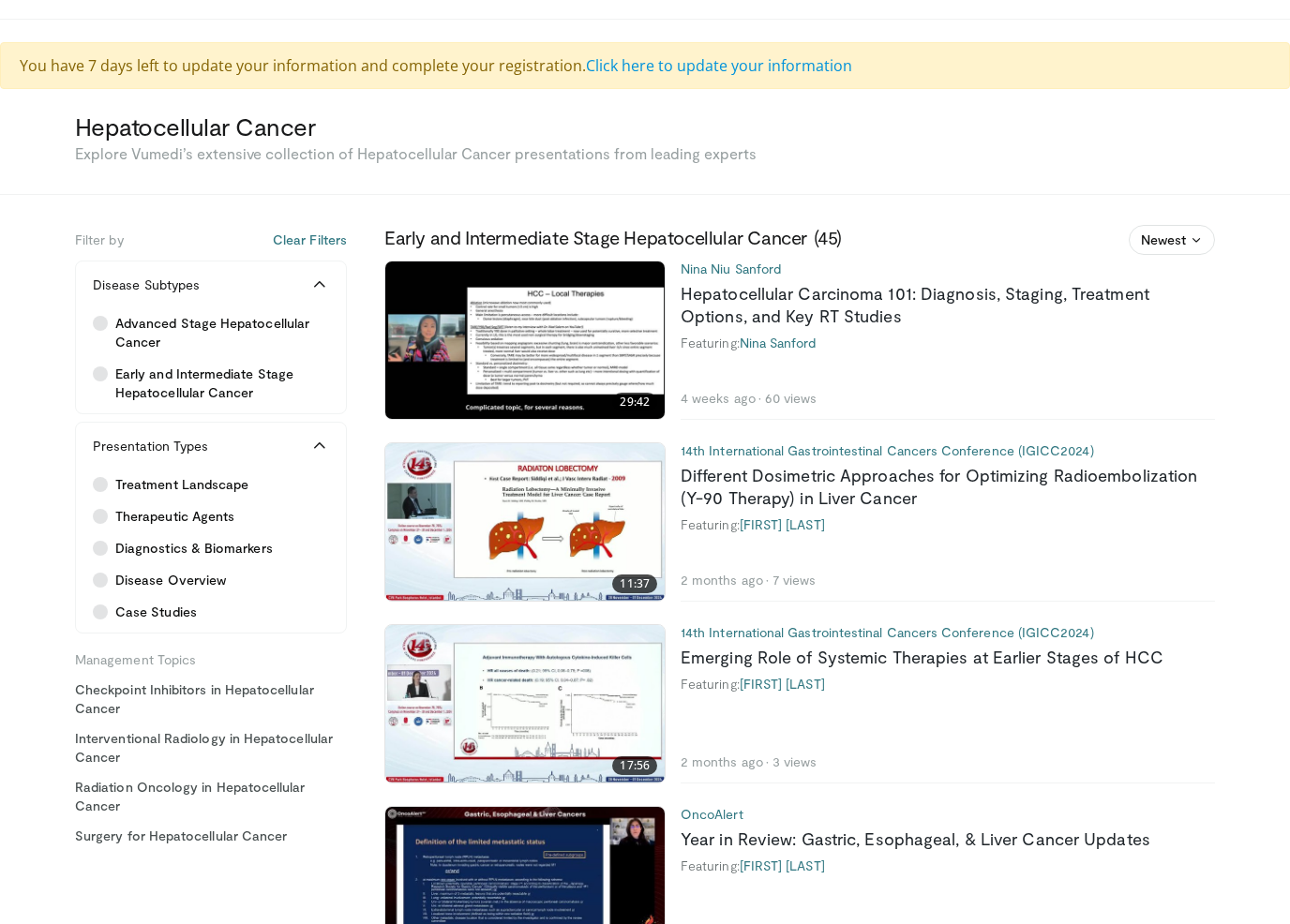 scroll, scrollTop: 147, scrollLeft: 0, axis: vertical 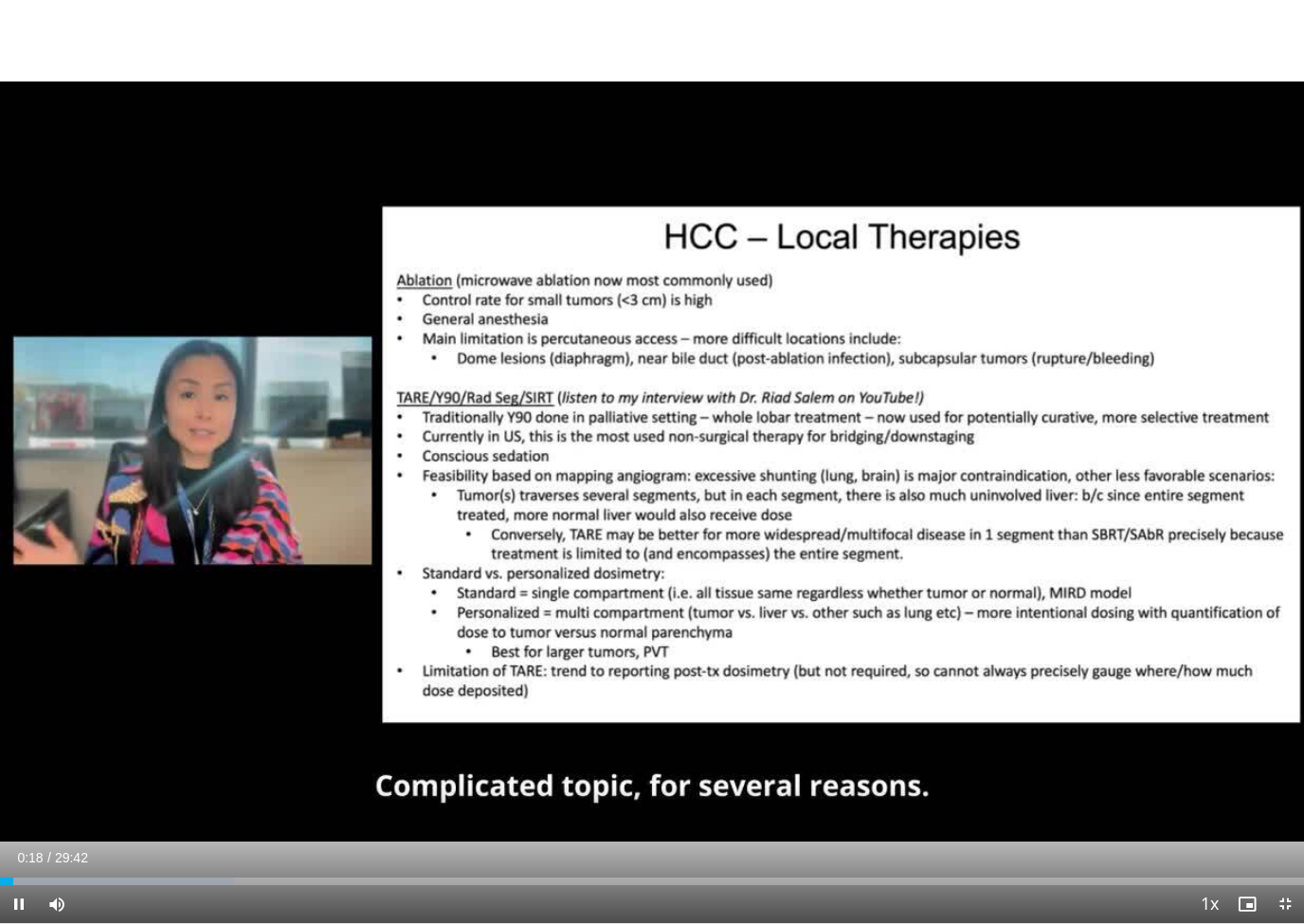 click on "10 seconds
Tap to unmute" at bounding box center [652, 462] 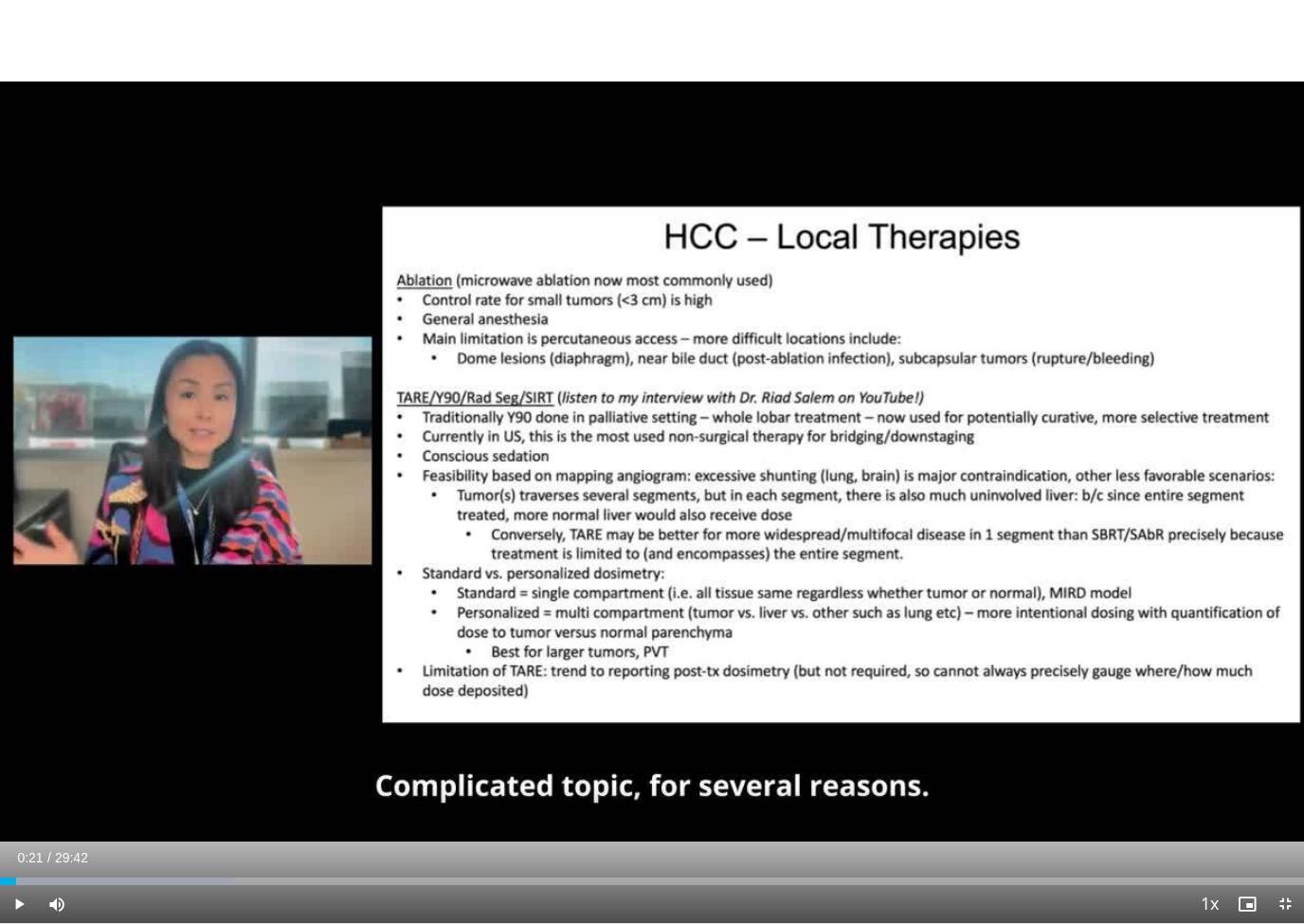 click on "10 seconds
Tap to unmute" at bounding box center [652, 462] 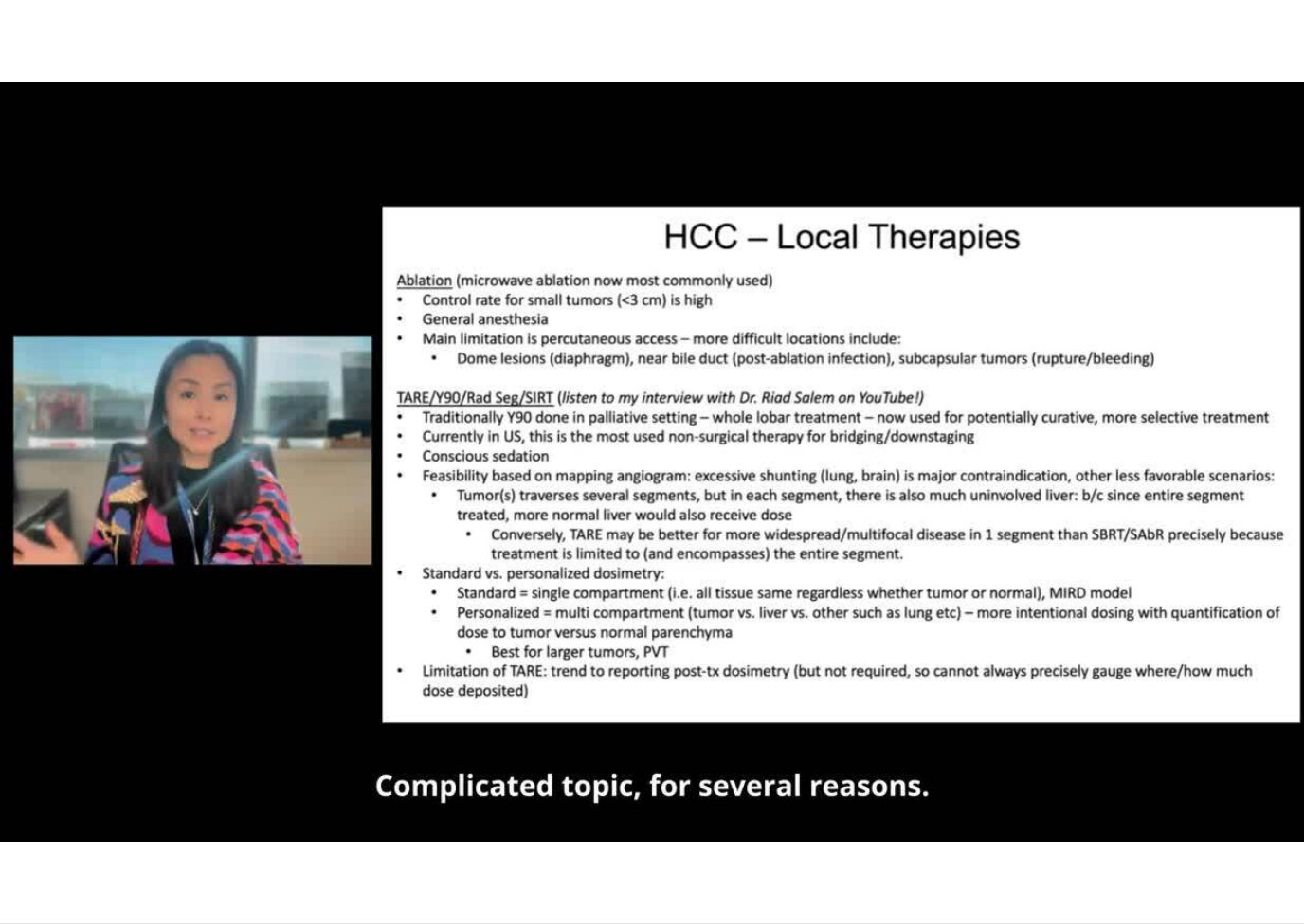 click on "10 seconds
Tap to unmute" at bounding box center (652, 462) 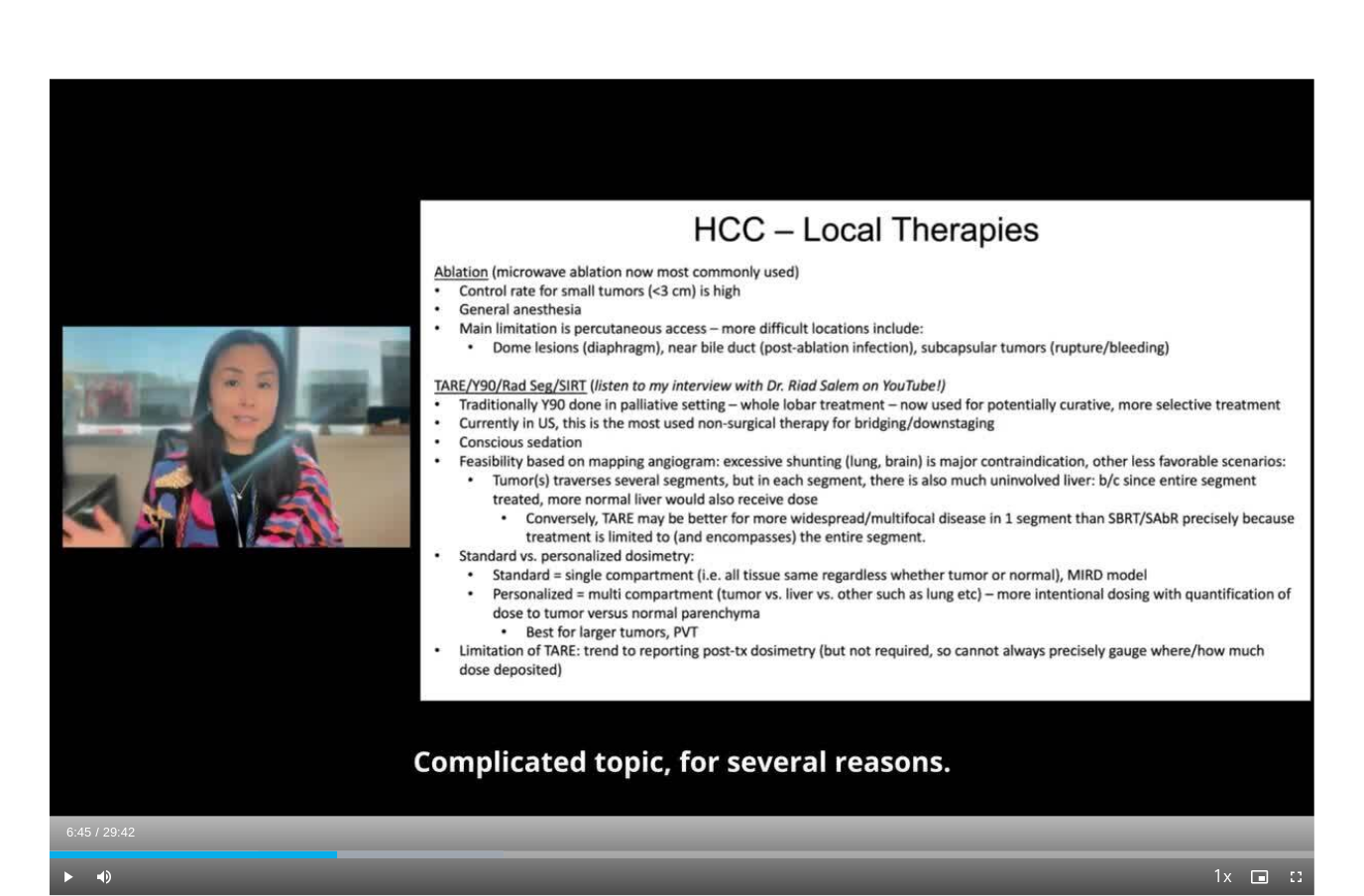 scroll, scrollTop: 257, scrollLeft: 0, axis: vertical 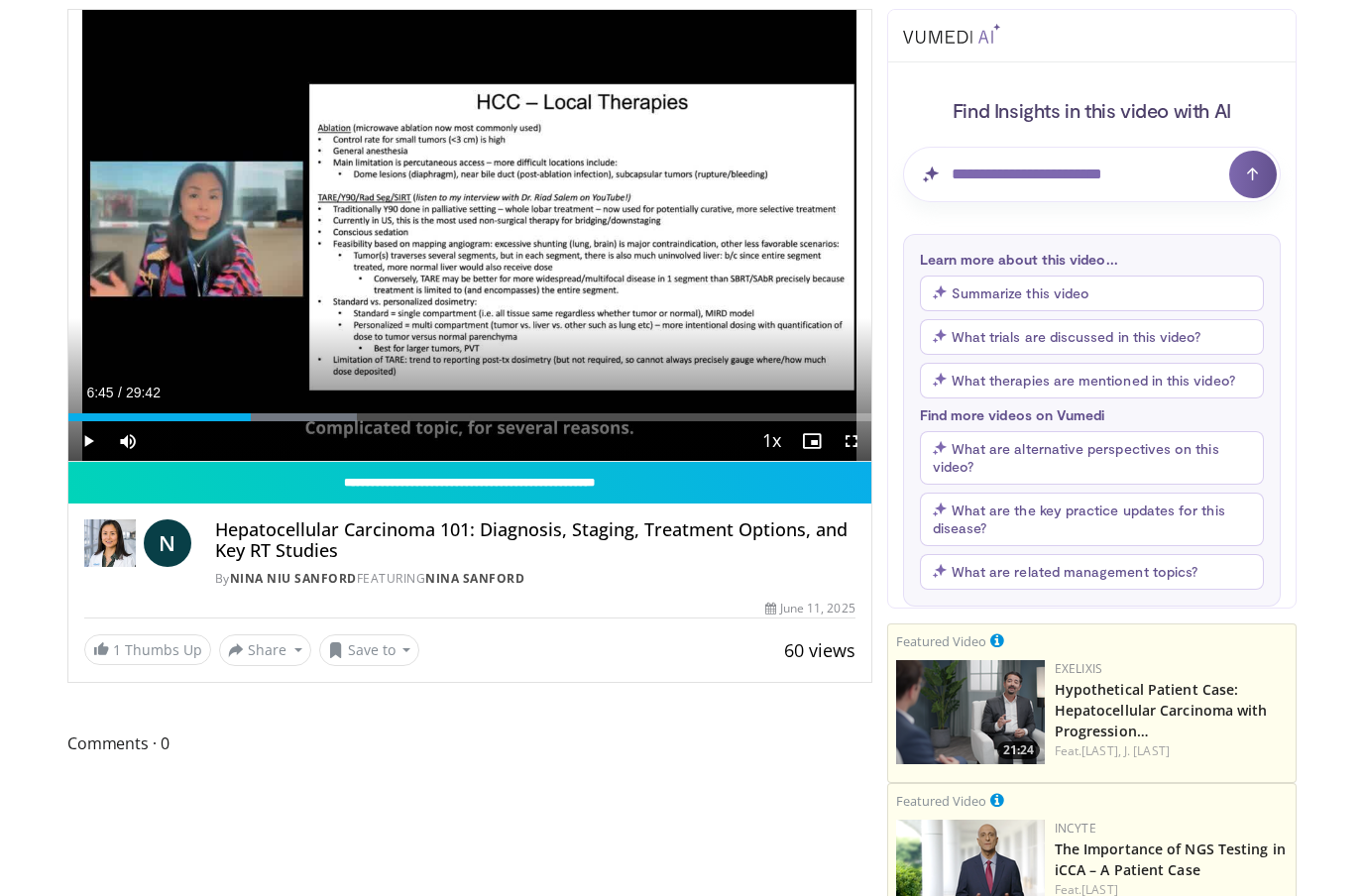 click on "Summarize this video" at bounding box center (1091, 293) 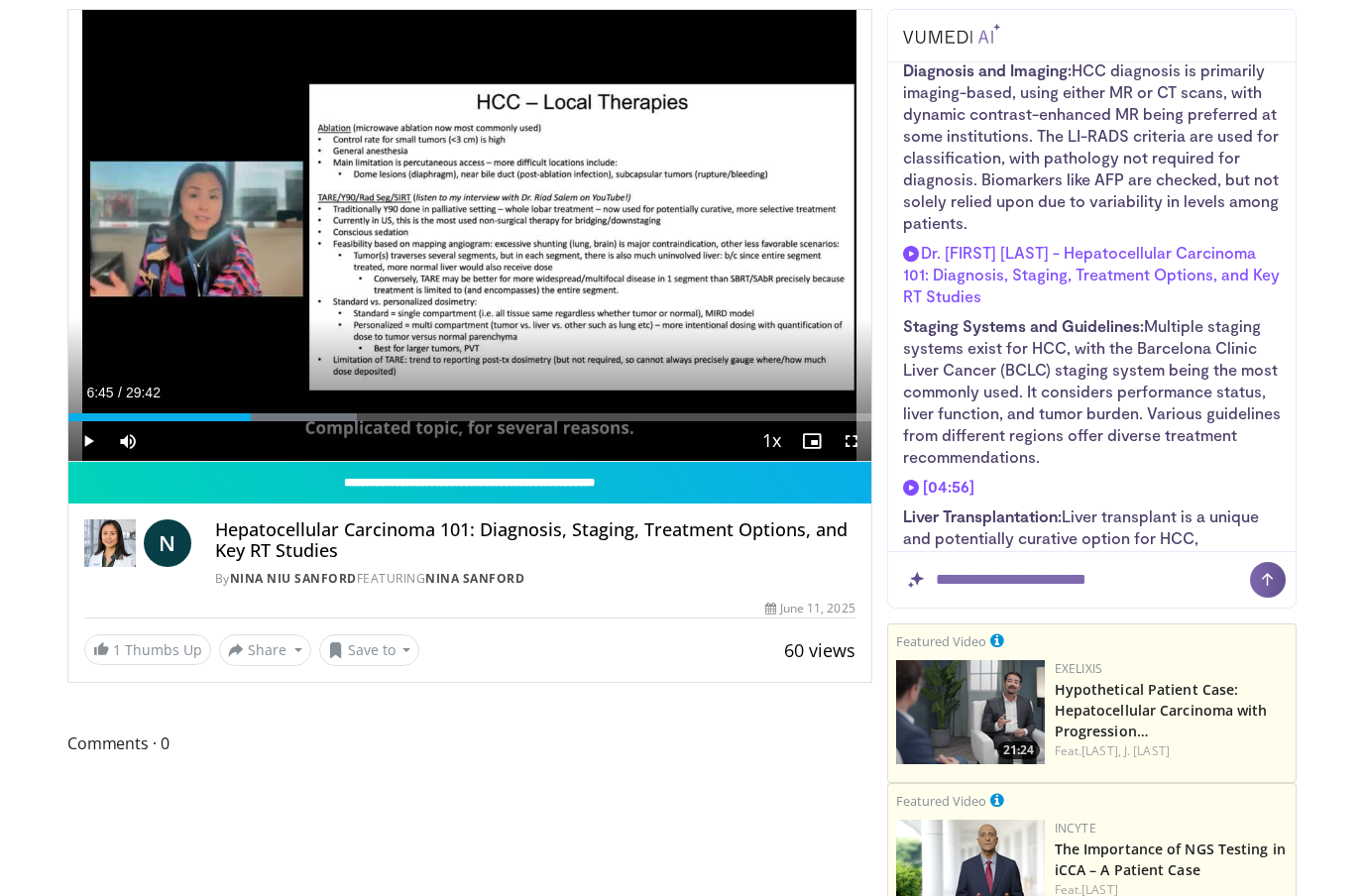 scroll, scrollTop: 36, scrollLeft: 0, axis: vertical 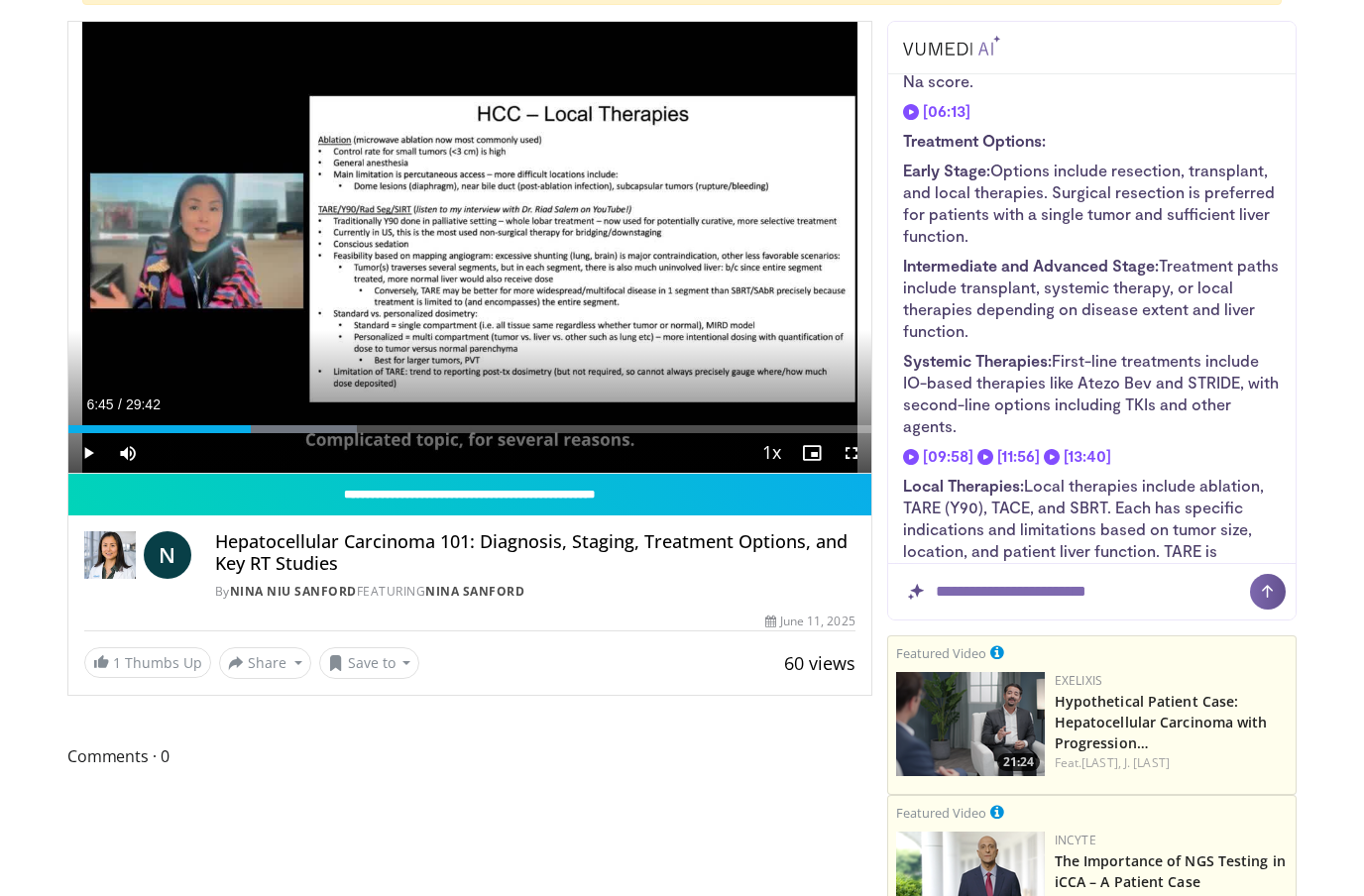 click on "Just Launched:  2025 ASCO® Annual Meeting Insights Hub WATCH NOW
Specialties
Adult & Family Medicine
Allergy, Asthma, Immunology
Anesthesiology
Cardiology
Dental
Dermatology
Endocrinology
Gastroenterology & Hepatology
General Surgery
Hematology & Oncology
Infectious Disease
Nephrology
Neurology
Neurosurgery
Obstetrics & Gynecology
Ophthalmology
Oral Maxillofacial
Orthopaedics
Otolaryngology
Pediatrics
Plastic Surgery" at bounding box center (682, 2028) 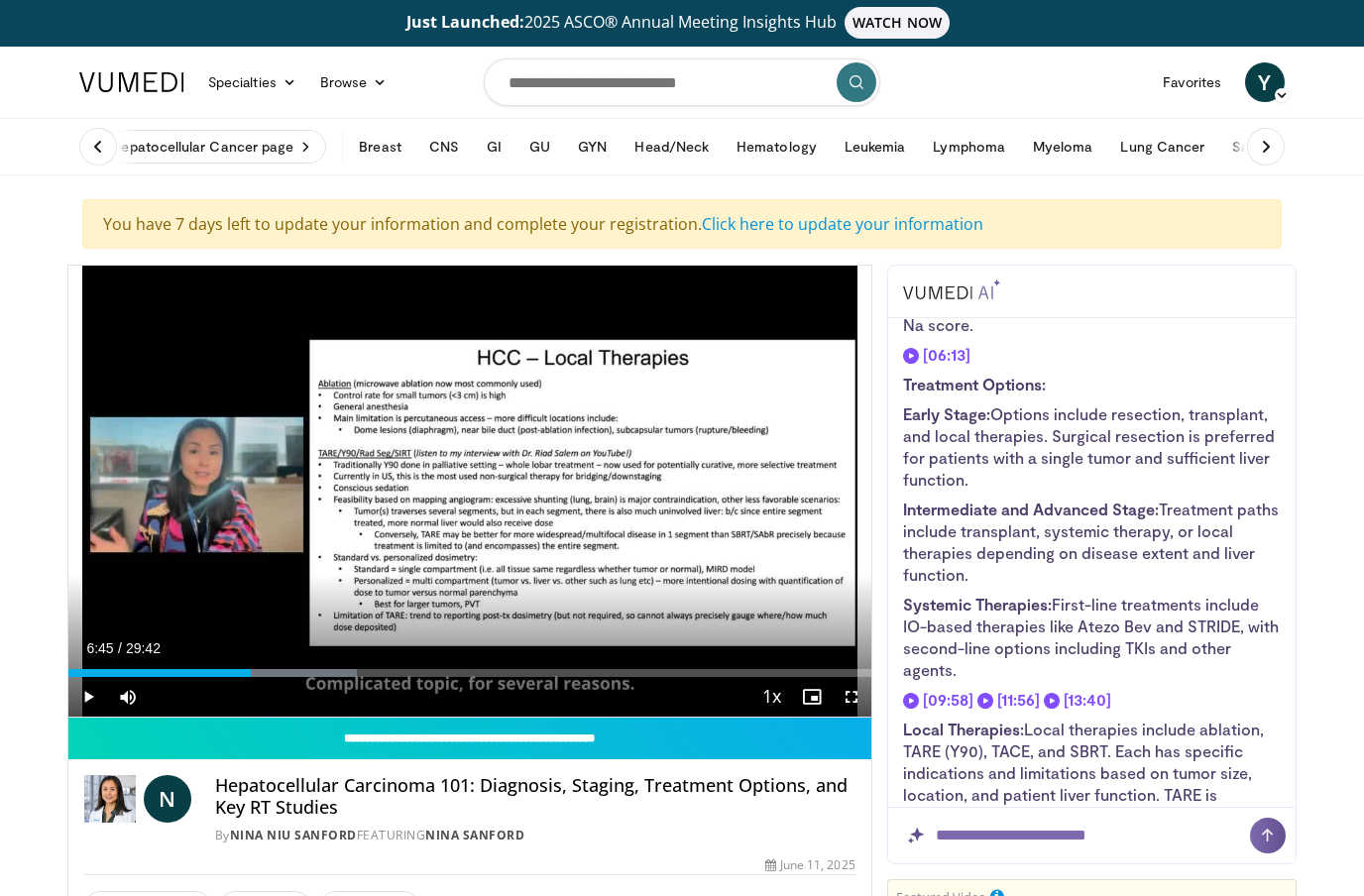 scroll, scrollTop: 0, scrollLeft: 0, axis: both 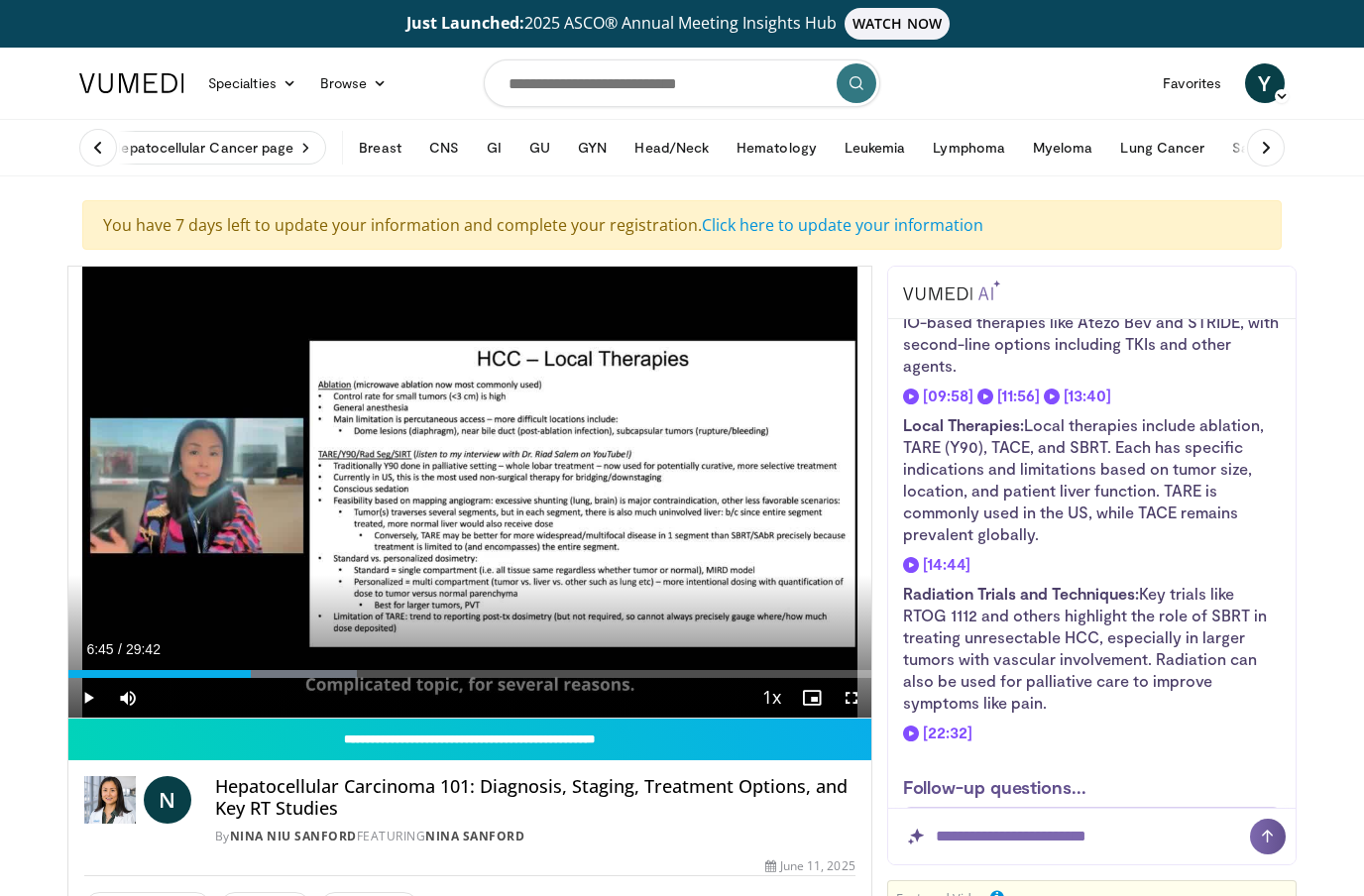 click on "Local Therapies:
Local therapies include ablation, TARE (Y90), TACE, and SBRT. Each has specific indications and limitations based on tumor size, location, and patient liver function. TARE is commonly used in the US, while TACE remains prevalent globally." at bounding box center [1091, 480] 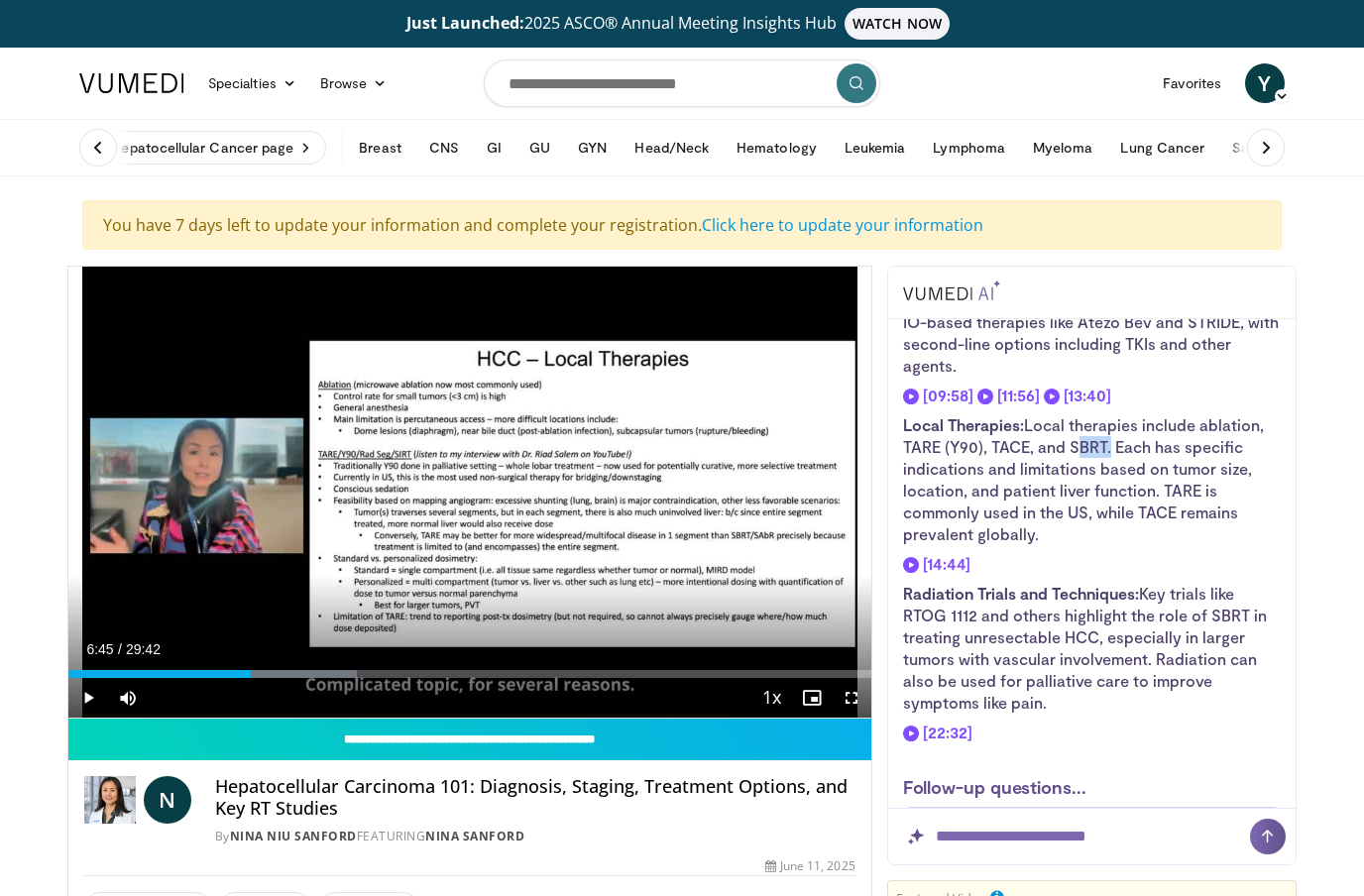 click on "Local Therapies:" at bounding box center (964, 424) 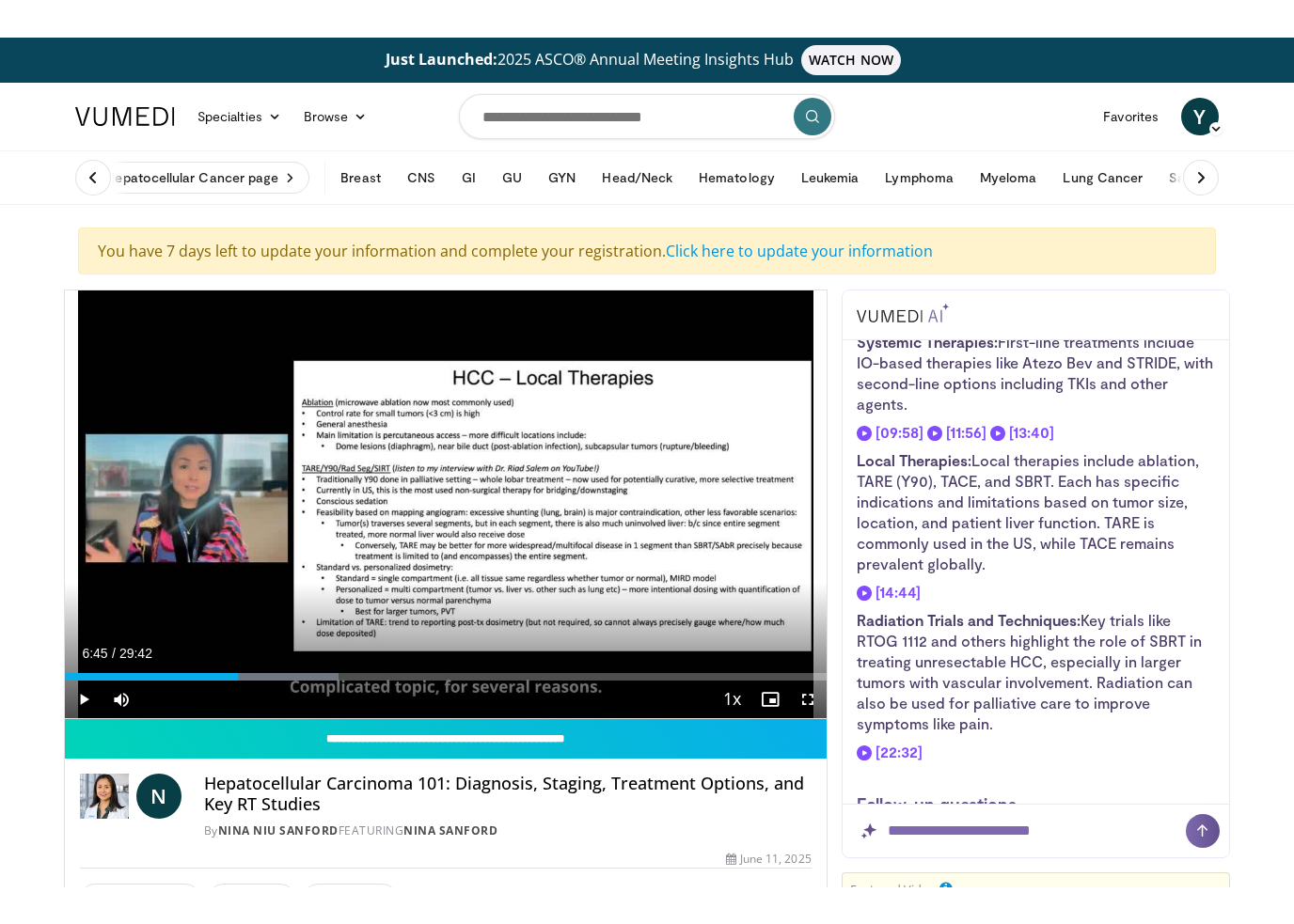 scroll, scrollTop: 920, scrollLeft: 0, axis: vertical 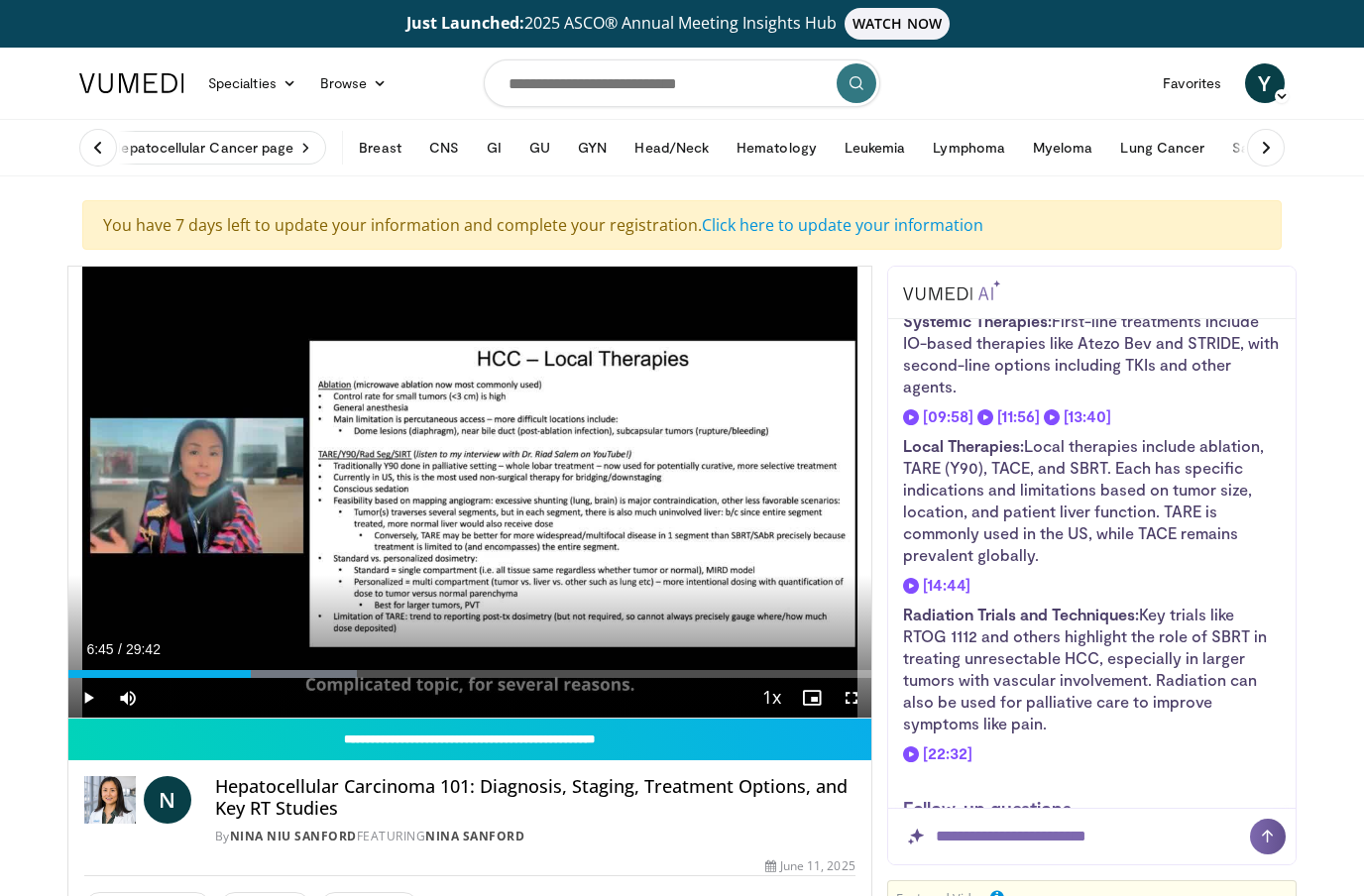 click at bounding box center (986, 417) 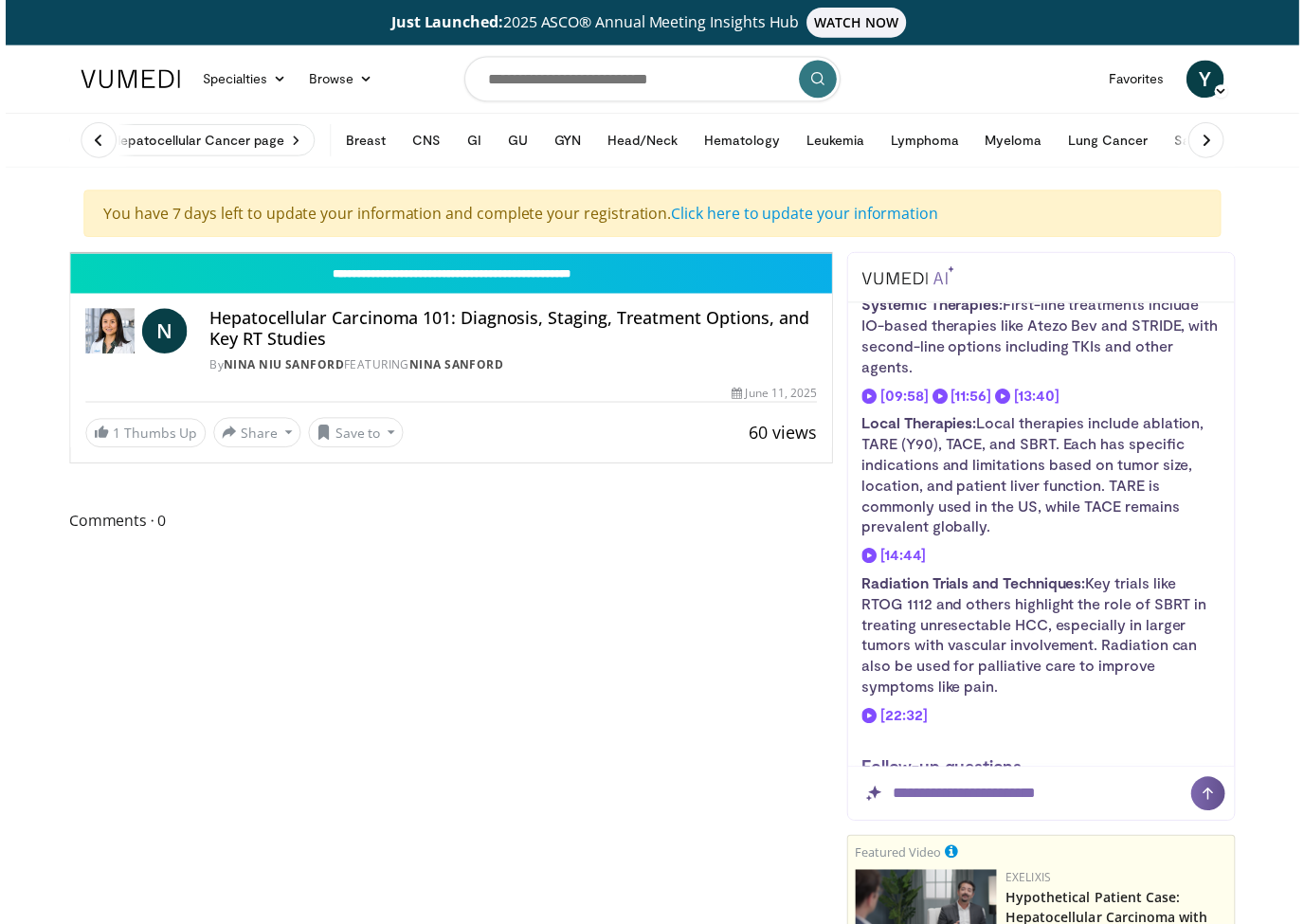 scroll, scrollTop: 23, scrollLeft: 0, axis: vertical 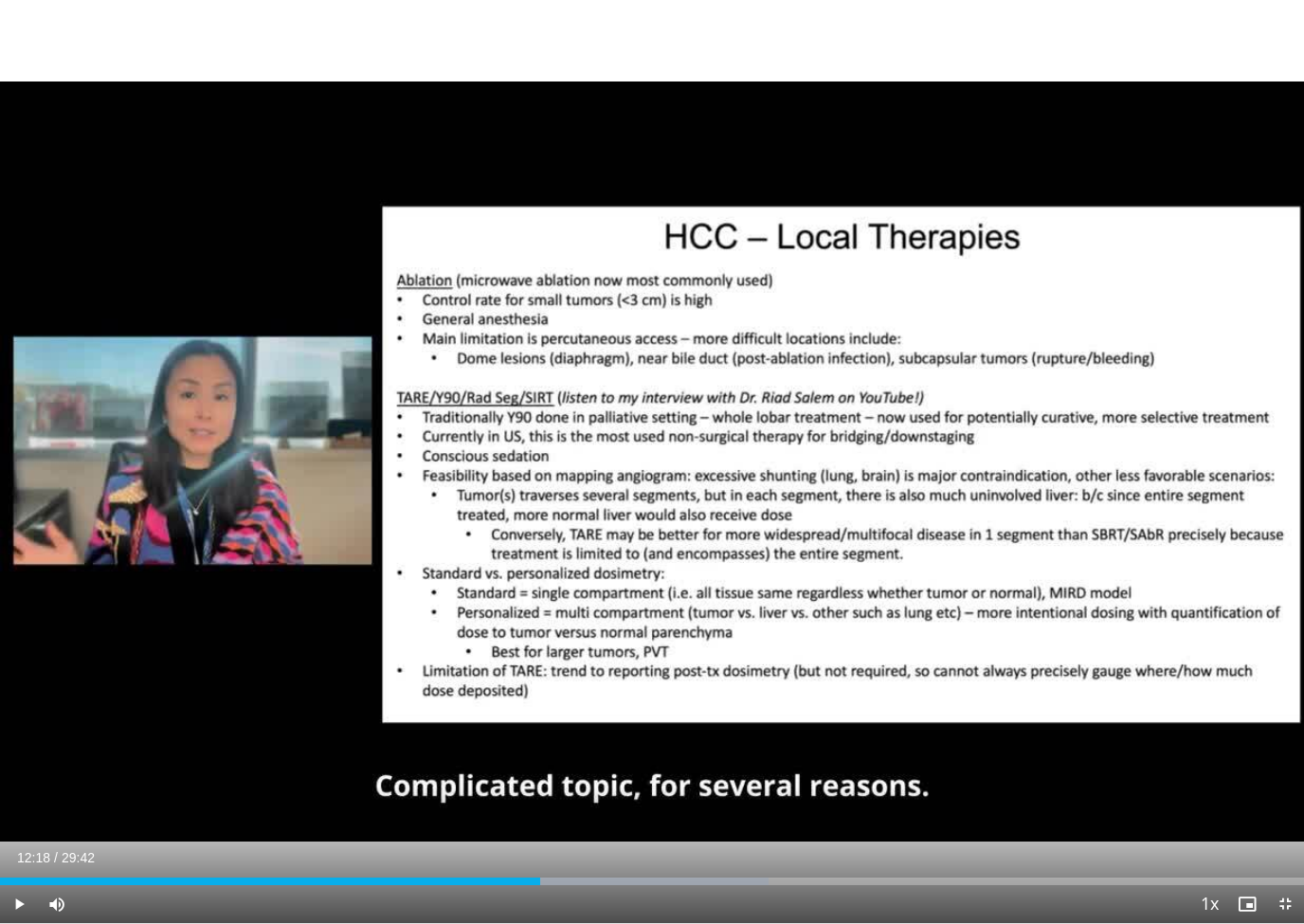 click on "10 seconds
Tap to unmute" at bounding box center [652, 462] 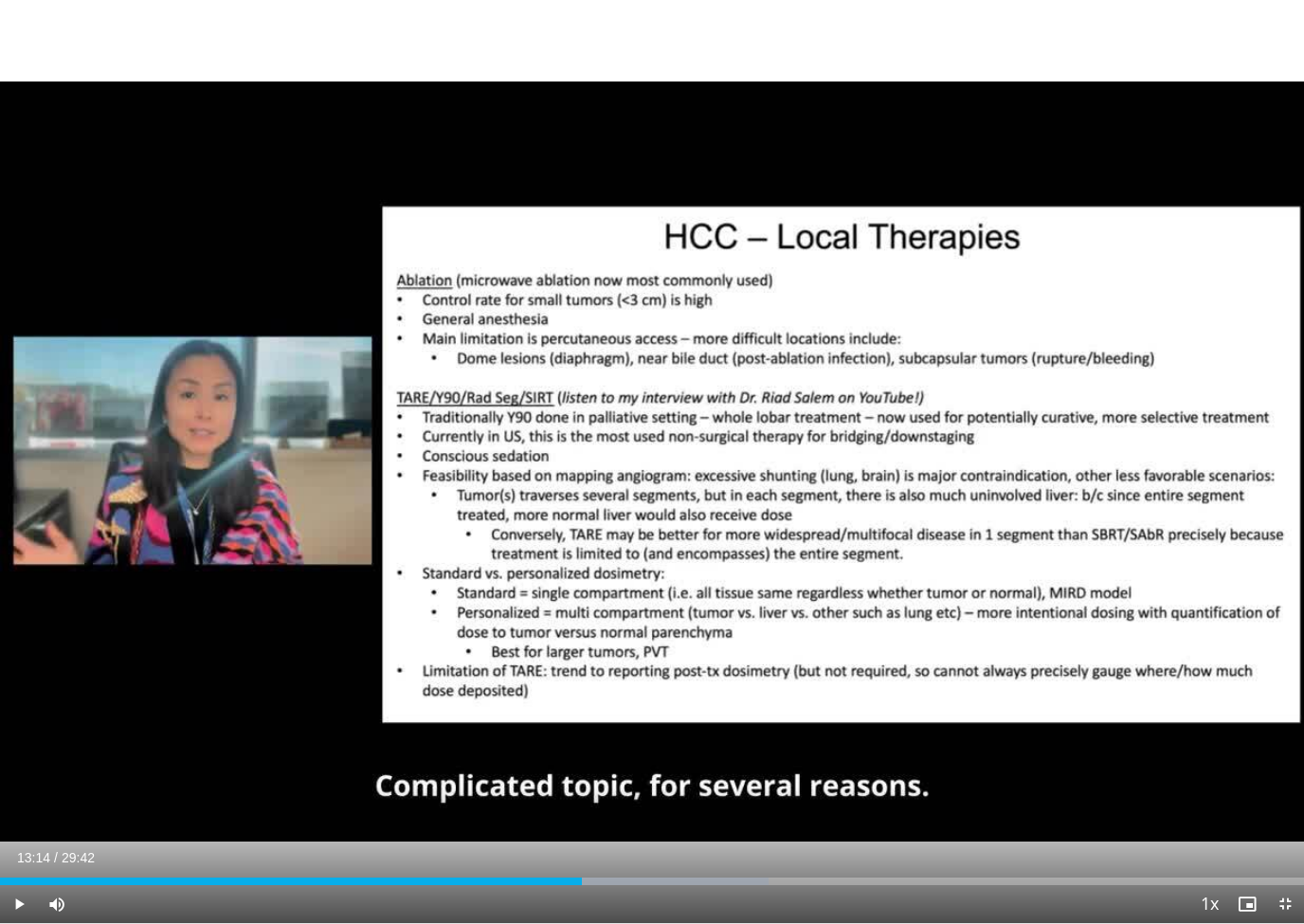 click at bounding box center (19, 904) 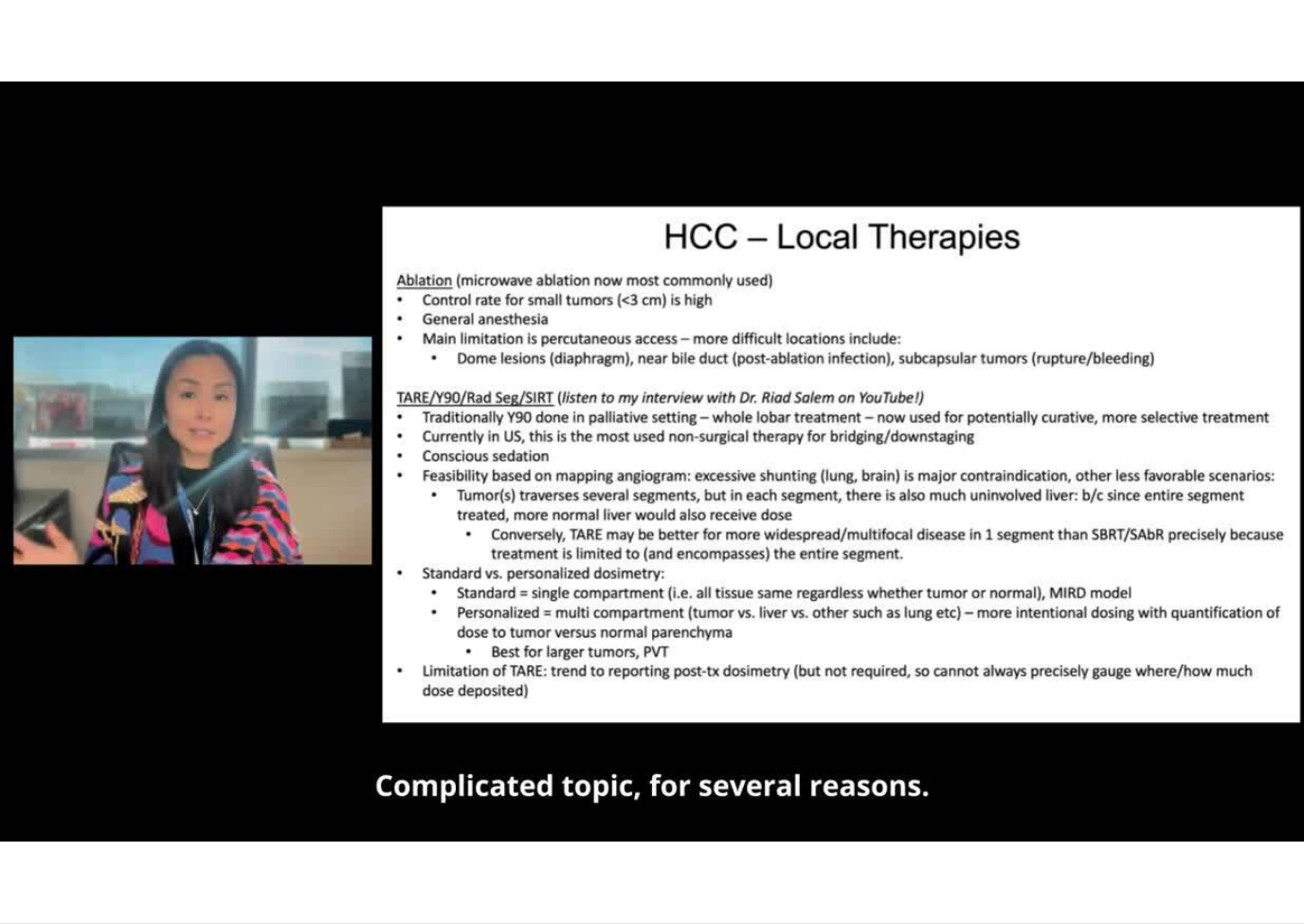 click on "10 seconds
Tap to unmute" at bounding box center [652, 462] 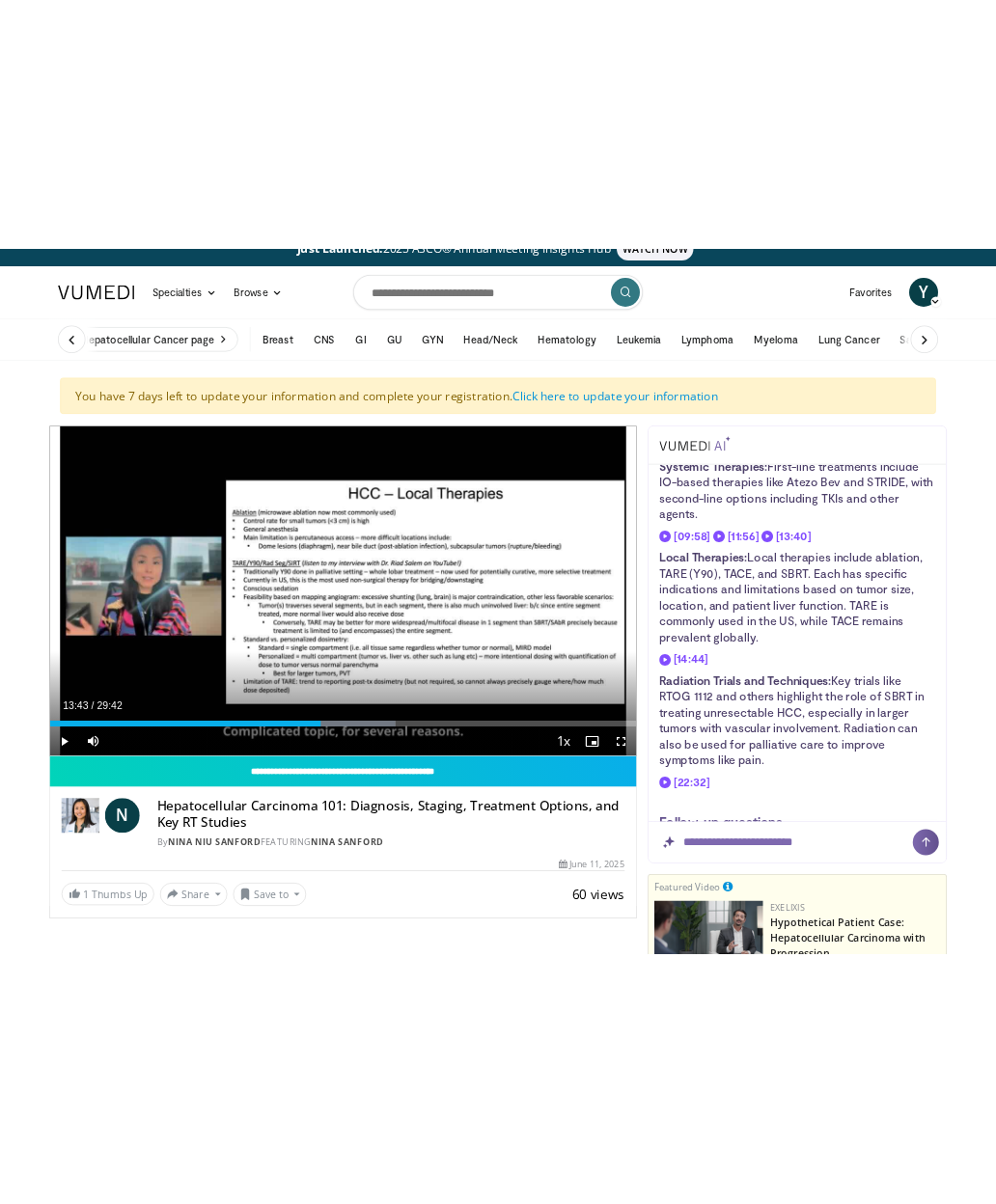 scroll, scrollTop: 0, scrollLeft: 0, axis: both 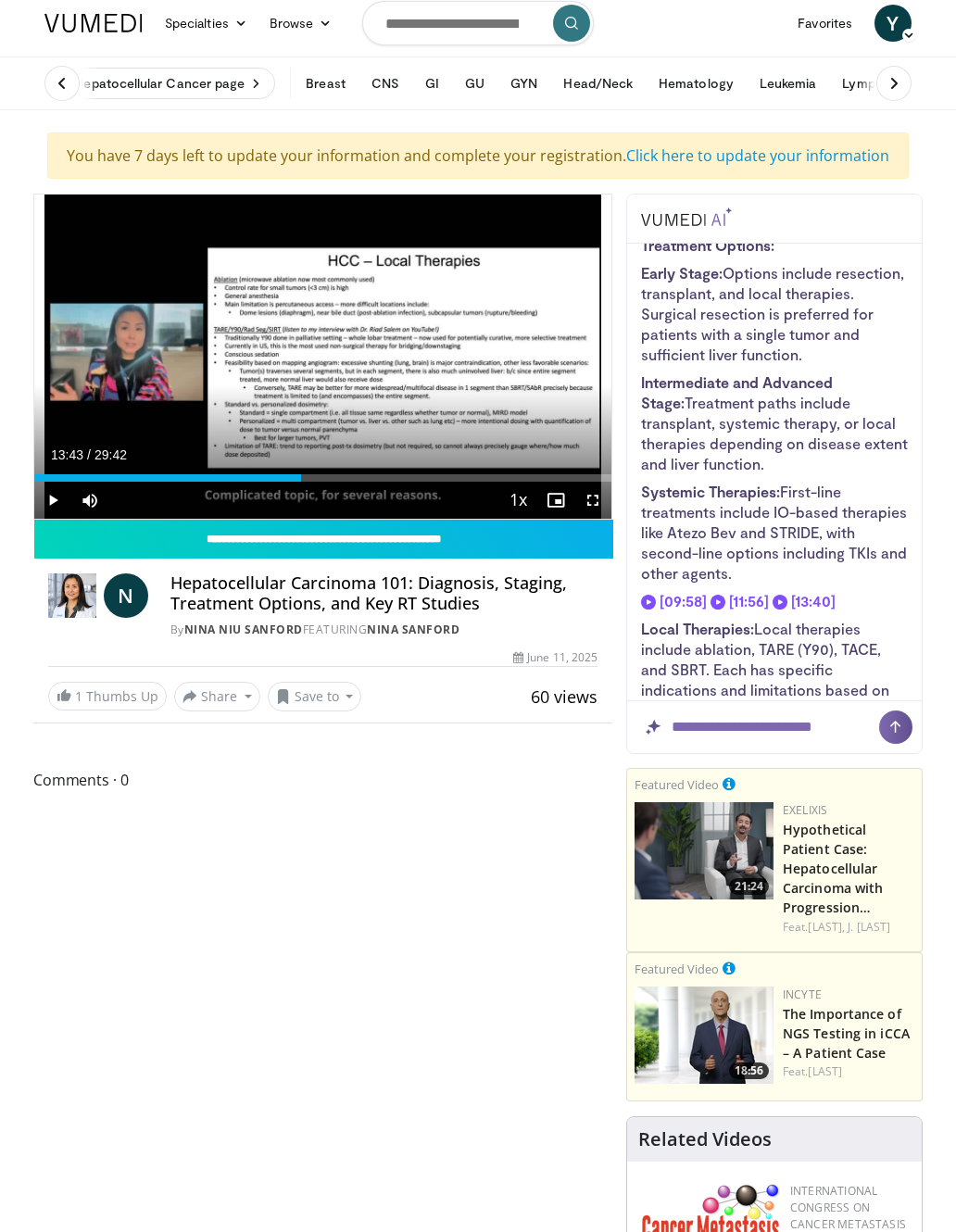 click at bounding box center (895, 727) 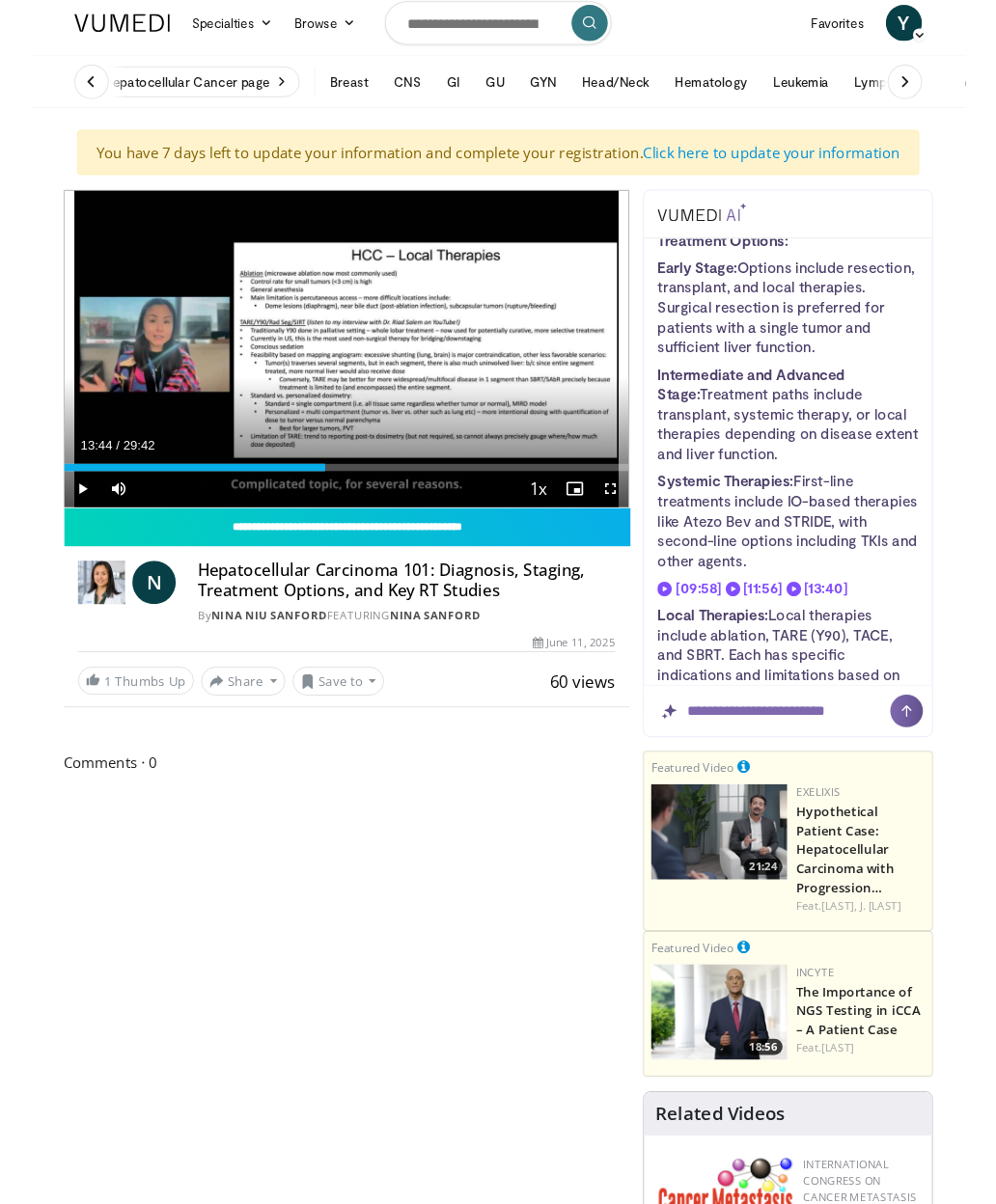 scroll, scrollTop: 0, scrollLeft: 0, axis: both 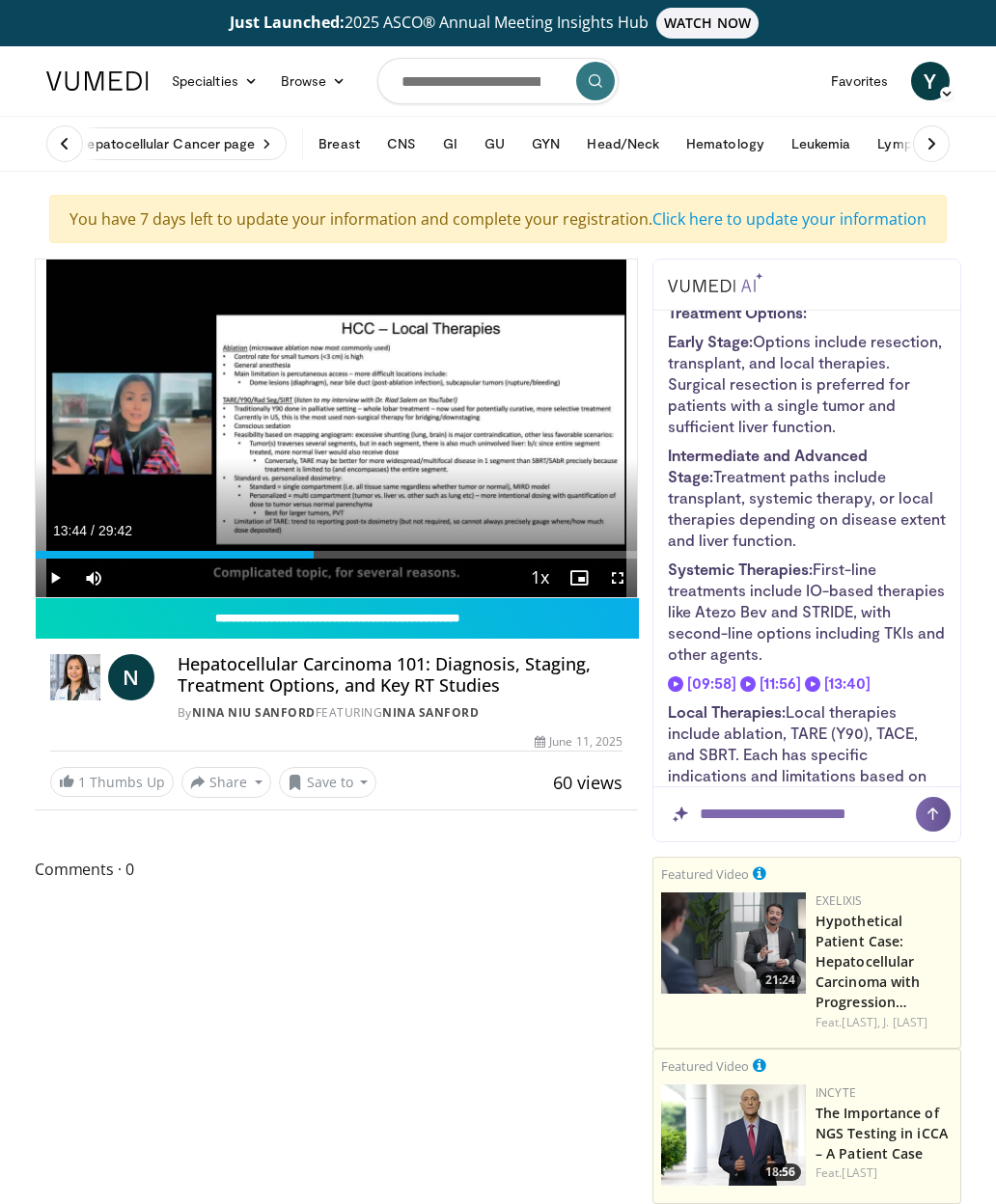 click at bounding box center [807, 285] 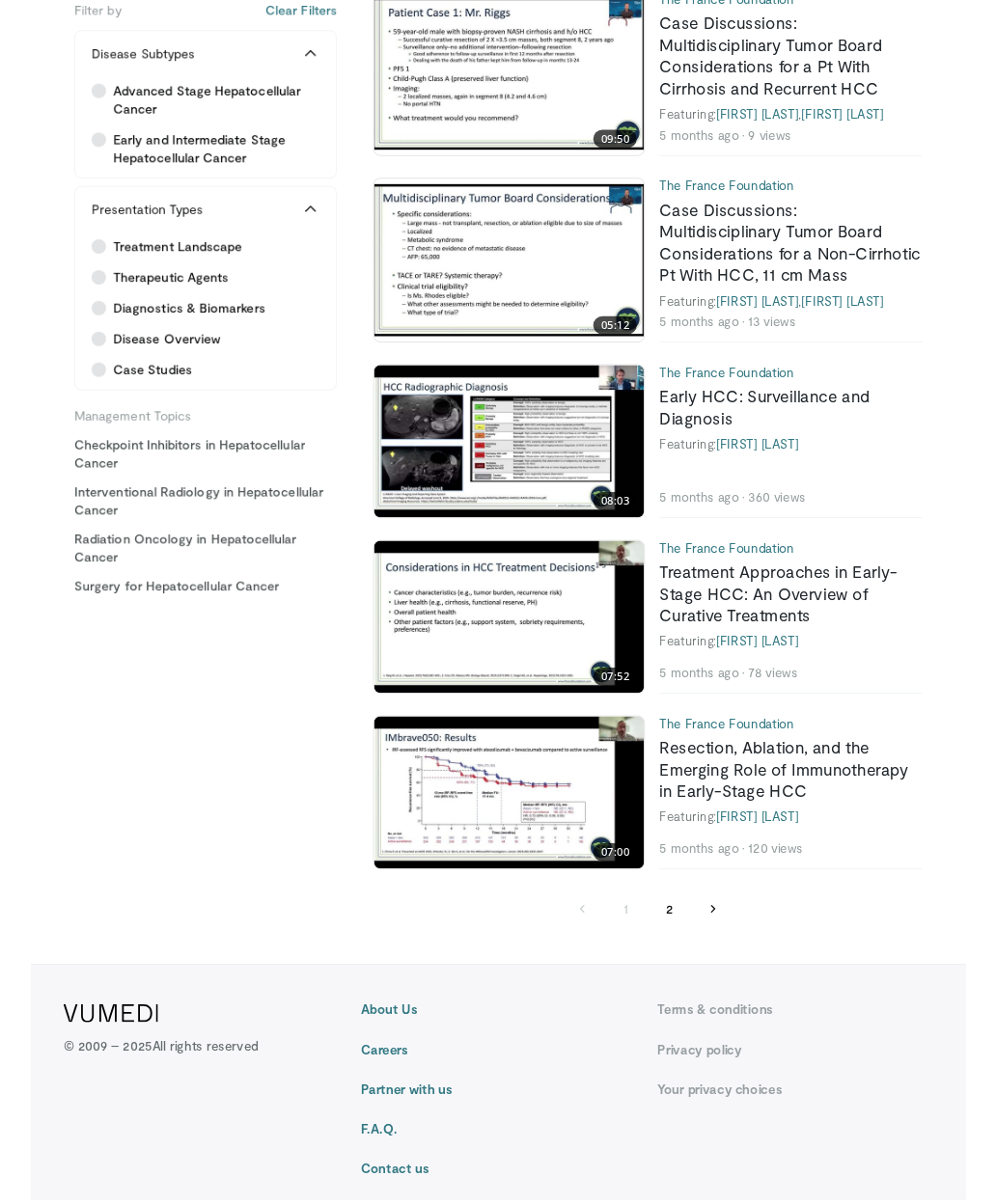 scroll, scrollTop: 4403, scrollLeft: 0, axis: vertical 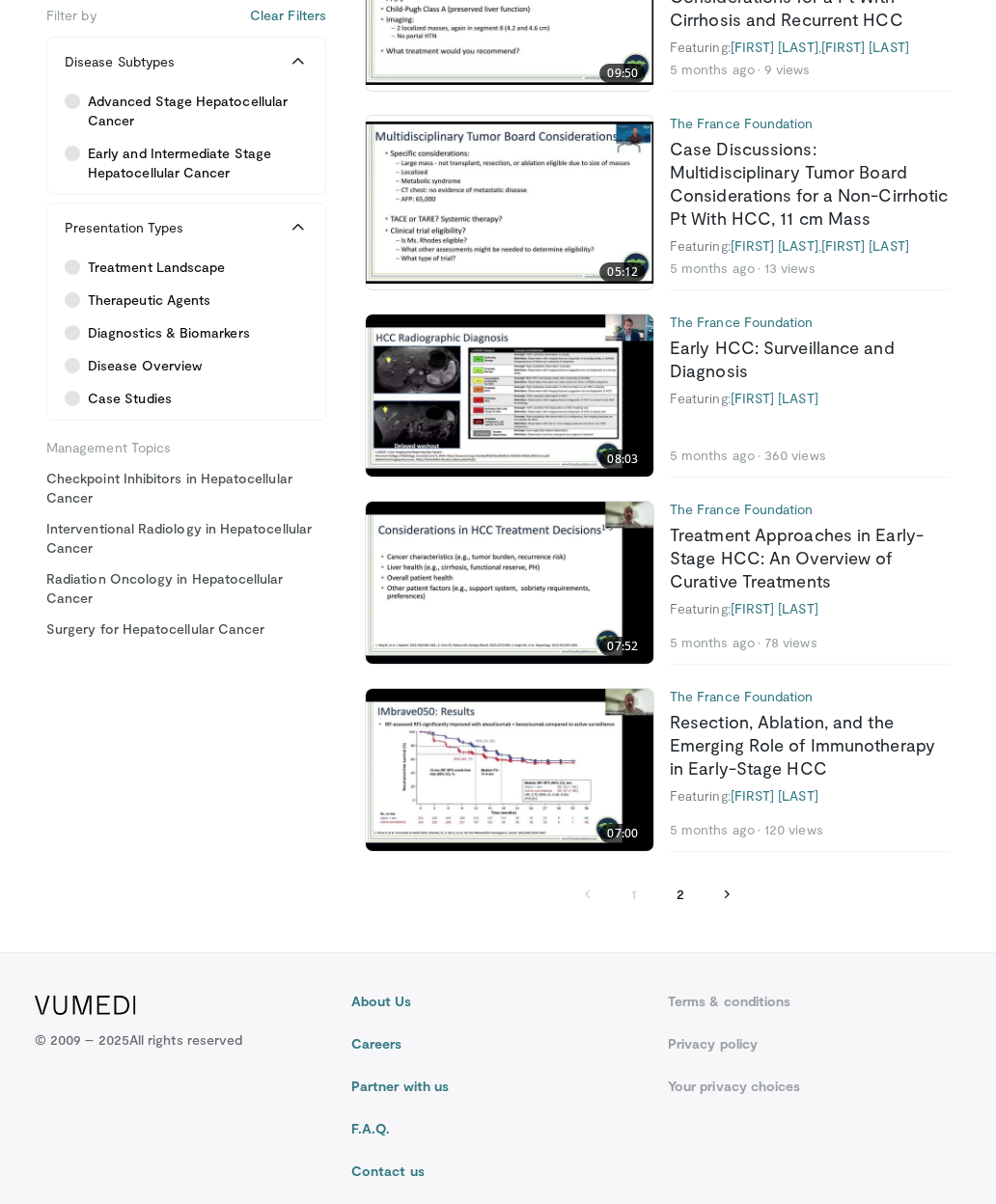 click on "2" at bounding box center [680, 894] 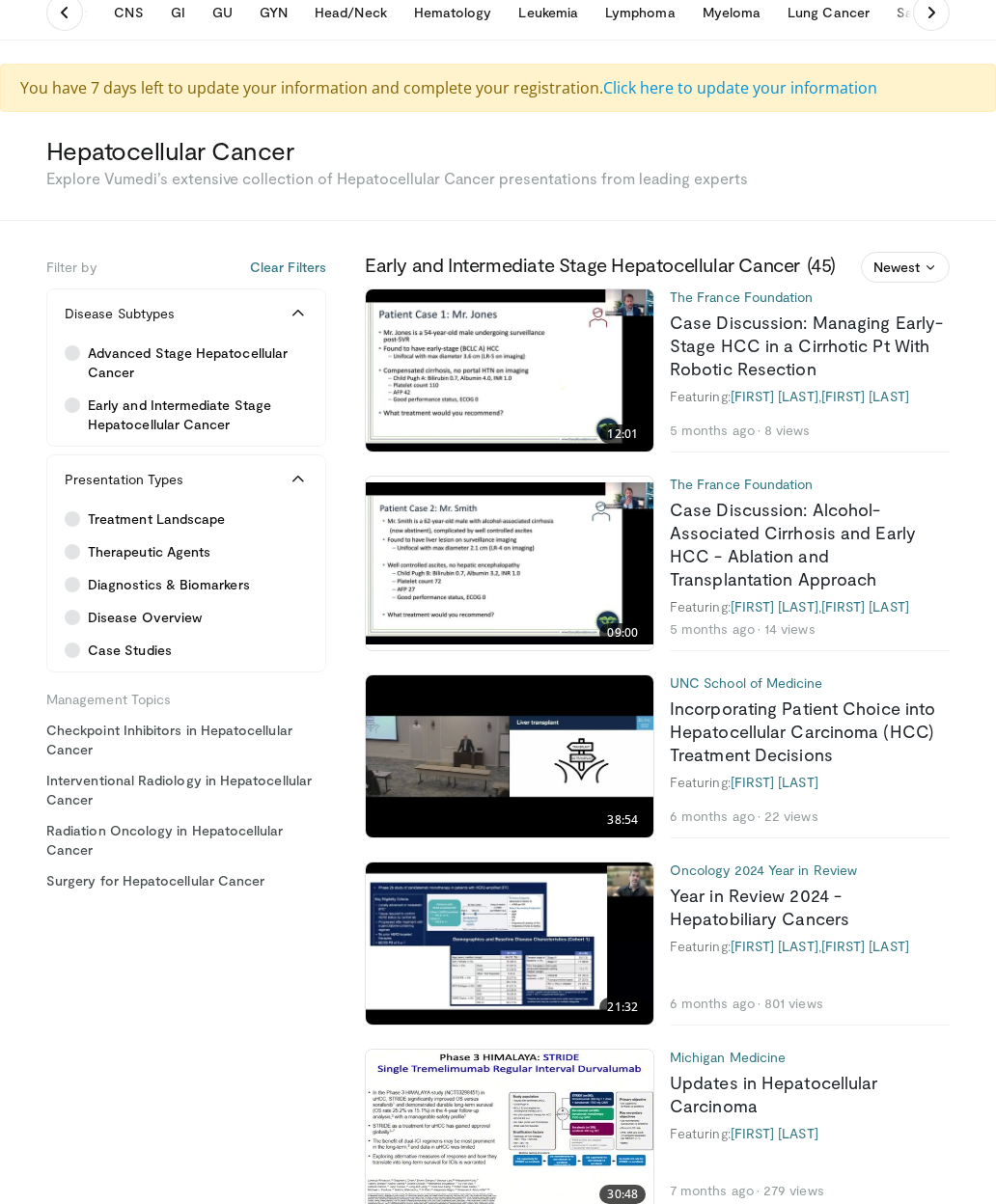 click on "You have 7 days left to update your information and complete your registration.
Click here to update your information
Hepatocellular Cancer
Explore Vumedi’s extensive collection of Hepatocellular Cancer presentations from leading experts
1
Filtered
Clear
Filters
Filter by
Clear Filters
Disease Subtypes
Advanced Stage Hepatocellular Cancer
,  1" at bounding box center (498, 2090) 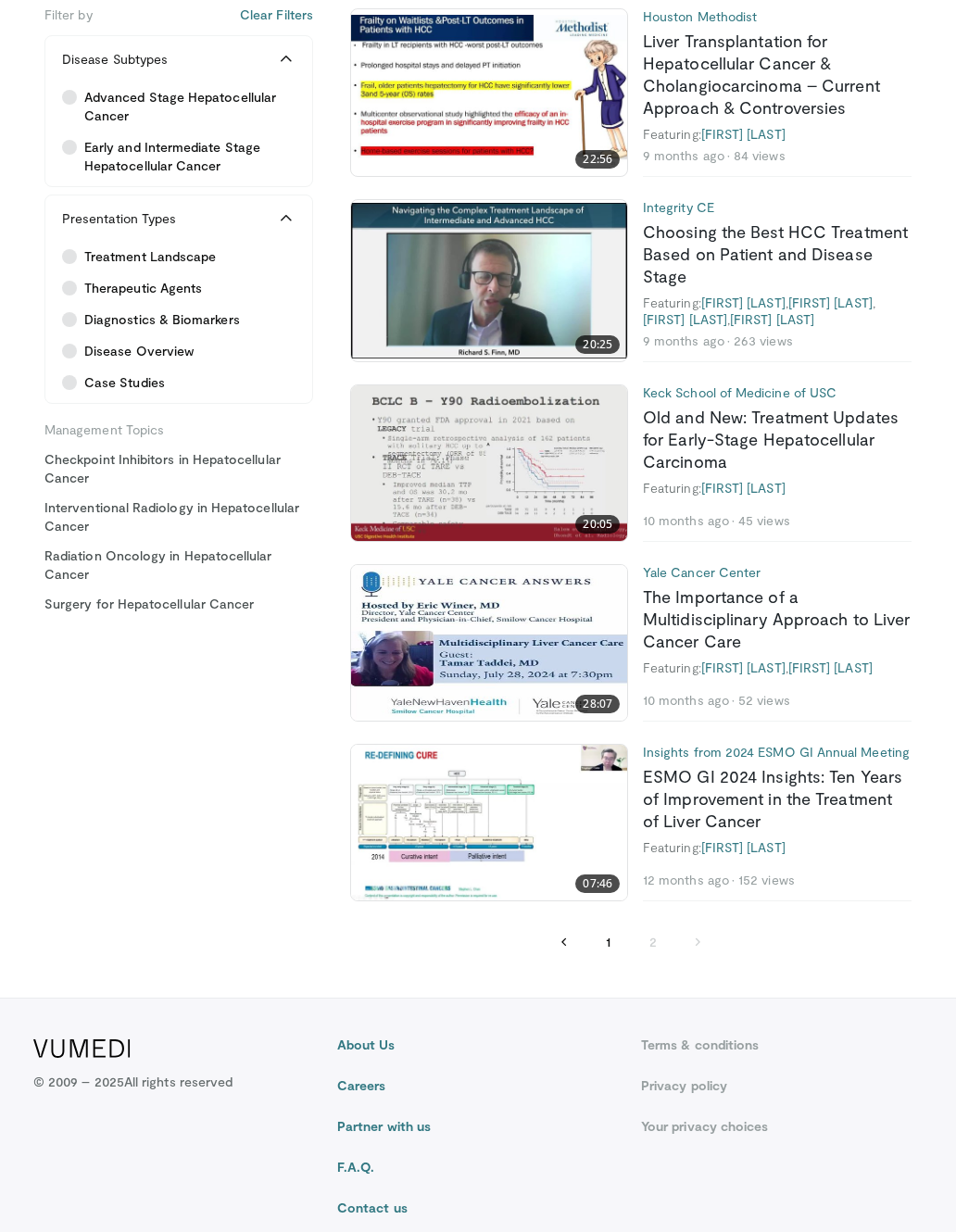 scroll, scrollTop: 3125, scrollLeft: 0, axis: vertical 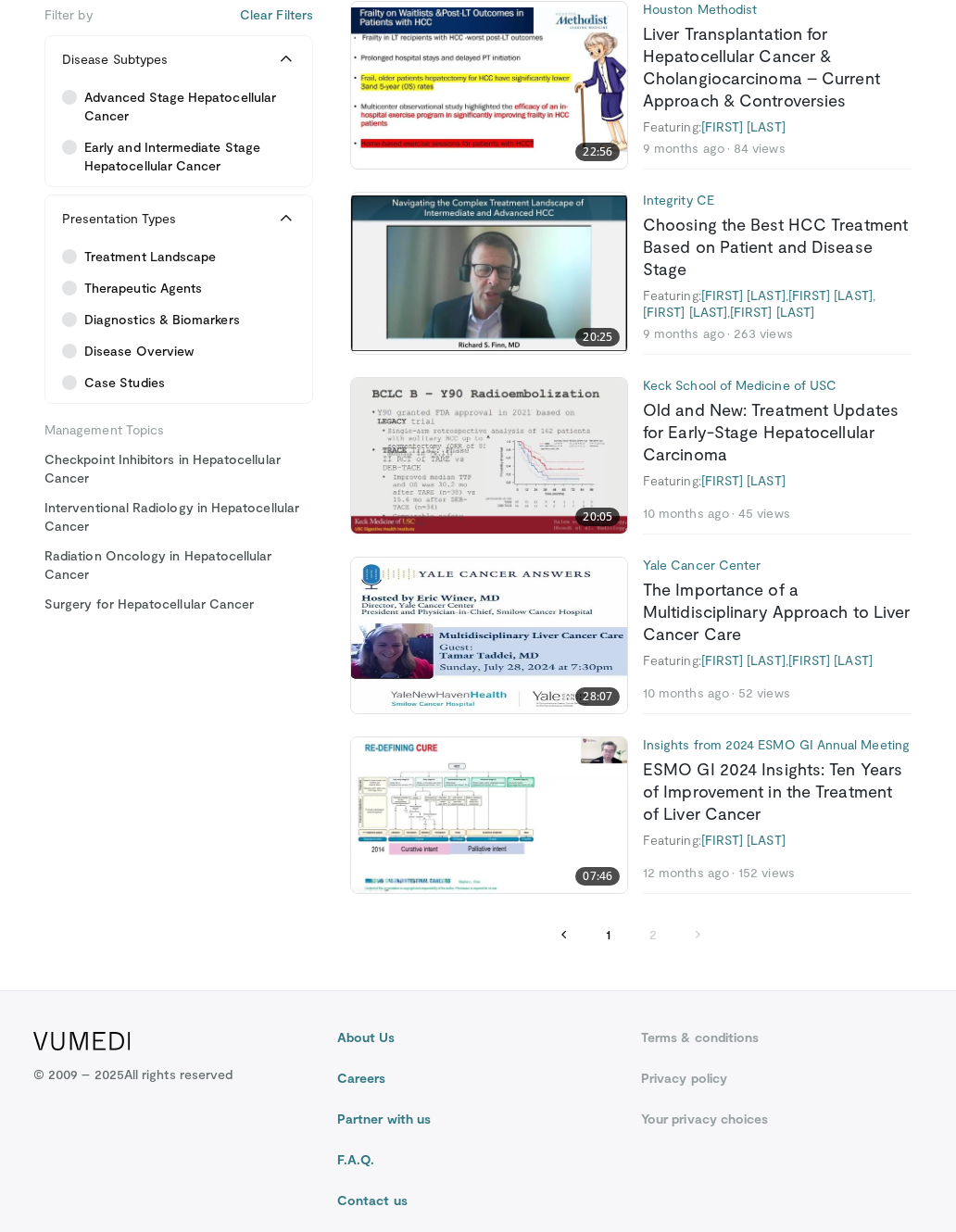 click at bounding box center (564, 935) 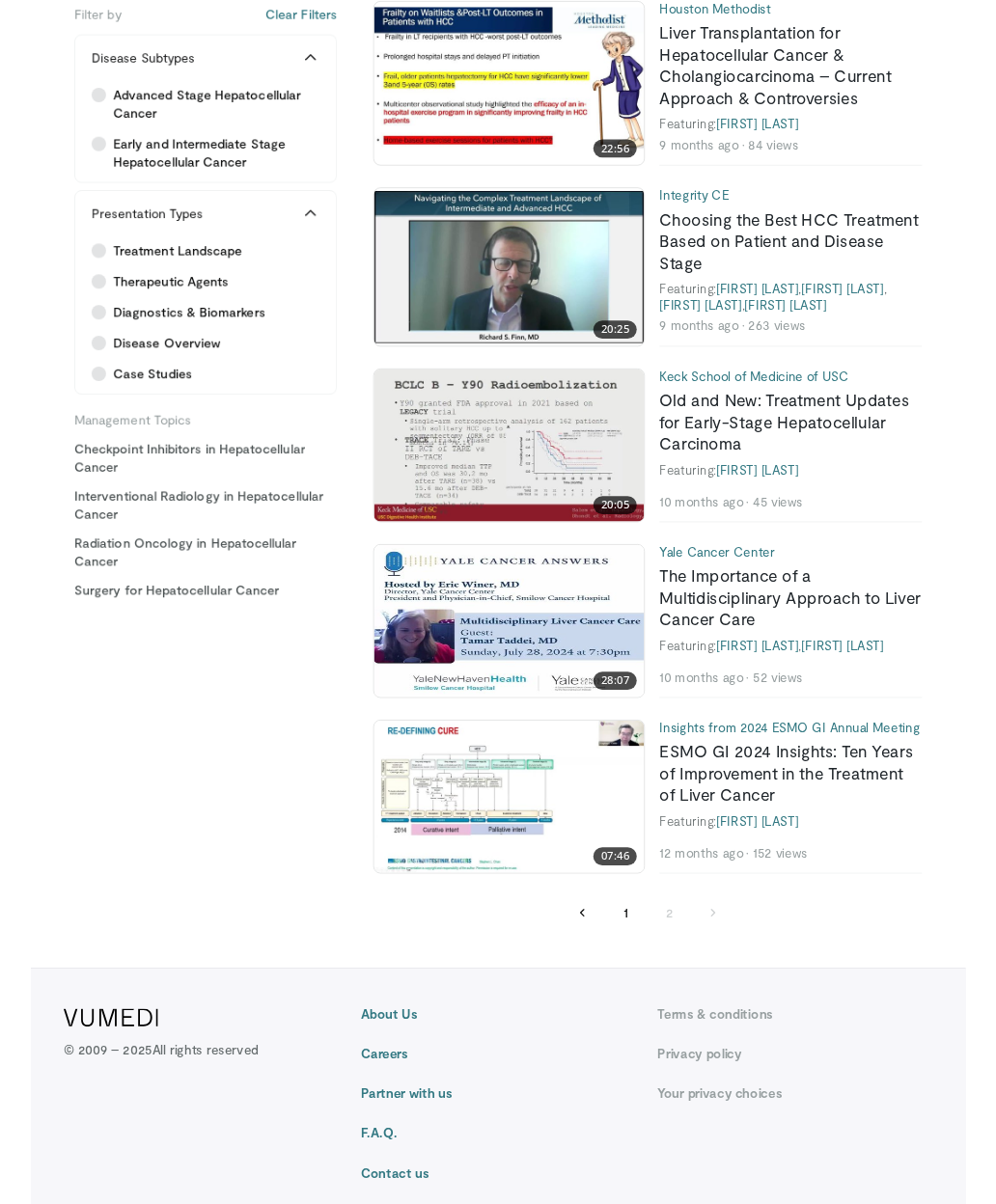 scroll, scrollTop: 52, scrollLeft: 0, axis: vertical 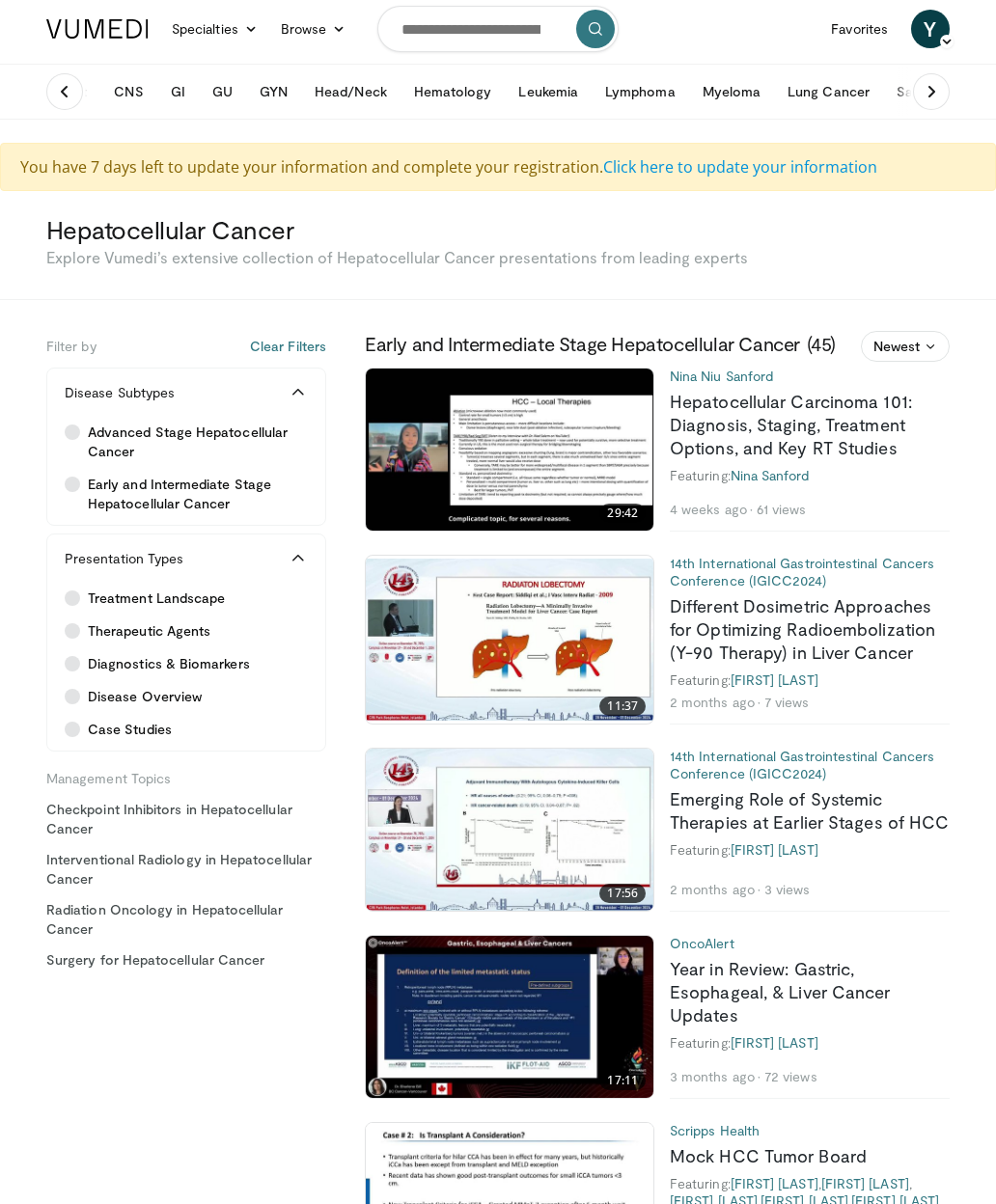 click on "Hepatocellular Carcinoma 101: Diagnosis, Staging, Treatment Options, and Key RT Studies" at bounding box center [790, 424] 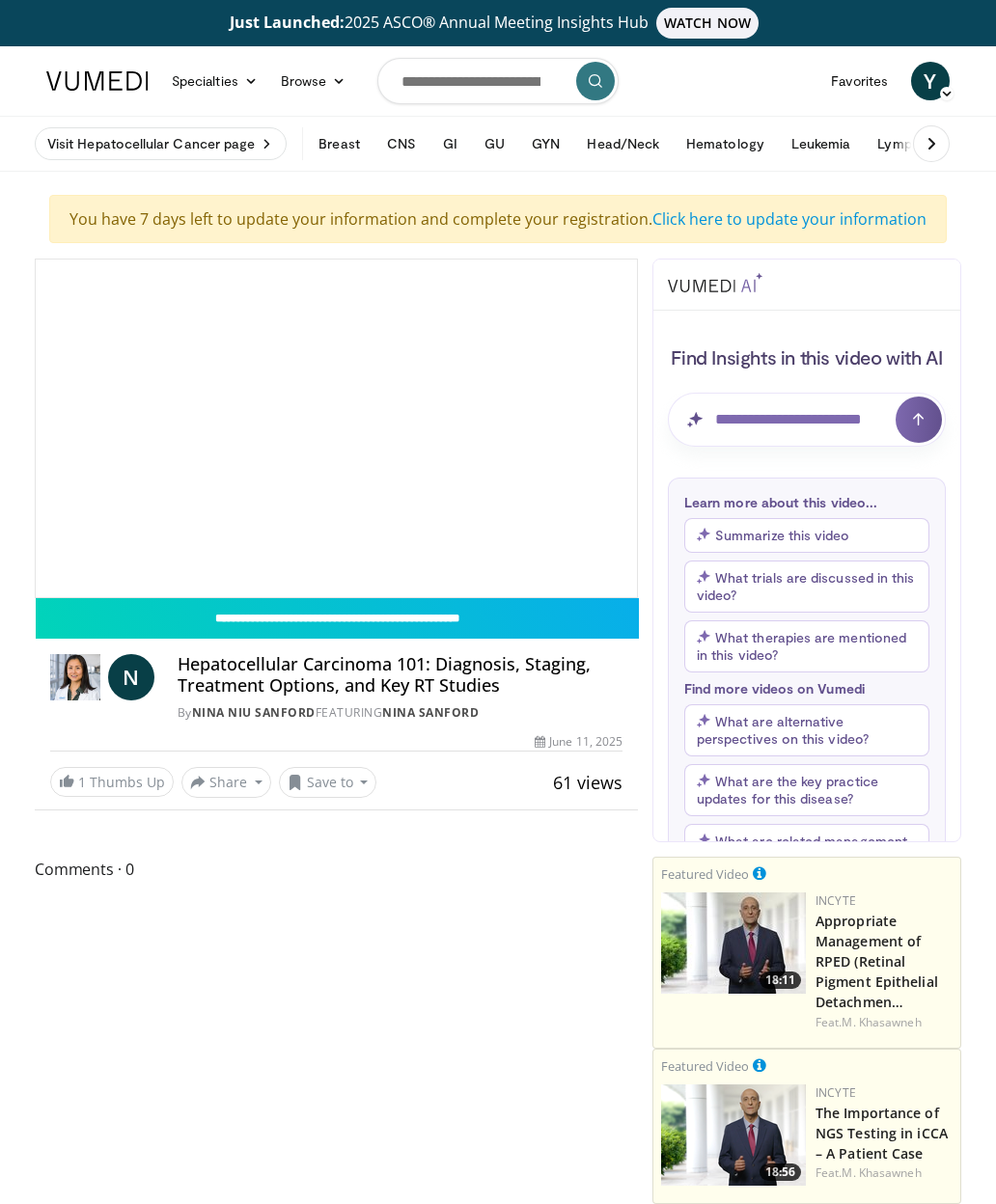 scroll, scrollTop: 0, scrollLeft: 0, axis: both 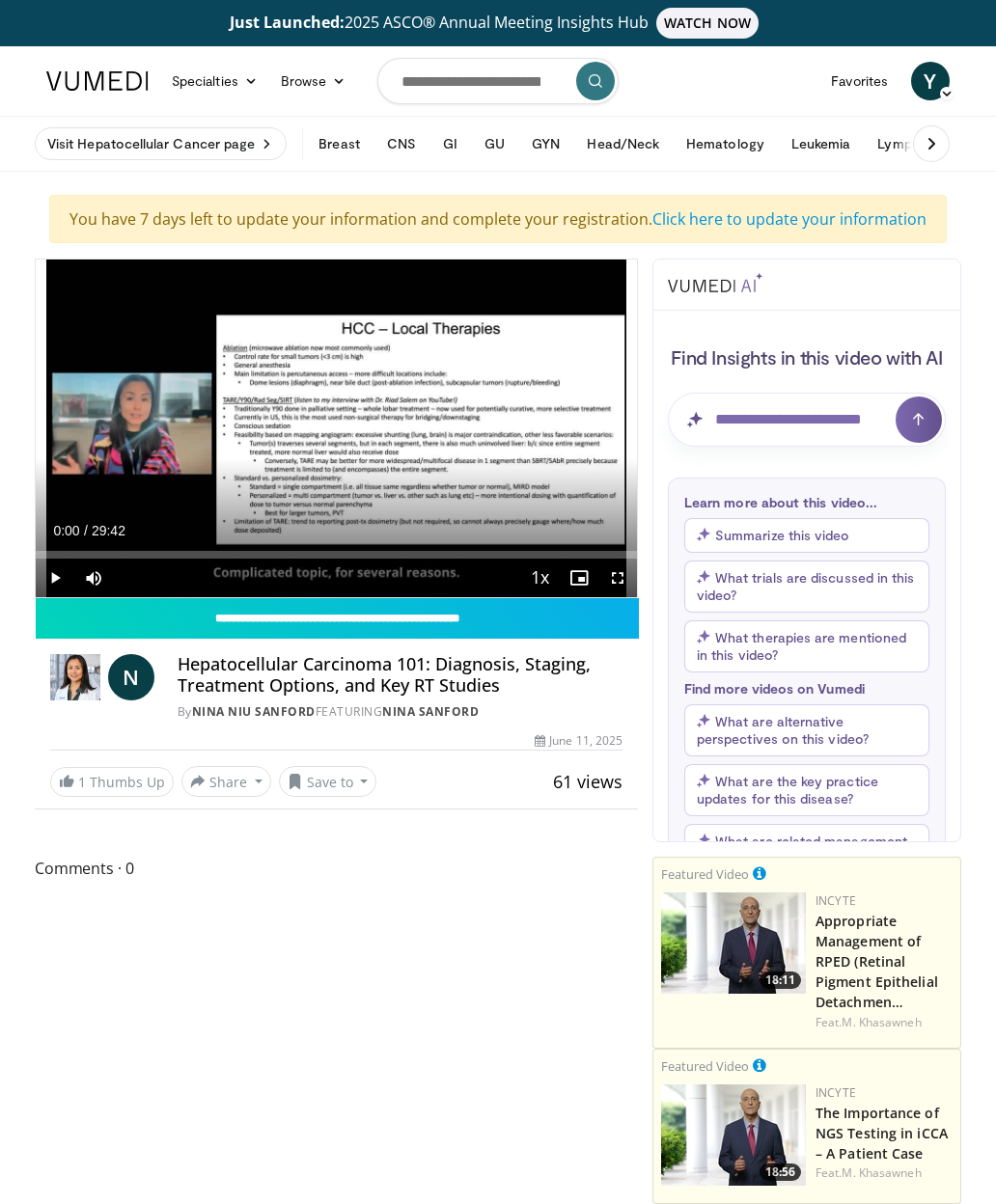 click on "What trials are discussed in this video?" at bounding box center [805, 586] 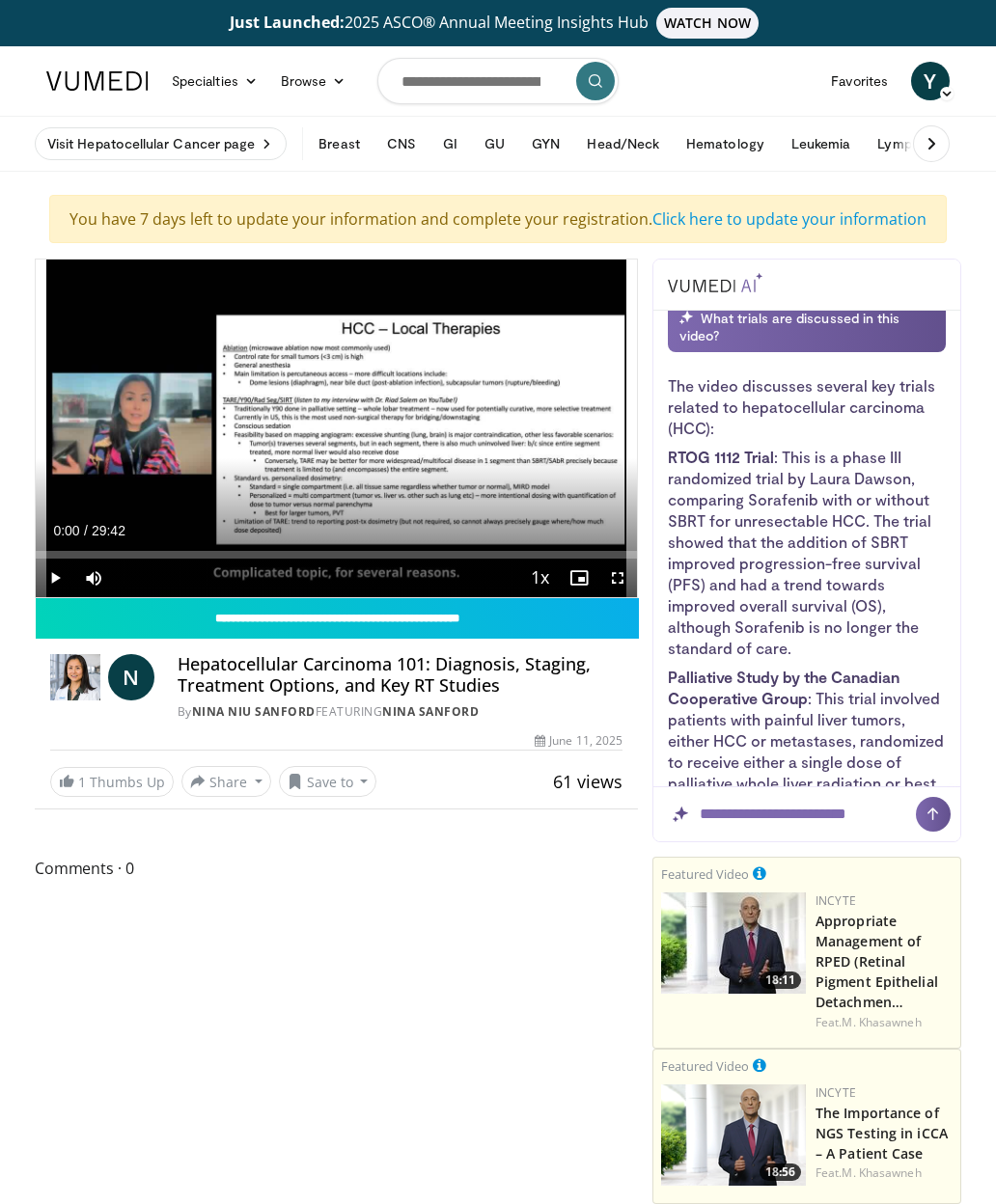 scroll, scrollTop: 27, scrollLeft: 0, axis: vertical 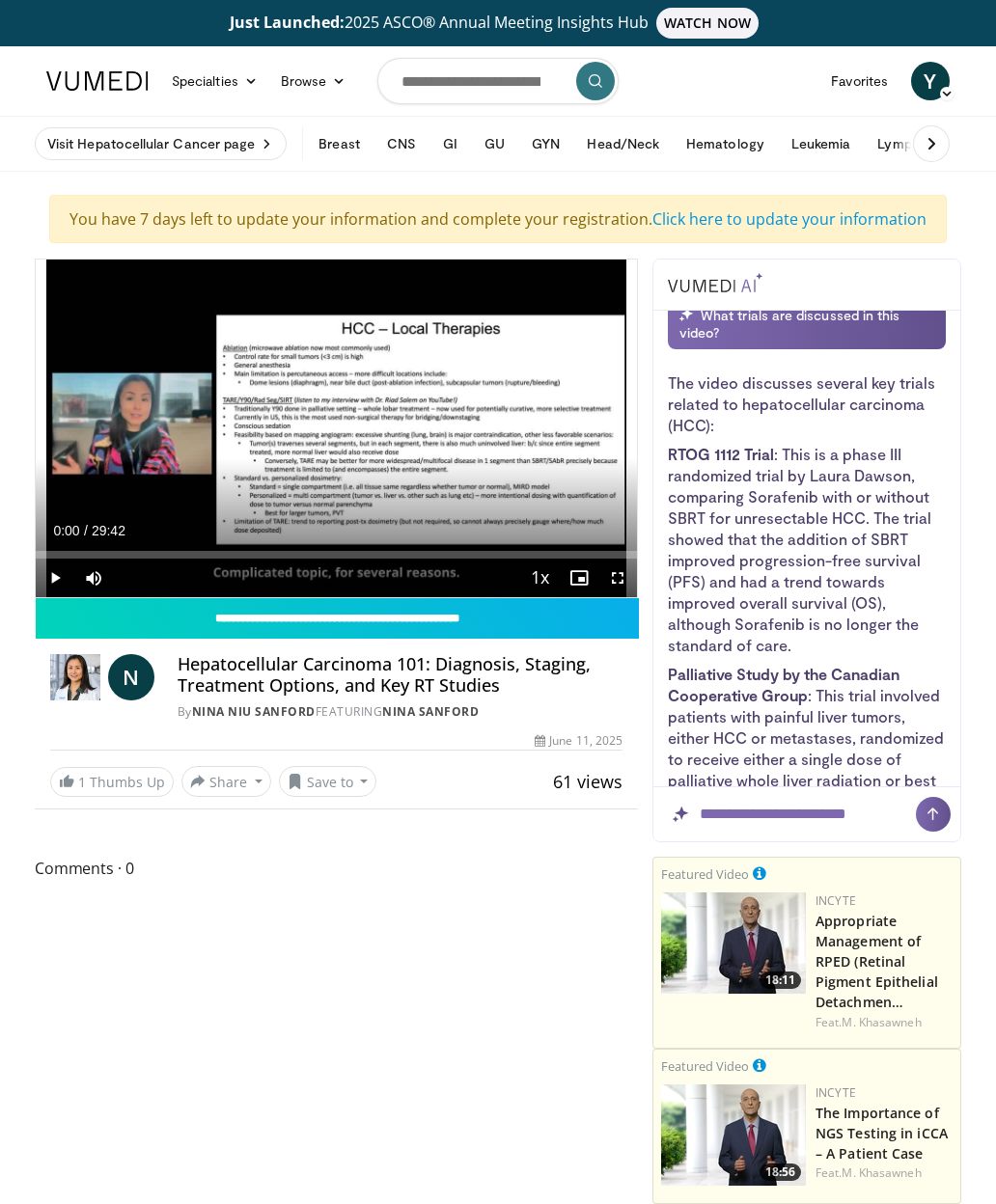 click on "RTOG [NUMBER] Trial : This is a phase III randomized trial by [LAST], comparing Sorafenib with or without SBRT for unresectable HCC. The trial showed that the addition of SBRT improved progression-free survival (PFS) and had a trend towards improved overall survival (OS), although Sorafenib is no longer the standard of care." at bounding box center [807, 550] 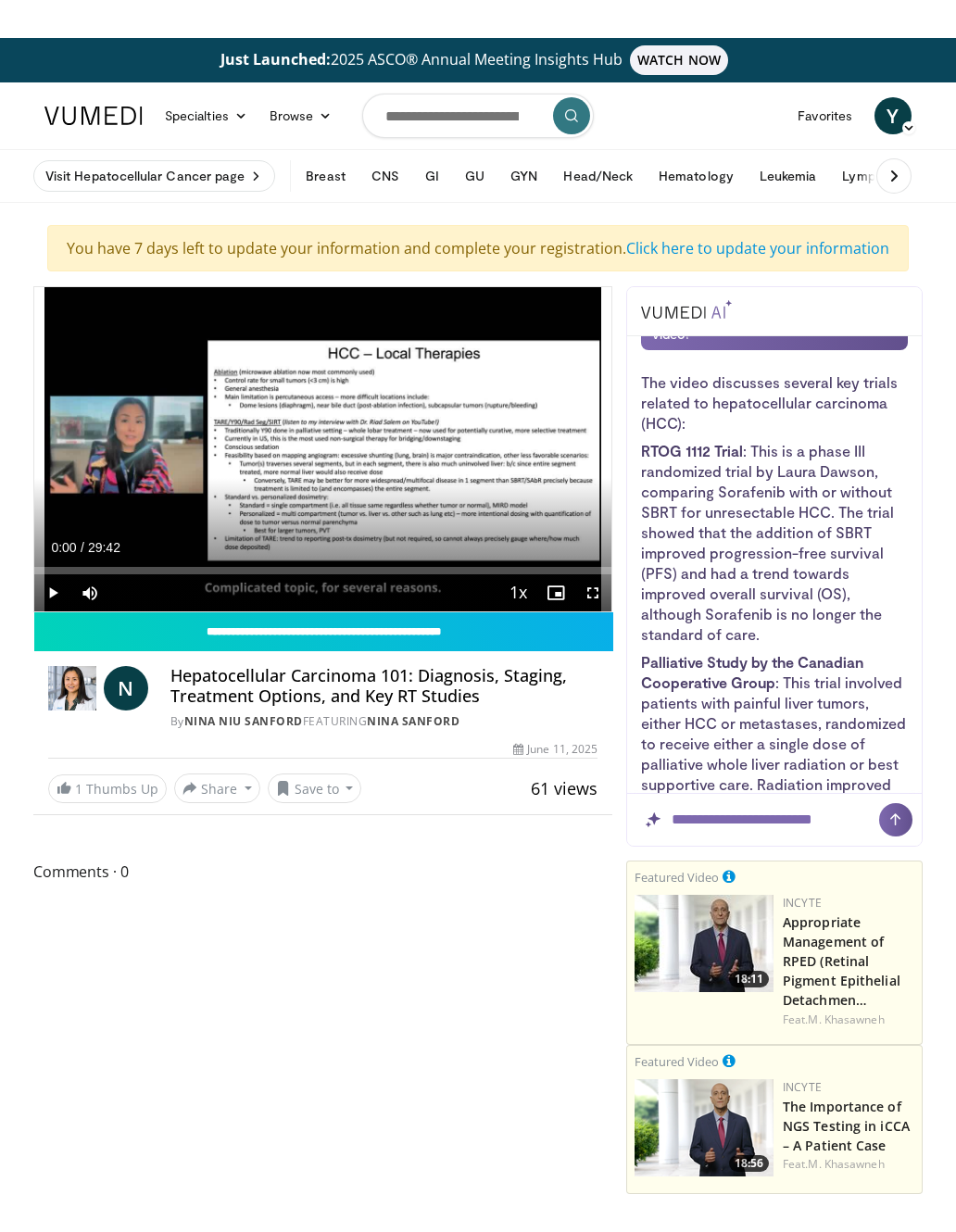 scroll, scrollTop: 49, scrollLeft: 0, axis: vertical 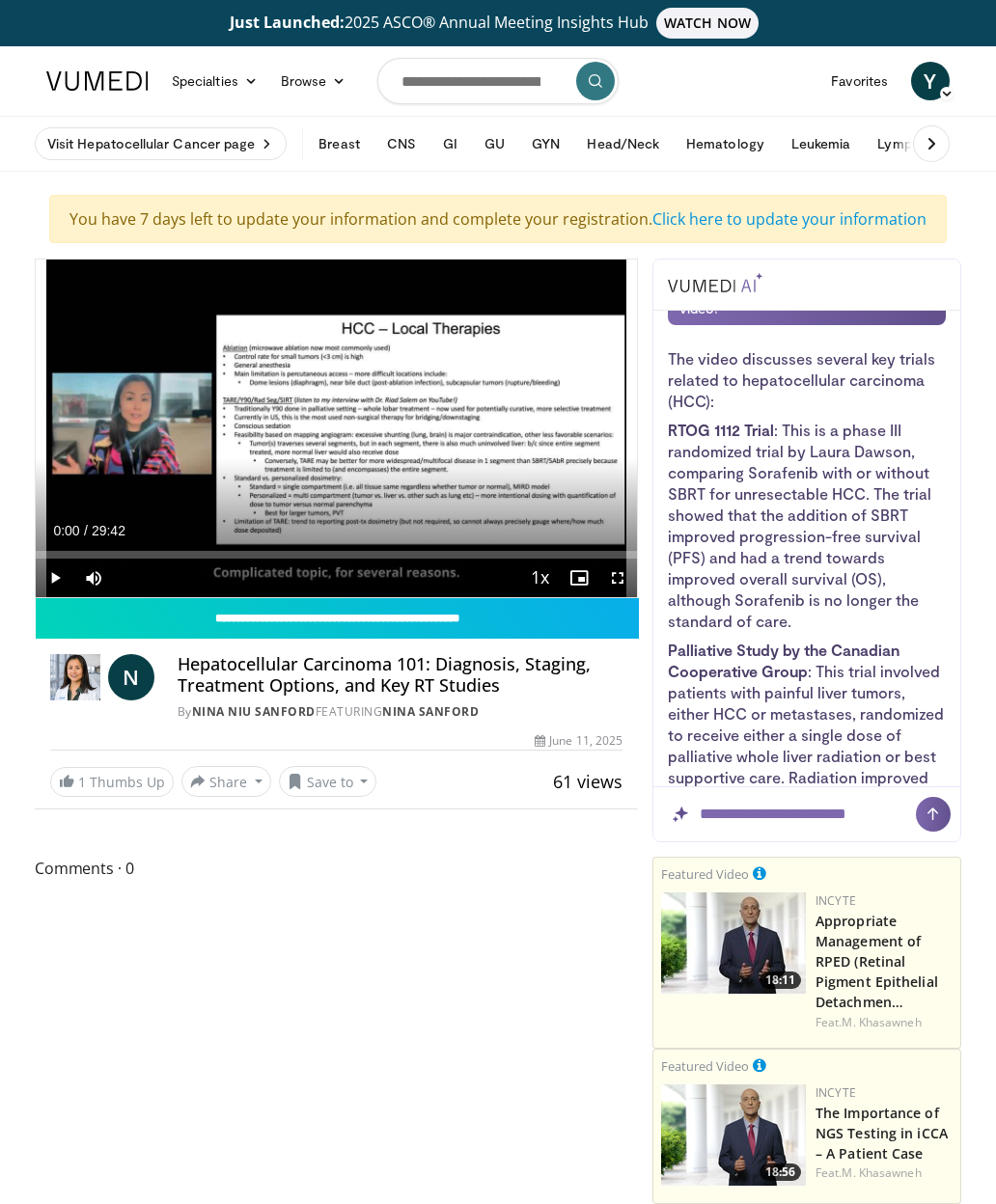 click on "RTOG [NUMBER] Trial : This is a phase III randomized trial by [LAST], comparing Sorafenib with or without SBRT for unresectable HCC. The trial showed that the addition of SBRT improved progression-free survival (PFS) and had a trend towards improved overall survival (OS), although Sorafenib is no longer the standard of care." at bounding box center [807, 526] 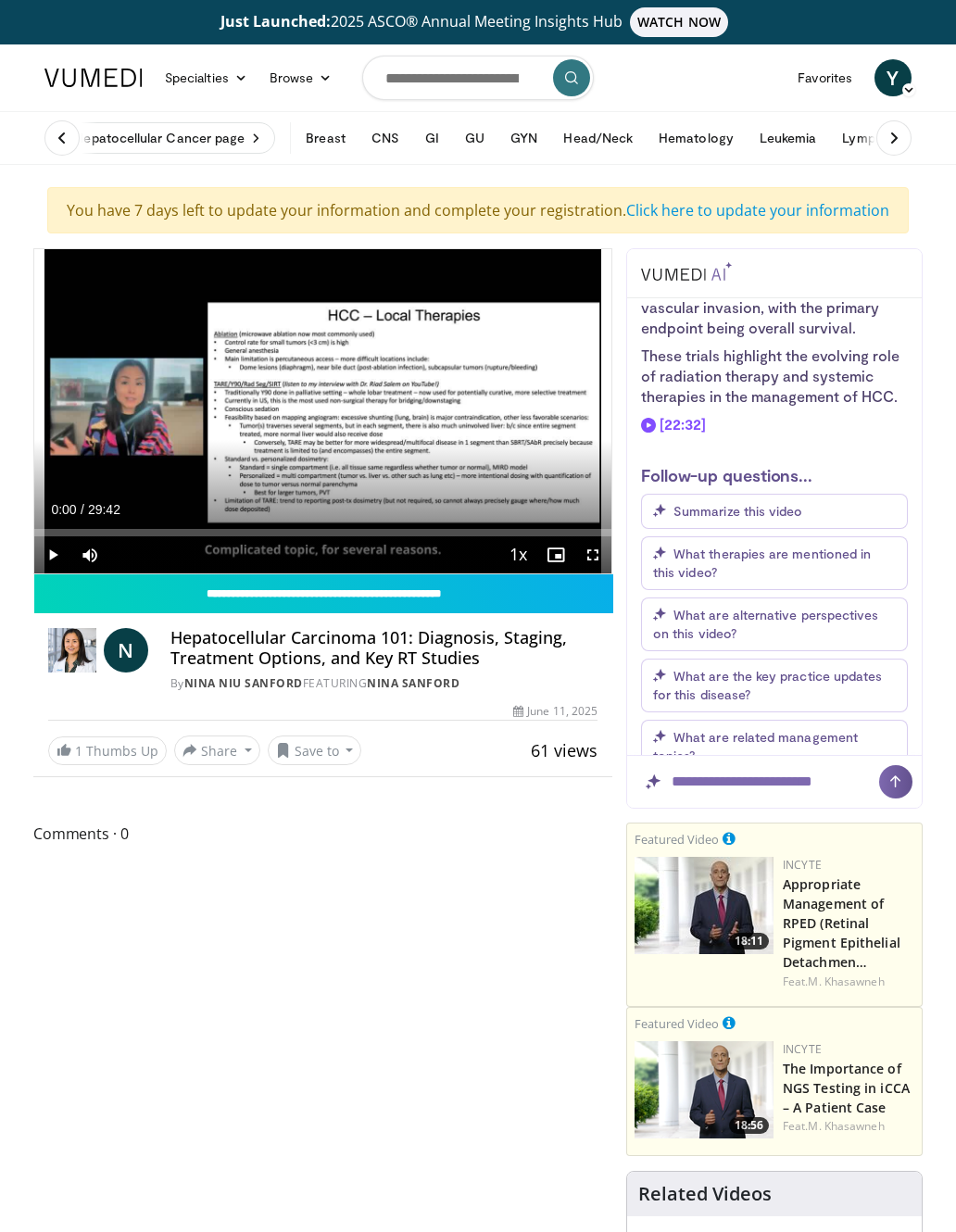 scroll, scrollTop: 772, scrollLeft: 0, axis: vertical 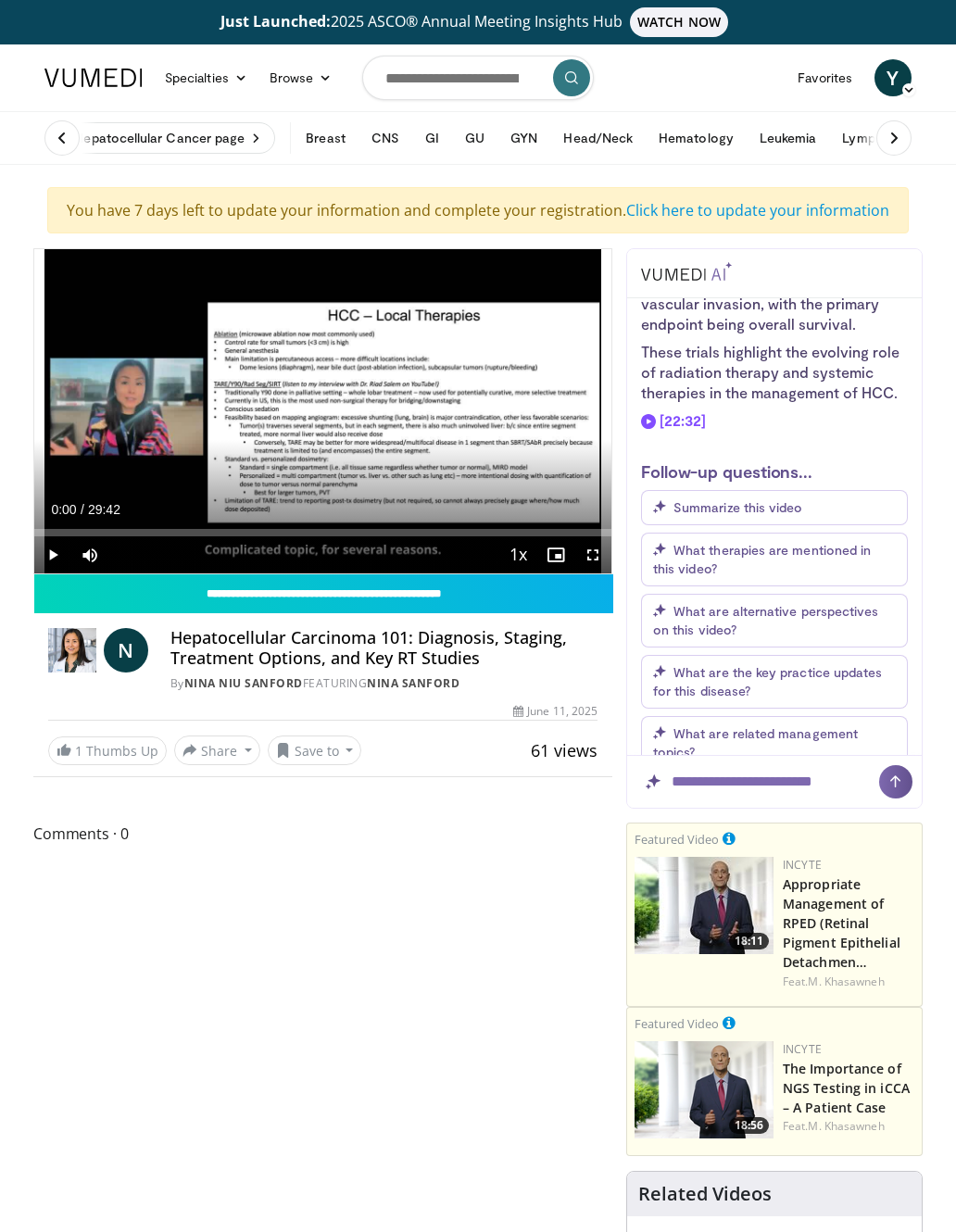 click on "What therapies are mentioned in this video?" at bounding box center (774, 559) 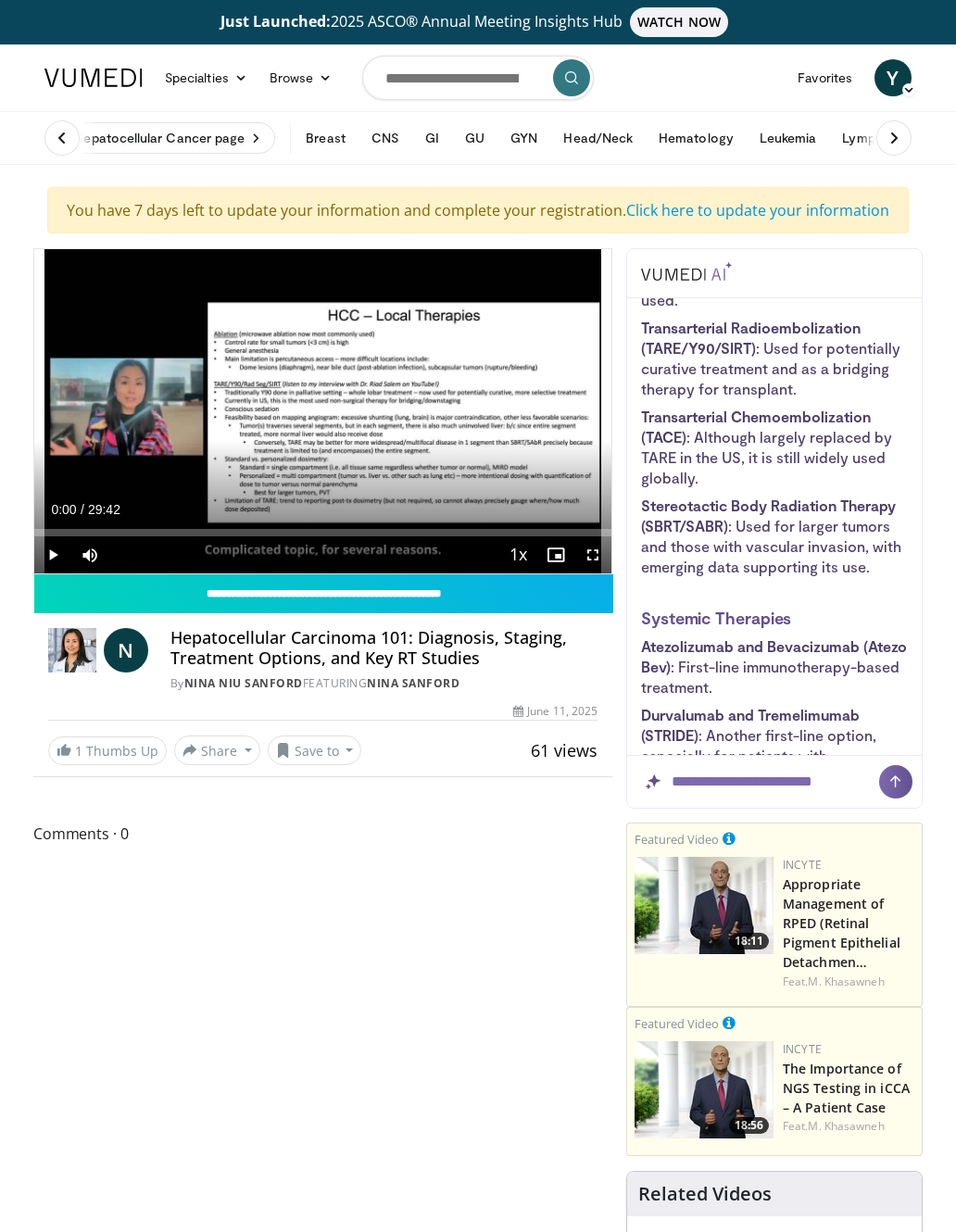 scroll, scrollTop: 1547, scrollLeft: 0, axis: vertical 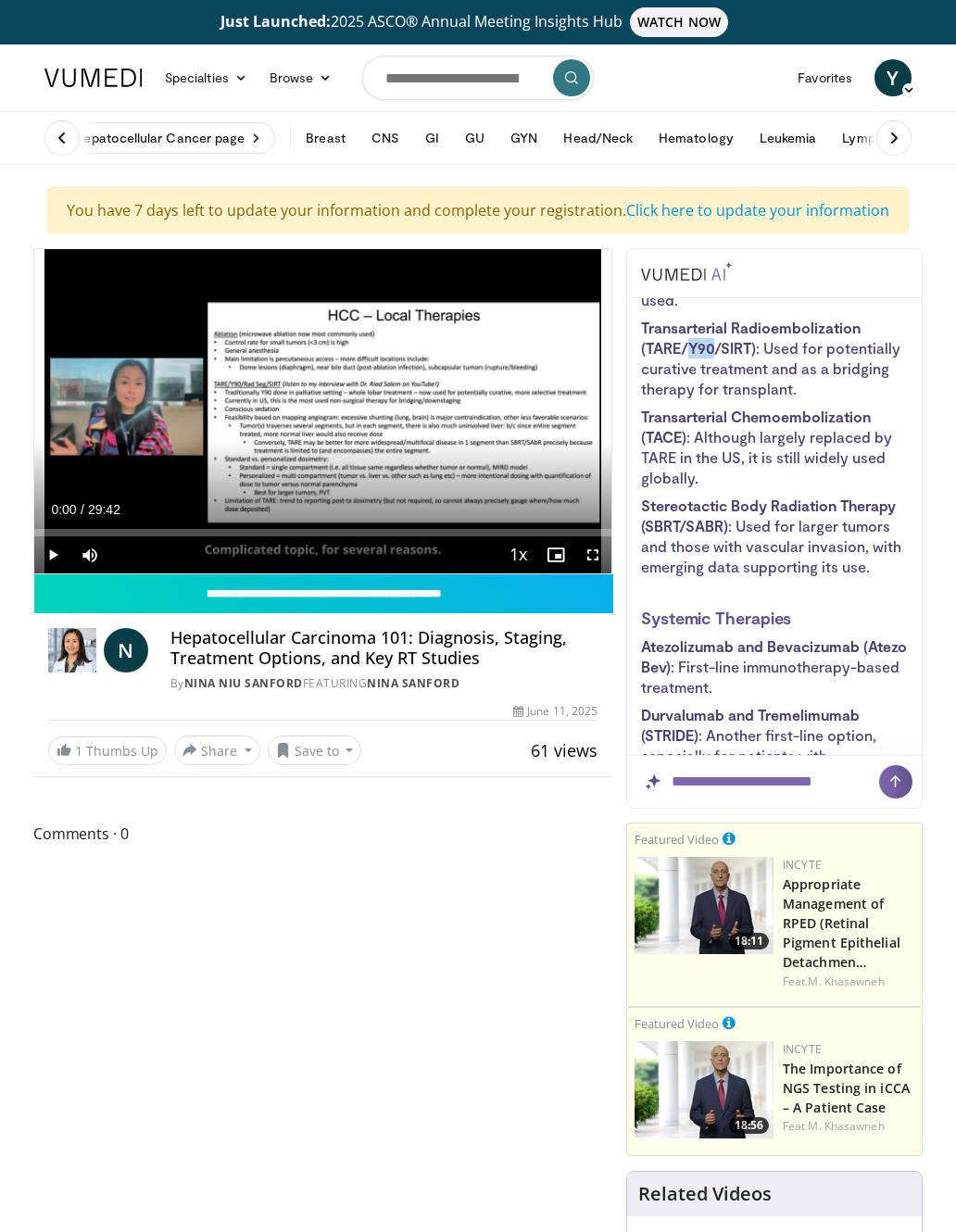 click on "Transarterial Radioembolization (TARE/Y90/SIRT) : Used for potentially curative treatment and as a bridging therapy for transplant." at bounding box center (774, 358) 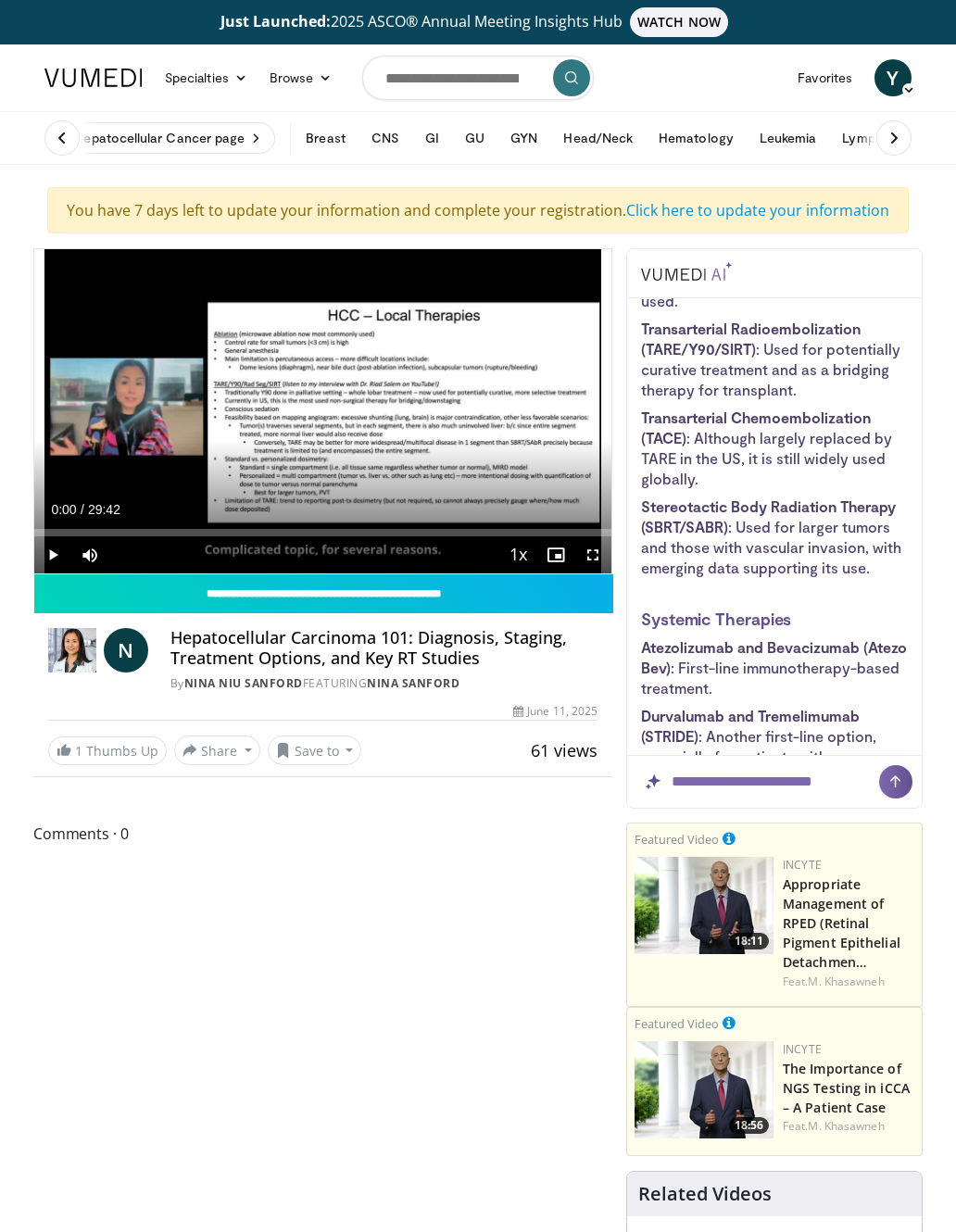 scroll, scrollTop: 1546, scrollLeft: 0, axis: vertical 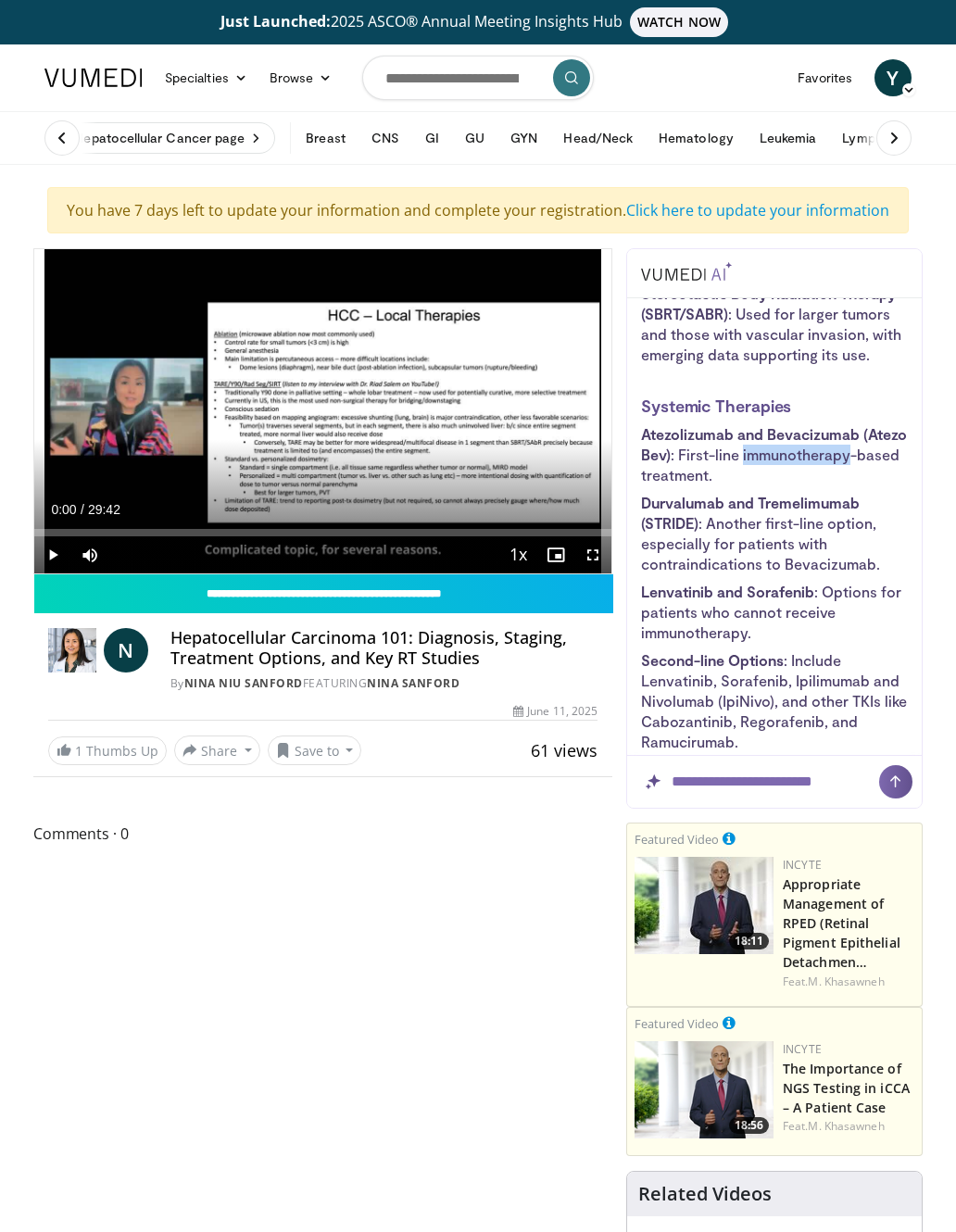 click on "Durvalumab and Tremelimumab (STRIDE) : Another first-line option, especially for patients with contraindications to Bevacizumab." at bounding box center [774, 534] 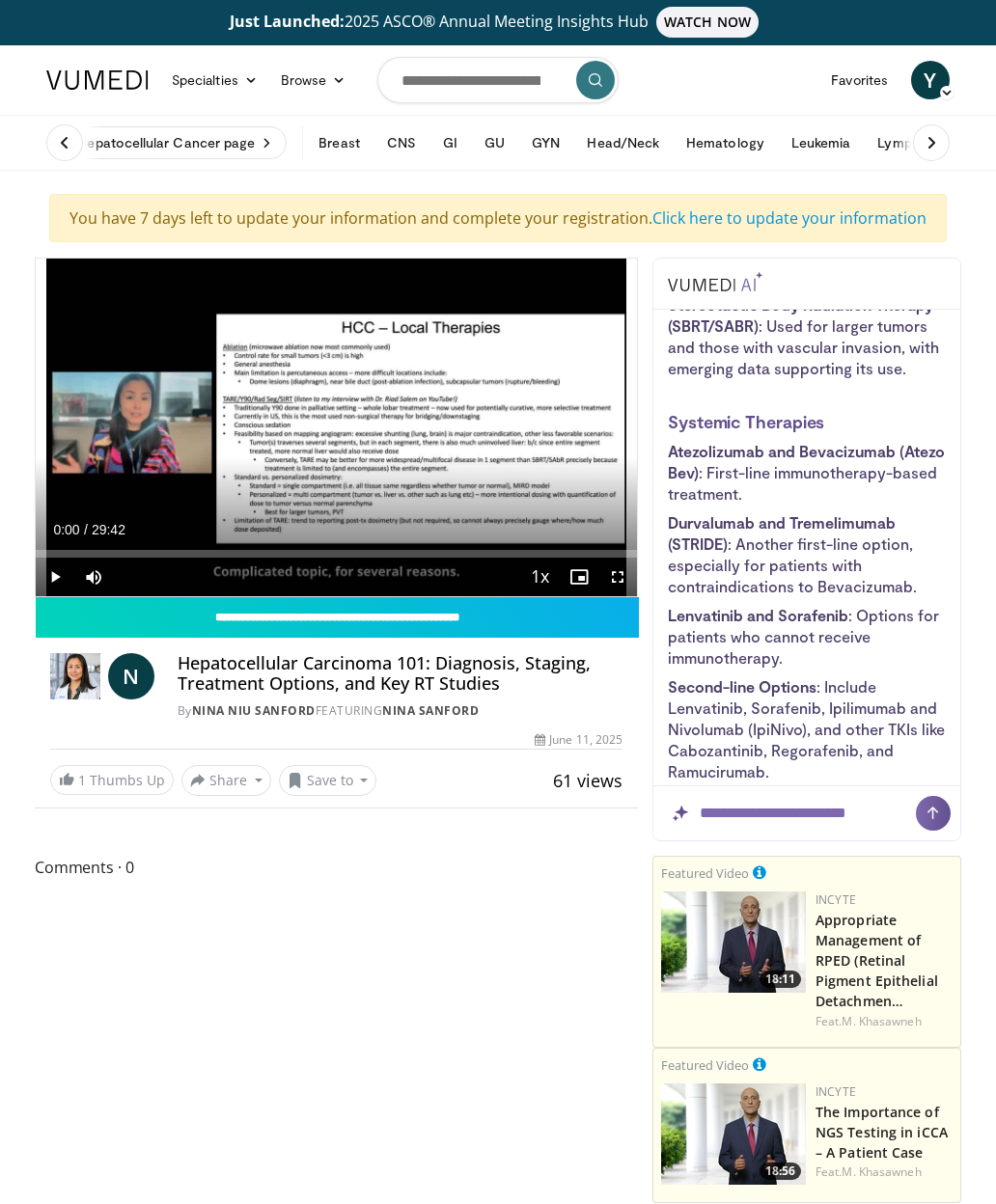 scroll, scrollTop: 0, scrollLeft: 0, axis: both 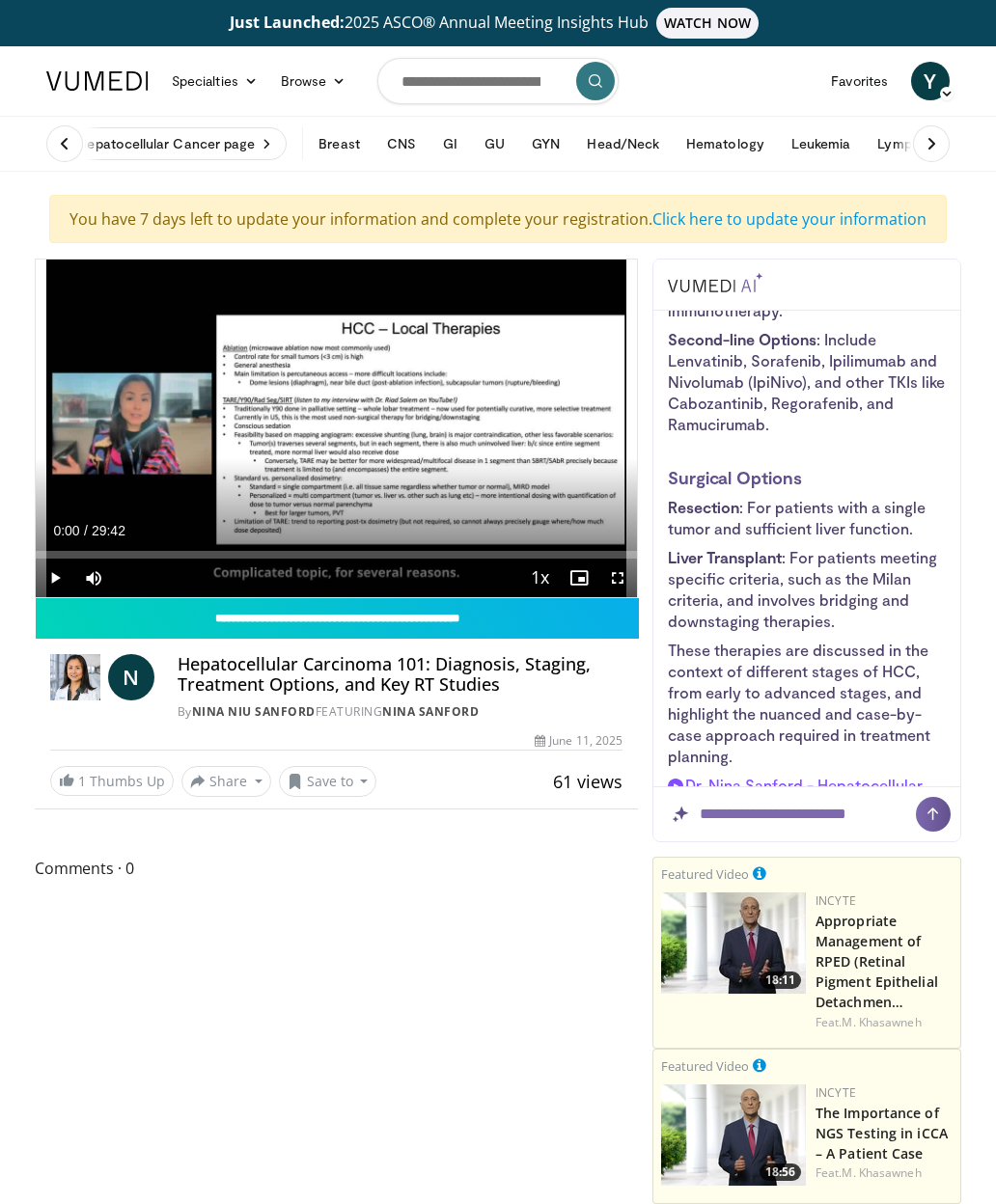 click on "Resection : For patients with a single tumor and sufficient liver function." at bounding box center (807, 518) 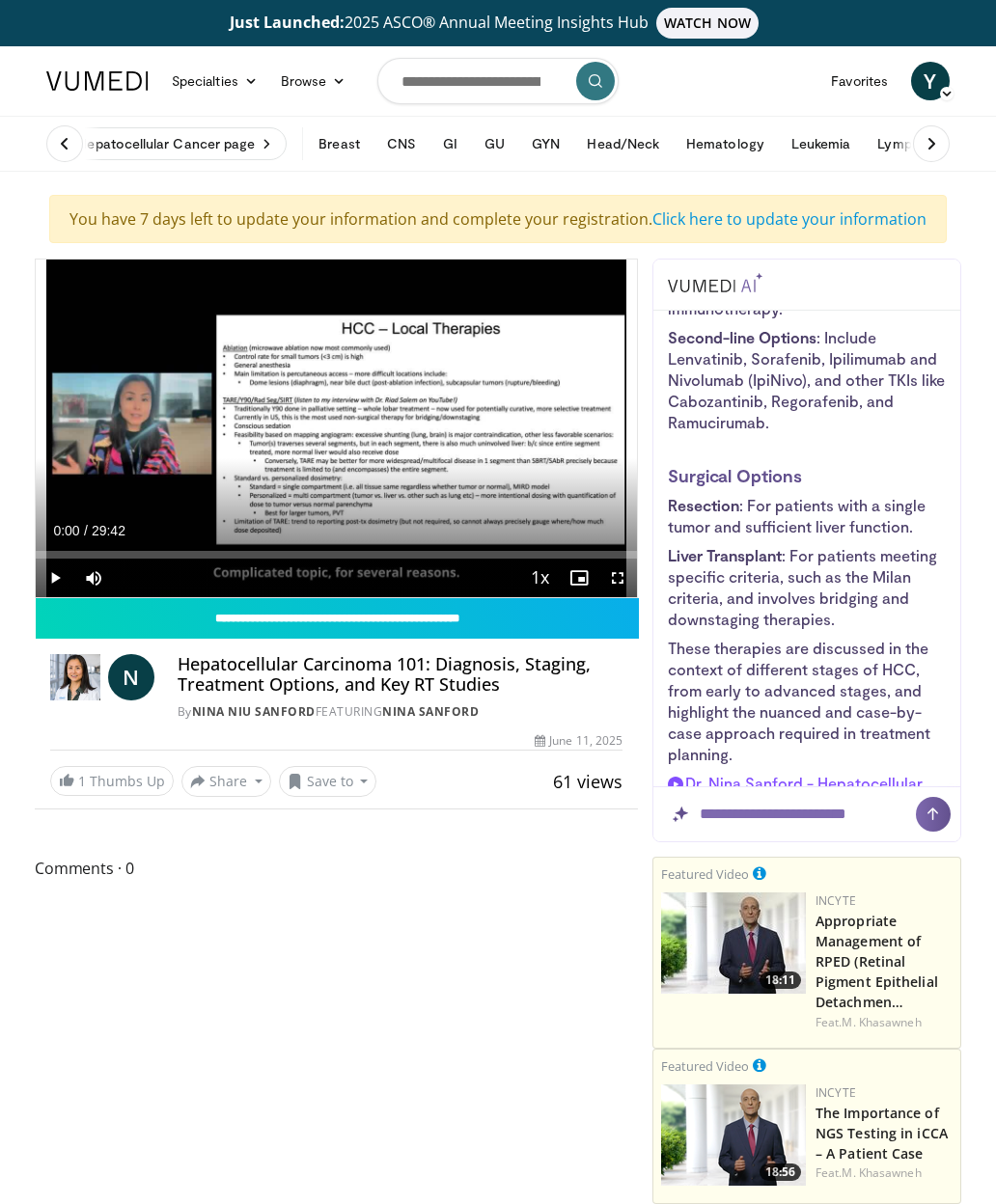 scroll, scrollTop: 2182, scrollLeft: 0, axis: vertical 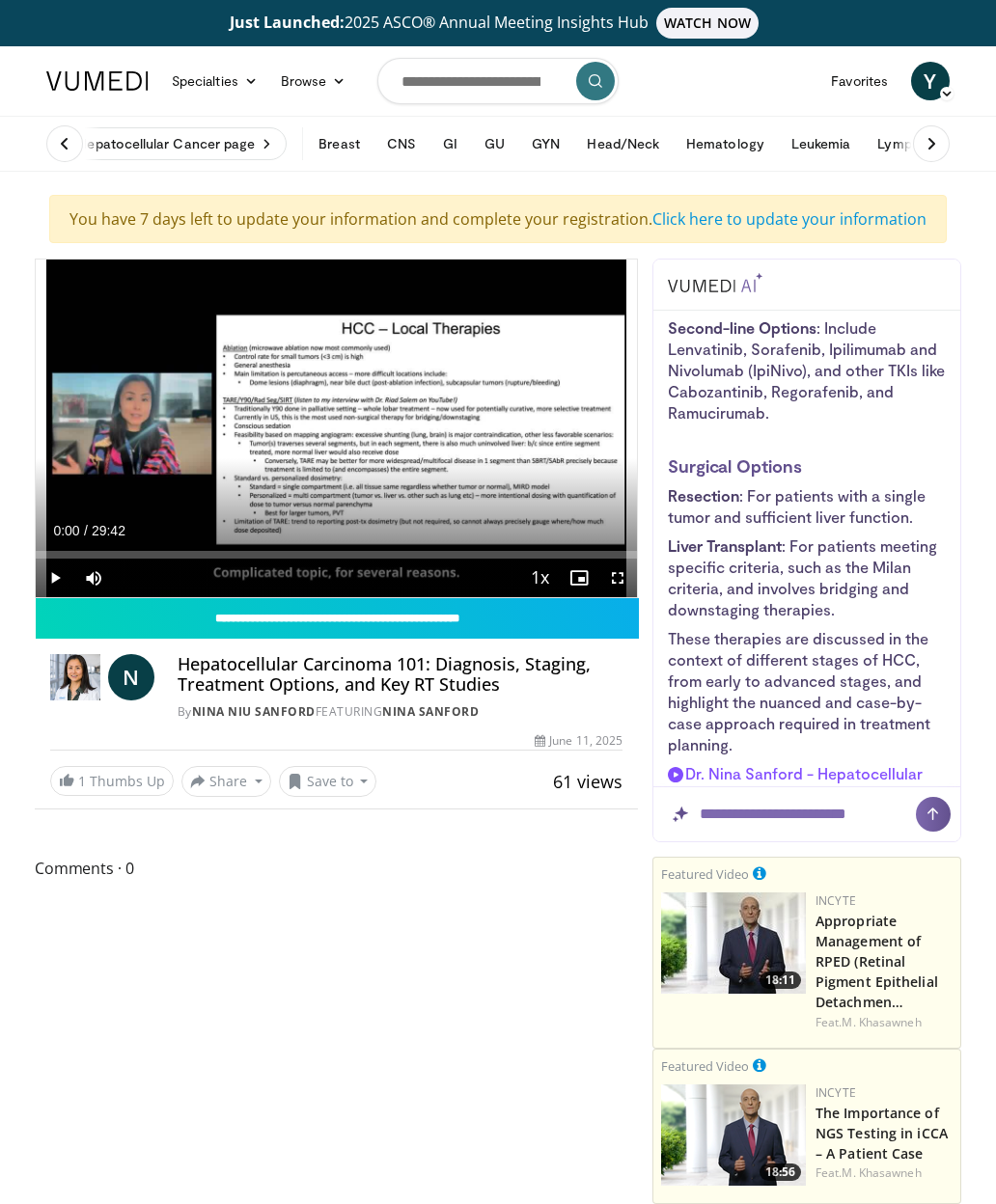 click on "Liver Transplant : For patients meeting specific criteria, such as the Milan criteria, and involves bridging and downstaging therapies." at bounding box center [807, 578] 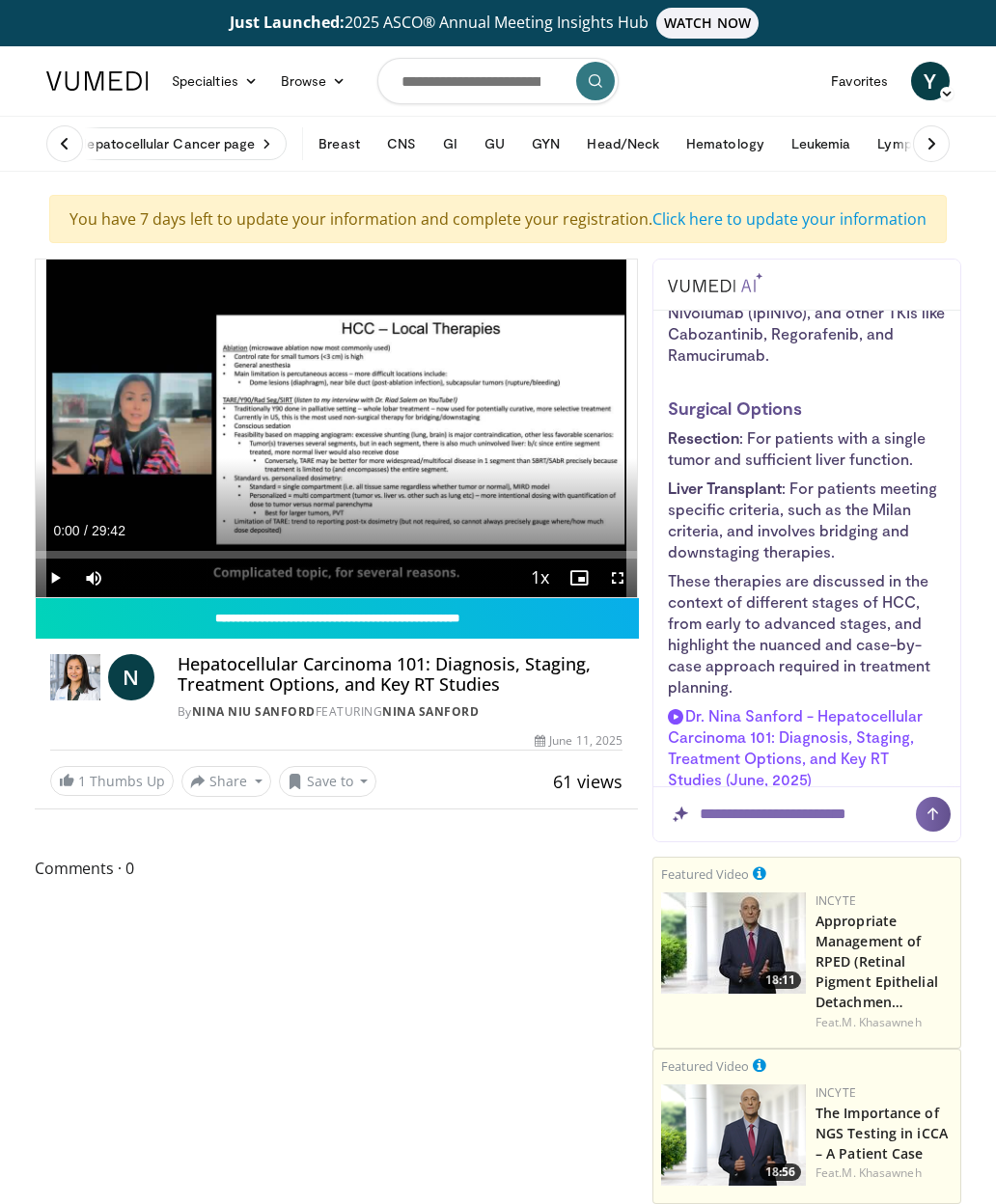 scroll, scrollTop: 2250, scrollLeft: 0, axis: vertical 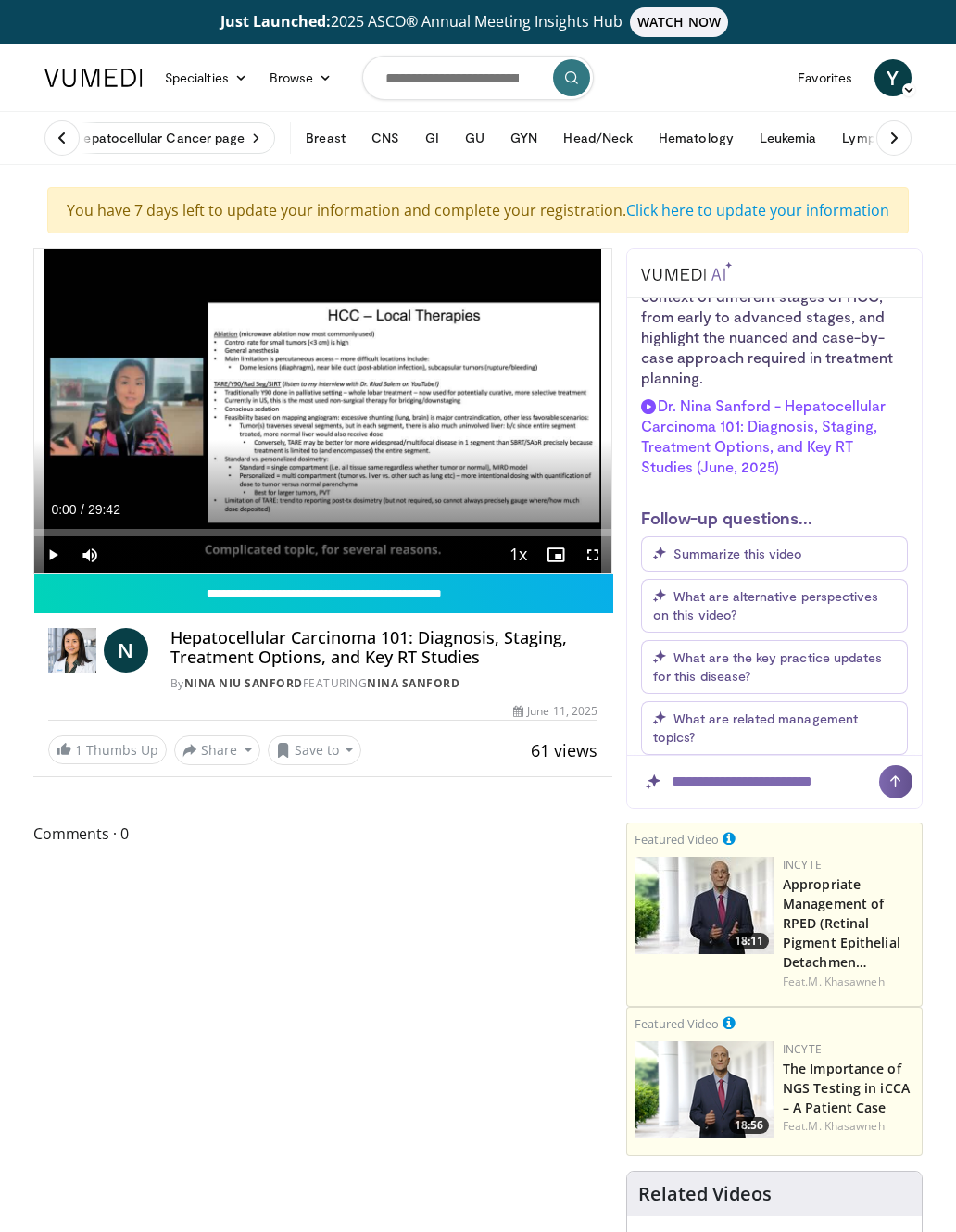 click on "What are the key practice updates for this disease?" at bounding box center [767, 666] 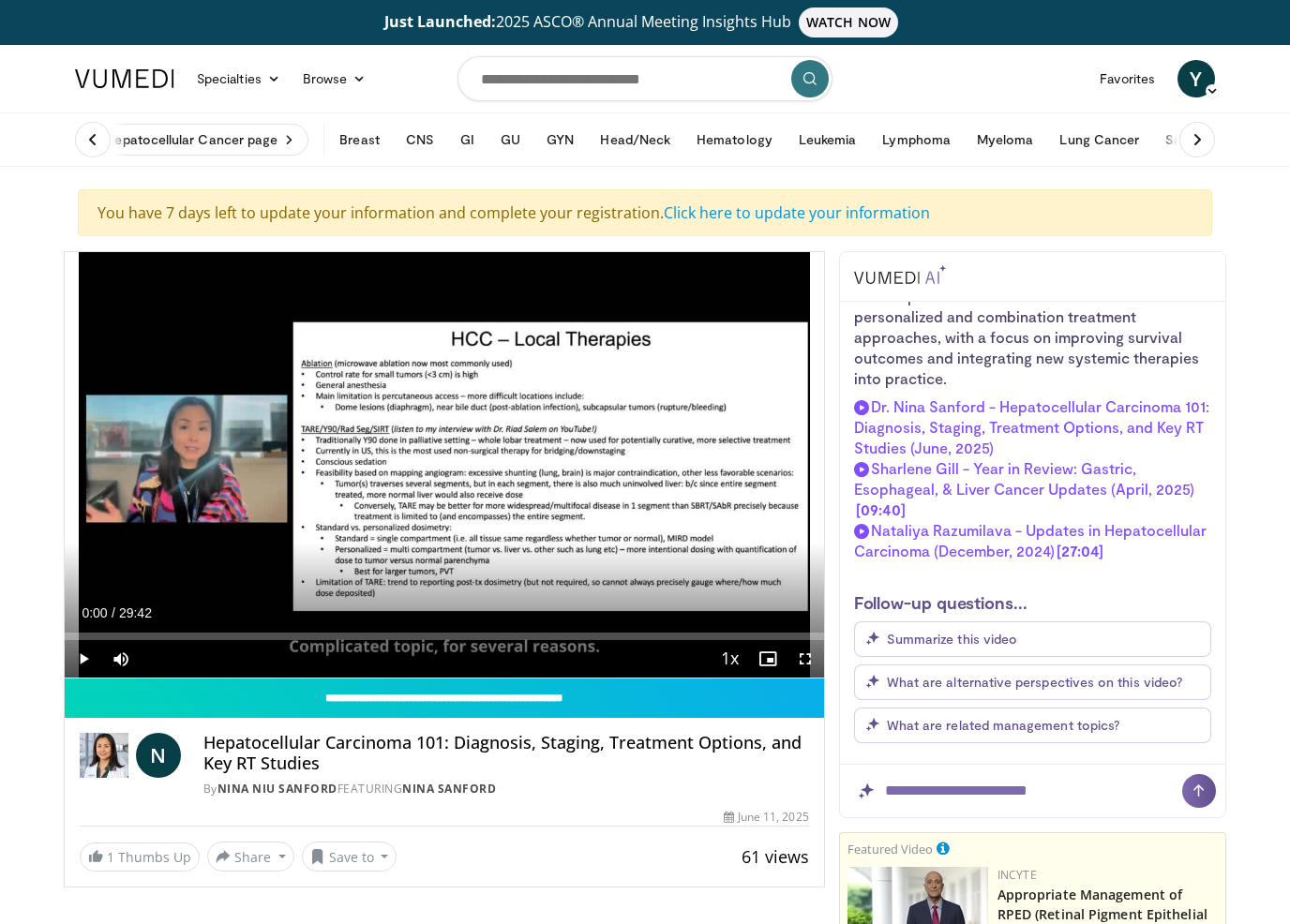 scroll, scrollTop: 3410, scrollLeft: 0, axis: vertical 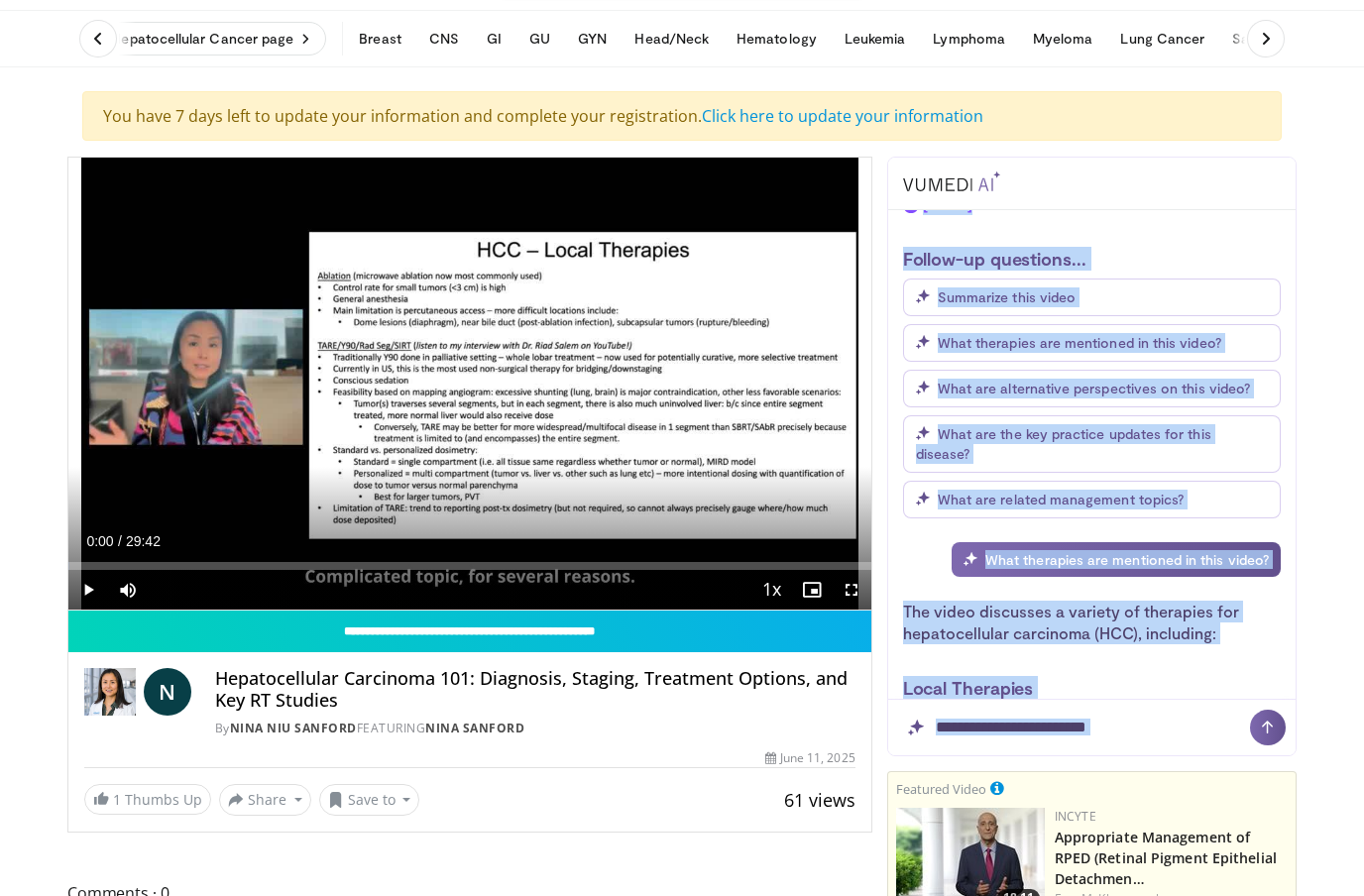 click on "Just Launched:  2025 ASCO® Annual Meeting Insights Hub WATCH NOW
Specialties
Adult & Family Medicine
Allergy, Asthma, Immunology
Anesthesiology
Cardiology
Dental
Dermatology
Endocrinology
Gastroenterology & Hepatology
General Surgery
Hematology & Oncology
Infectious Disease
Nephrology
Neurology
Neurosurgery
Obstetrics & Gynecology
Ophthalmology
Oral Maxillofacial
Orthopaedics
Otolaryngology
Pediatrics
Plastic Surgery" at bounding box center [682, 2164] 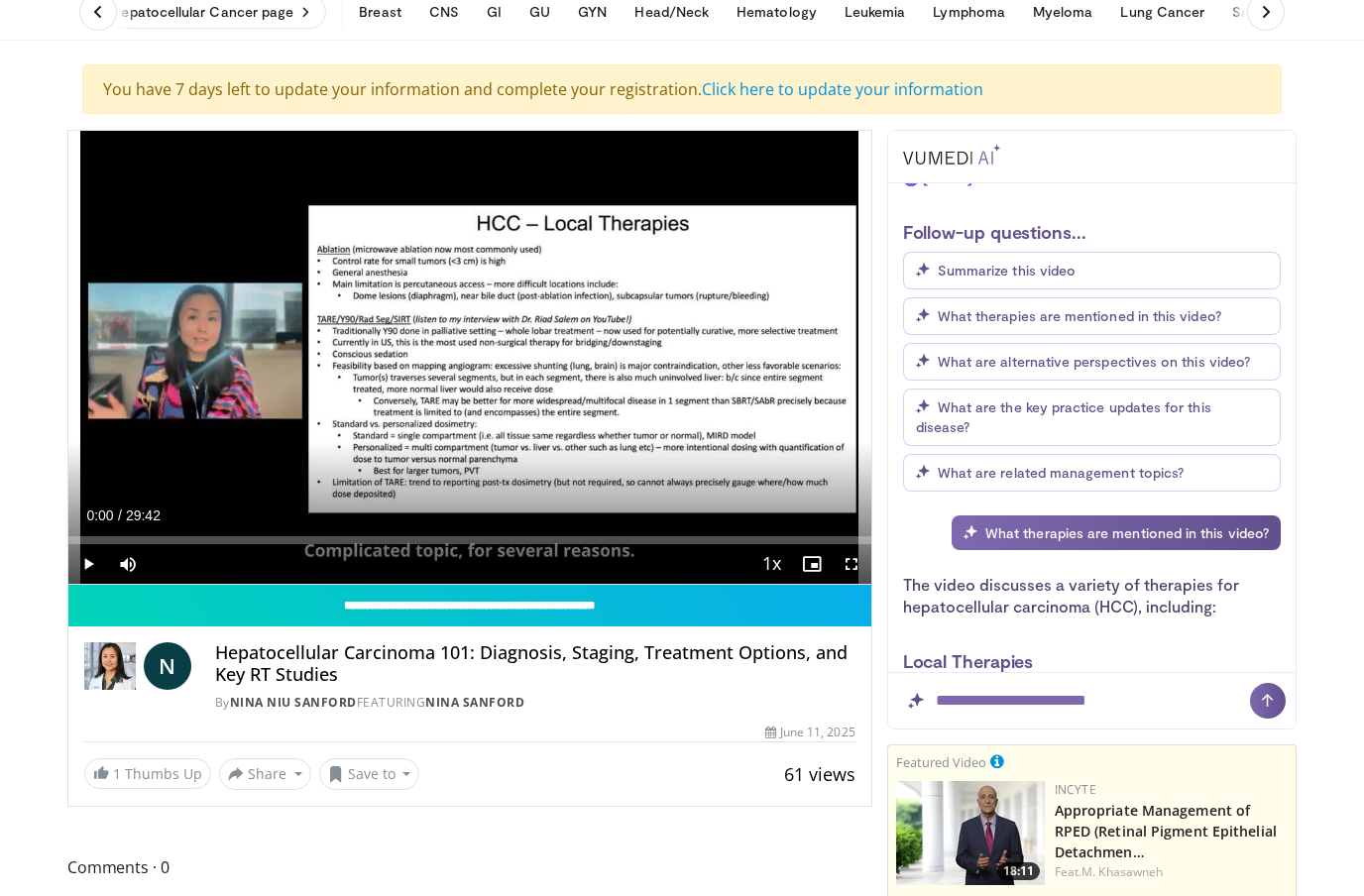 scroll, scrollTop: 0, scrollLeft: 0, axis: both 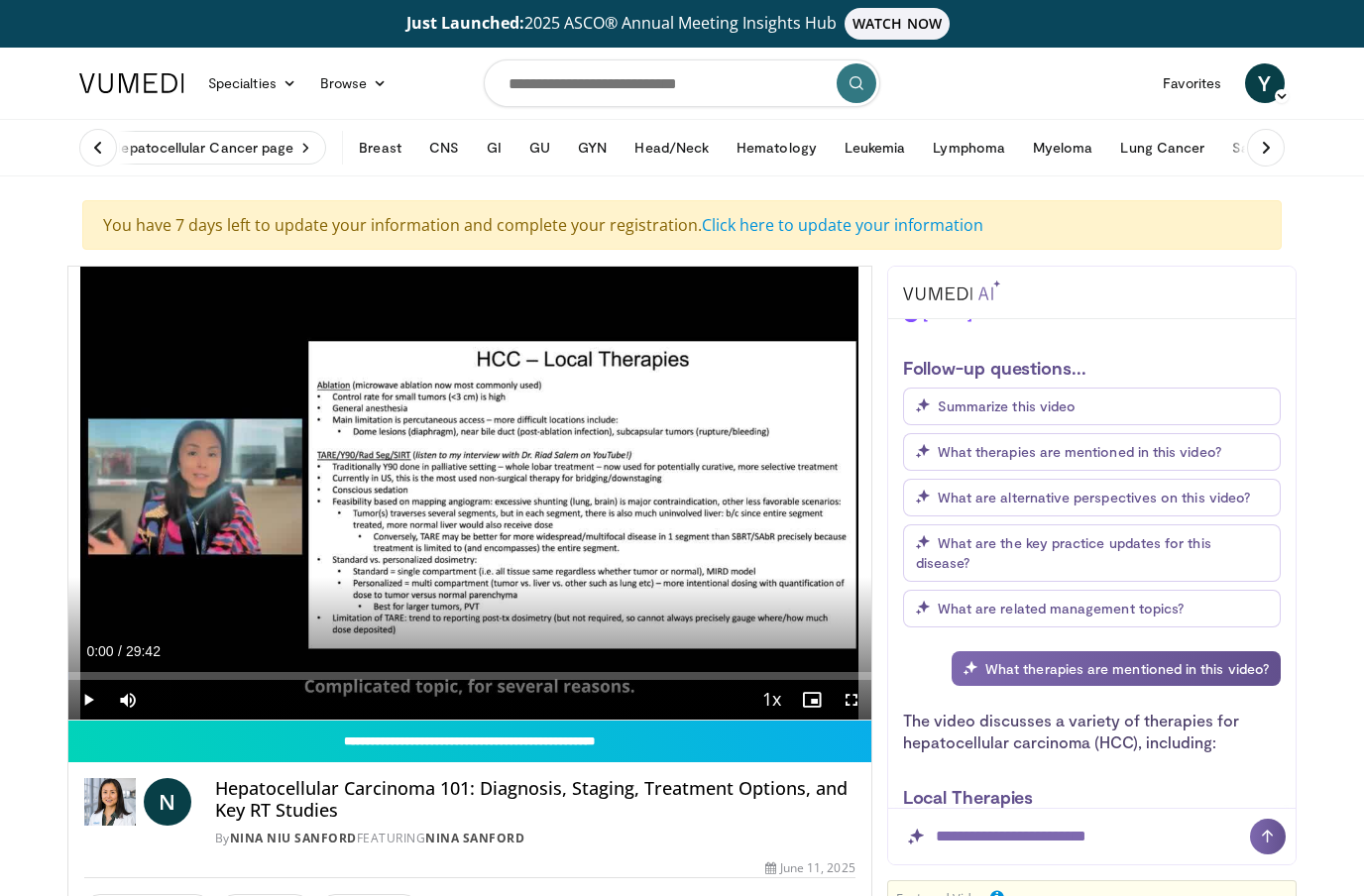 click on "What are related management topics?" at bounding box center [1061, 608] 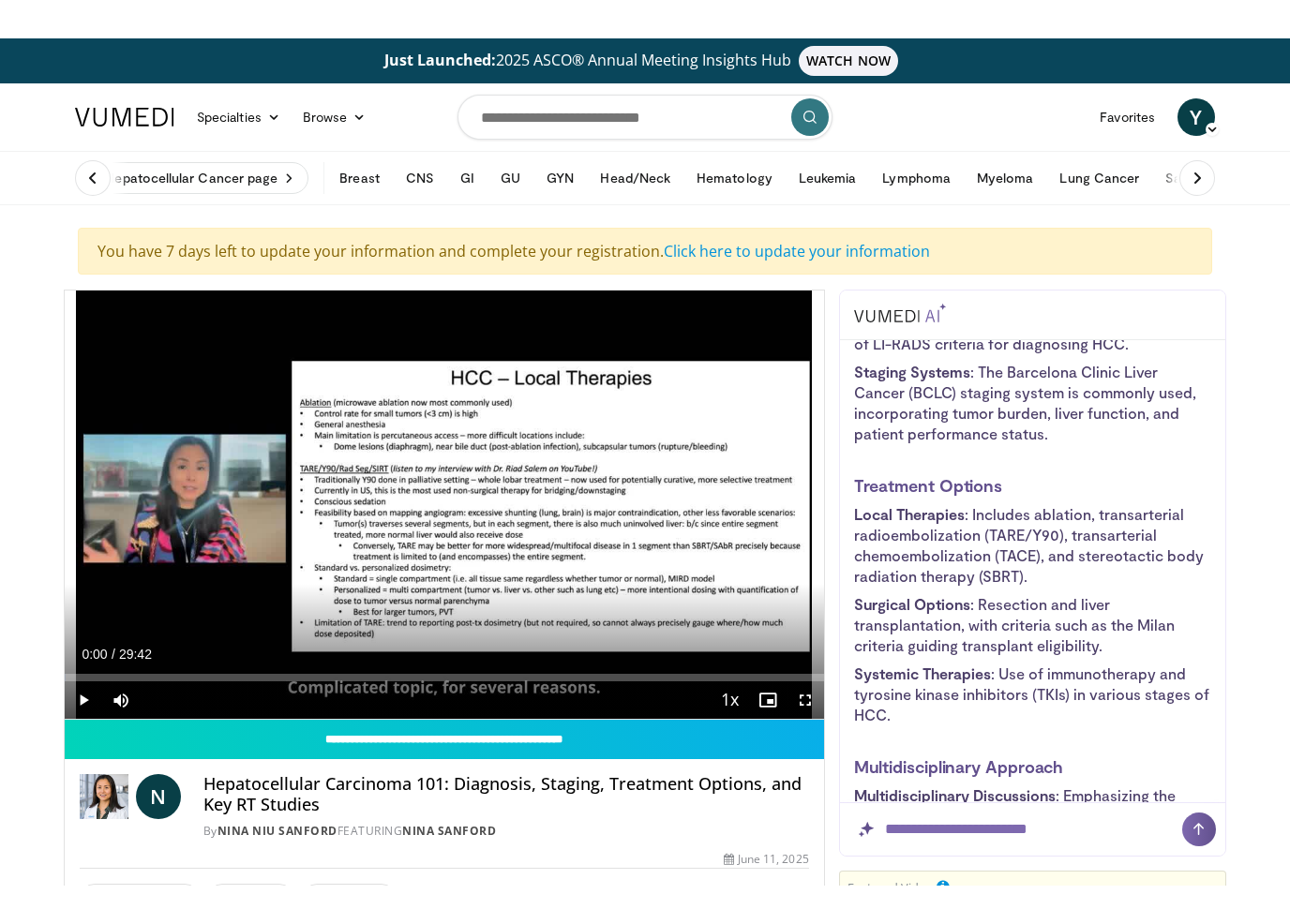 scroll, scrollTop: 4157, scrollLeft: 0, axis: vertical 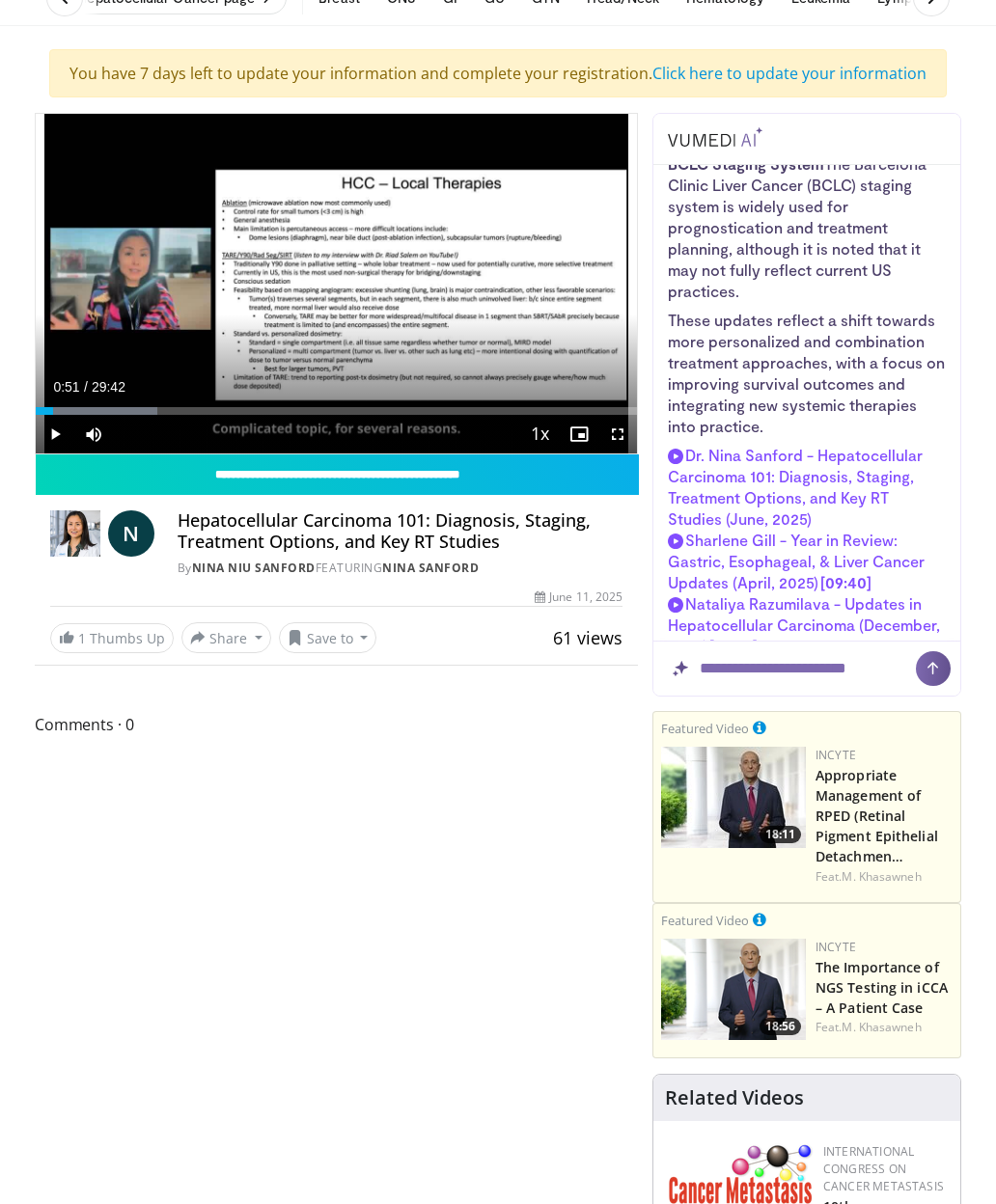 click at bounding box center [97, 411] 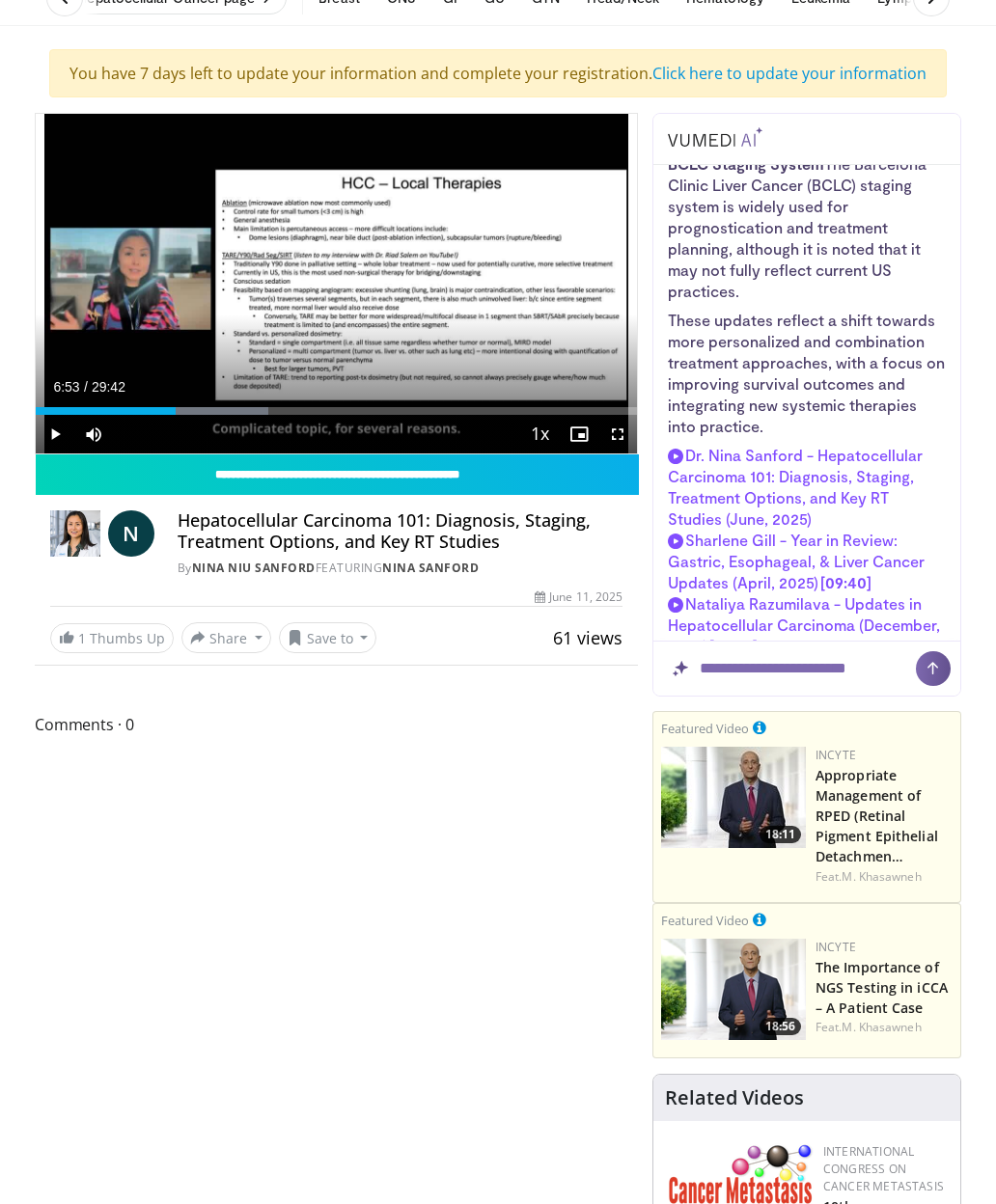 click on "10 seconds
Tap to unmute" at bounding box center [336, 284] 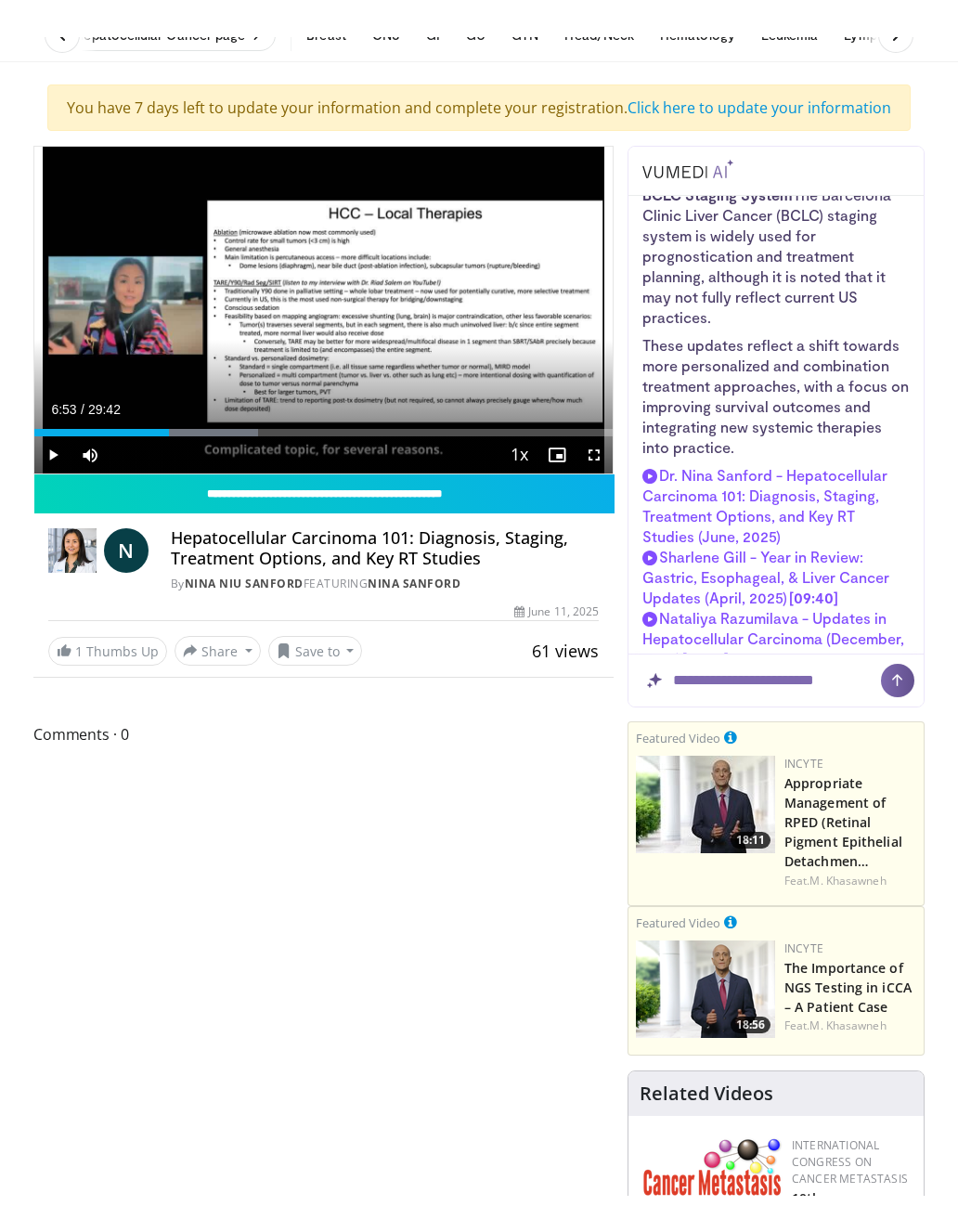 scroll, scrollTop: 0, scrollLeft: 0, axis: both 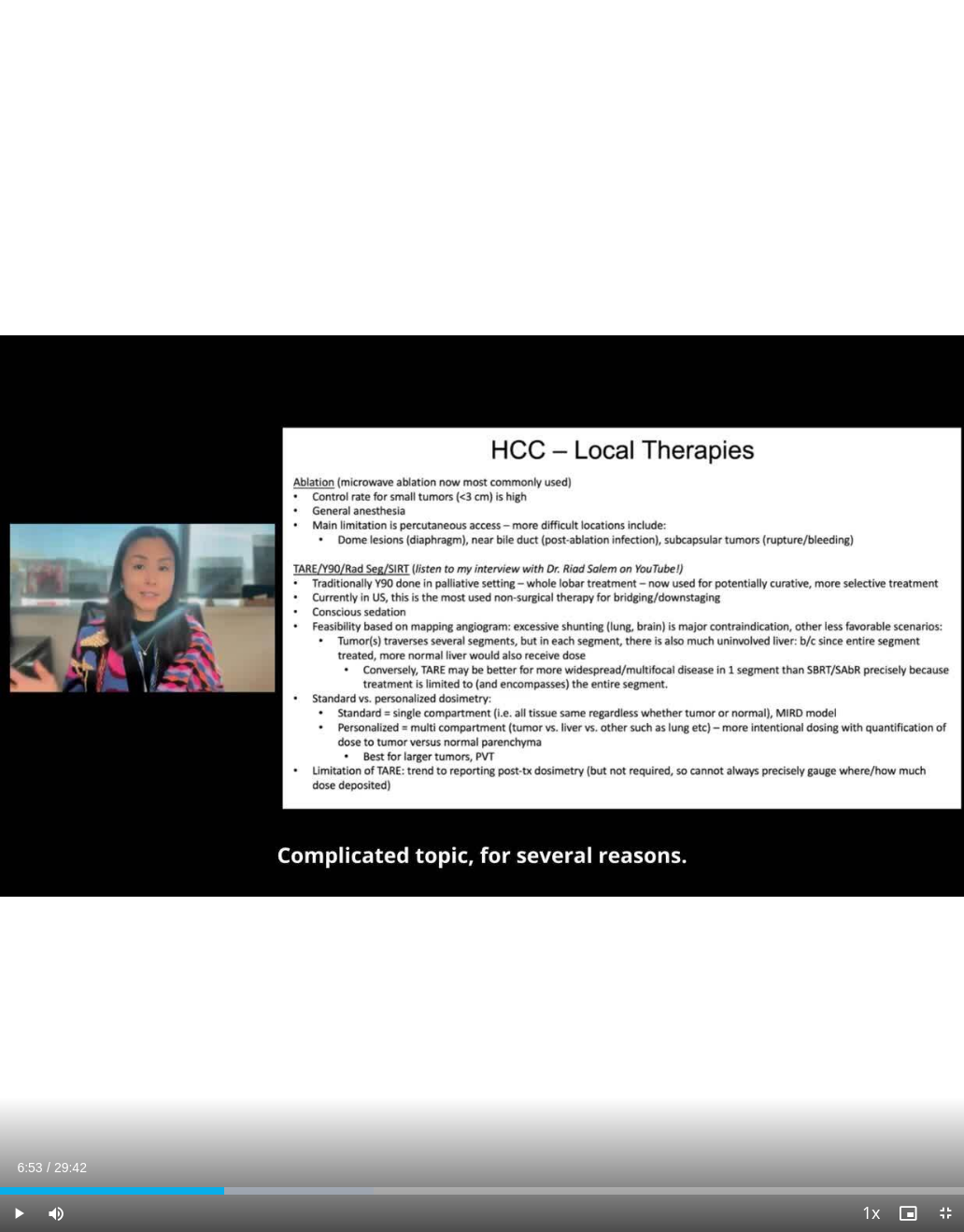 click on "10 seconds
Tap to unmute" at bounding box center (482, 616) 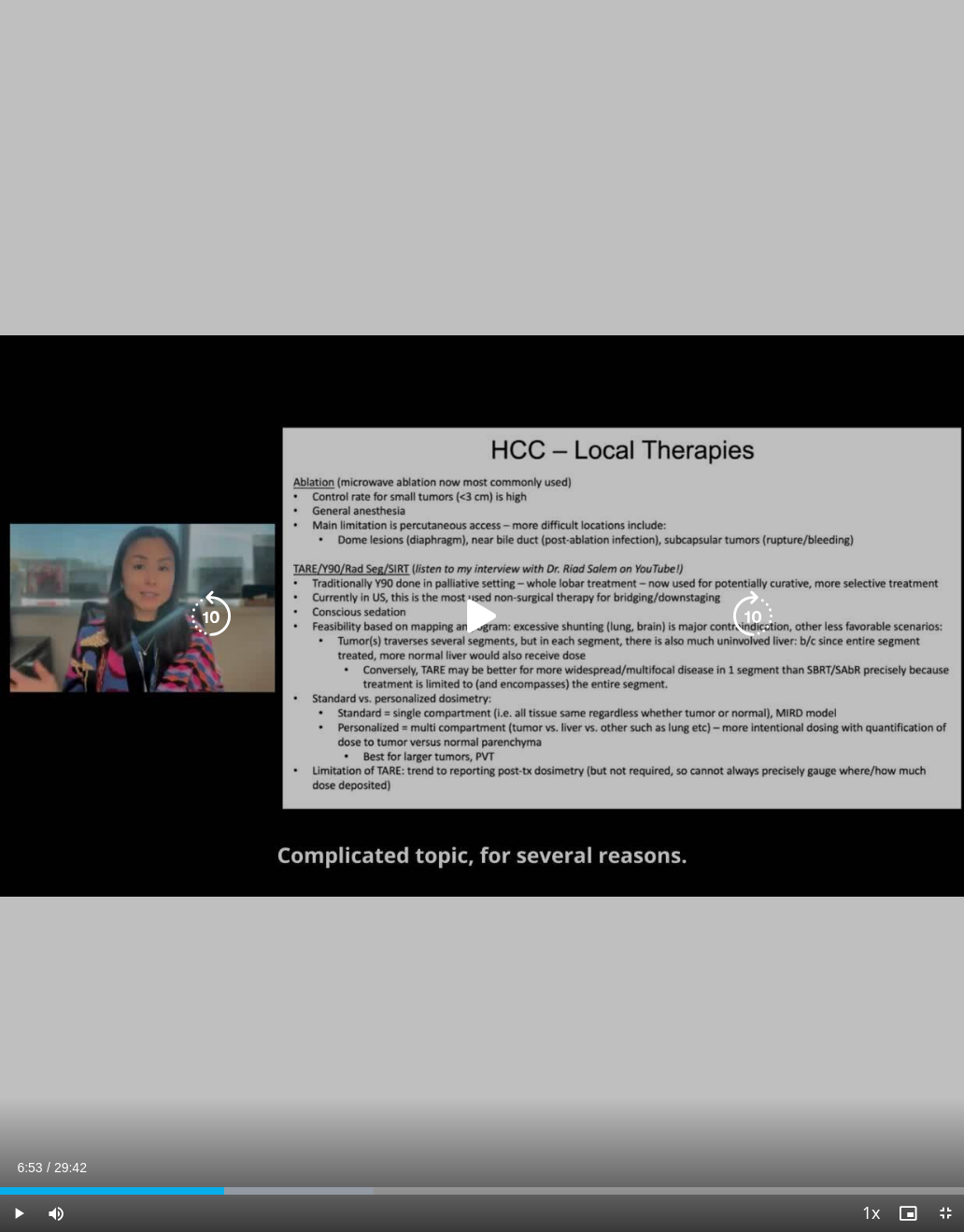 click at bounding box center (482, 616) 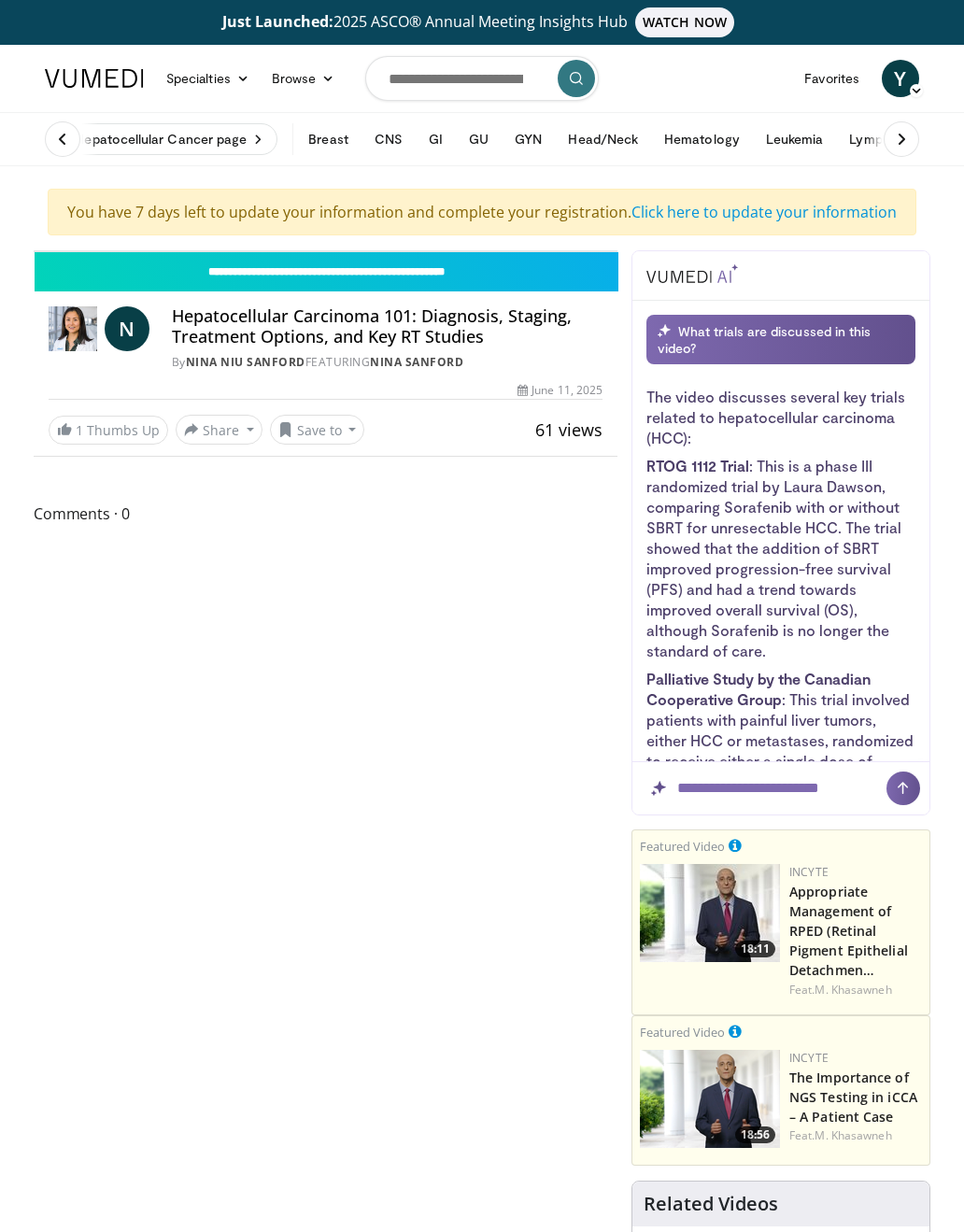 scroll, scrollTop: 22, scrollLeft: 0, axis: vertical 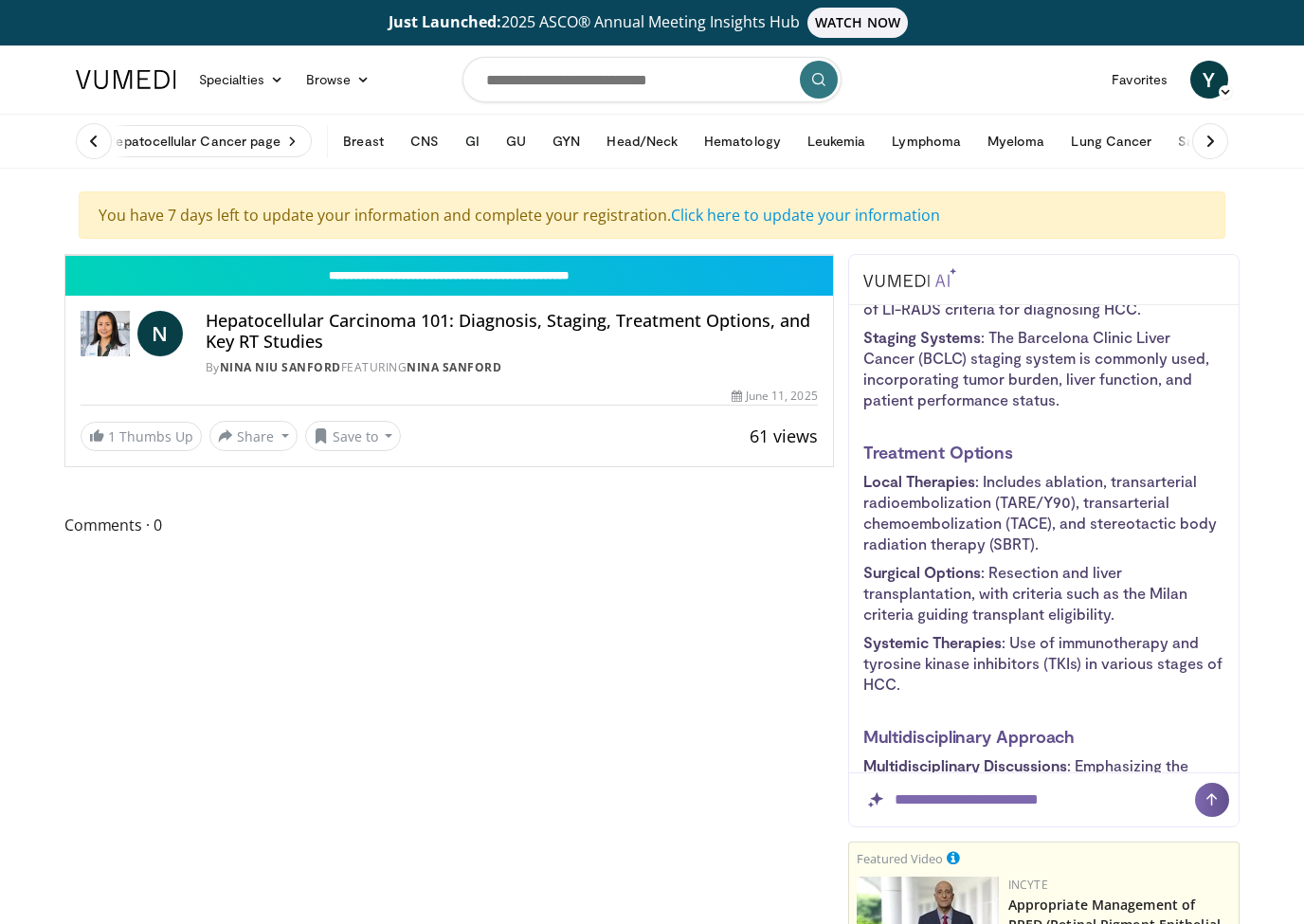 click on "10 seconds
Tap to unmute" at bounding box center (449, 255) 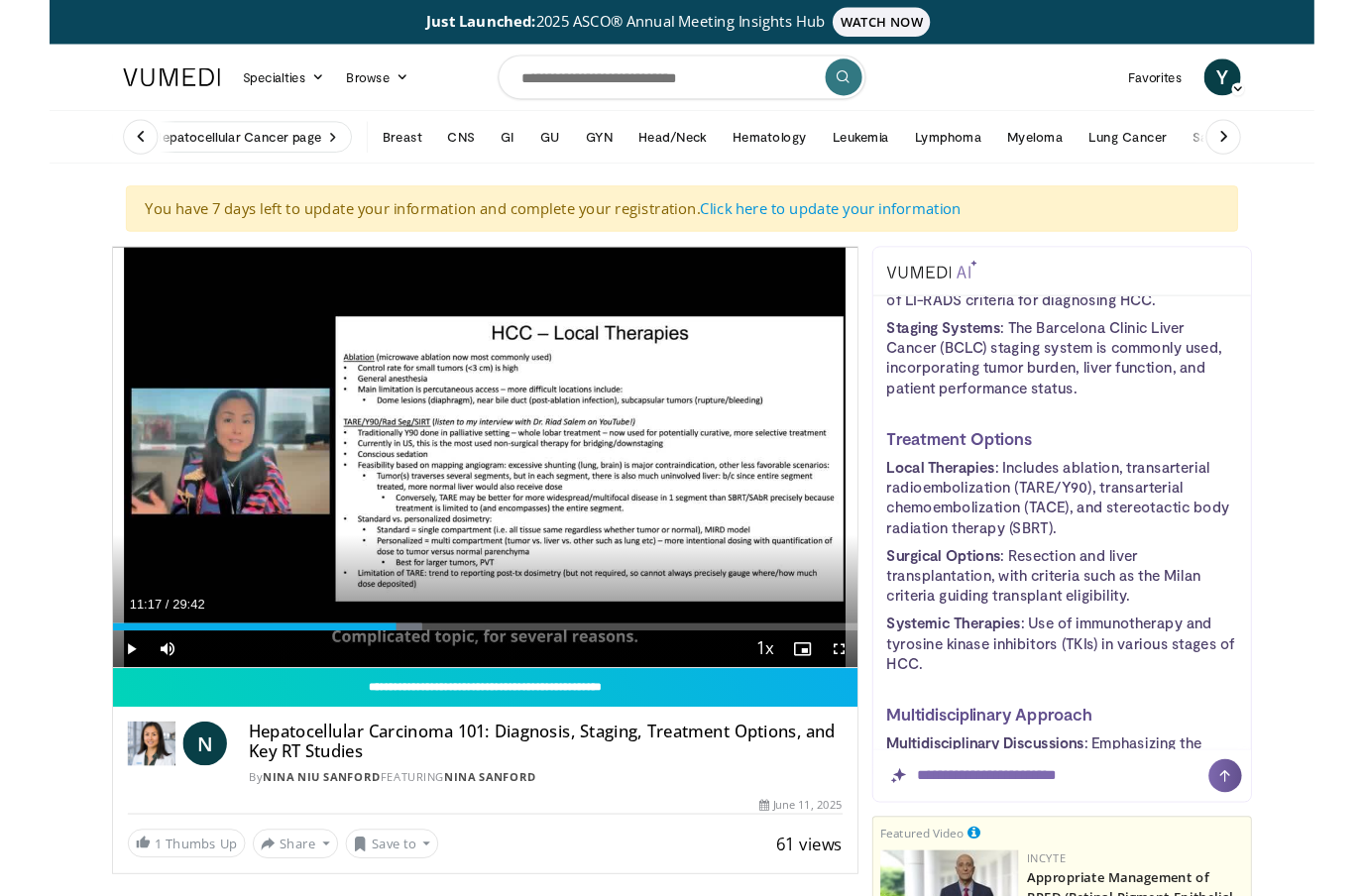 scroll, scrollTop: 173, scrollLeft: 0, axis: vertical 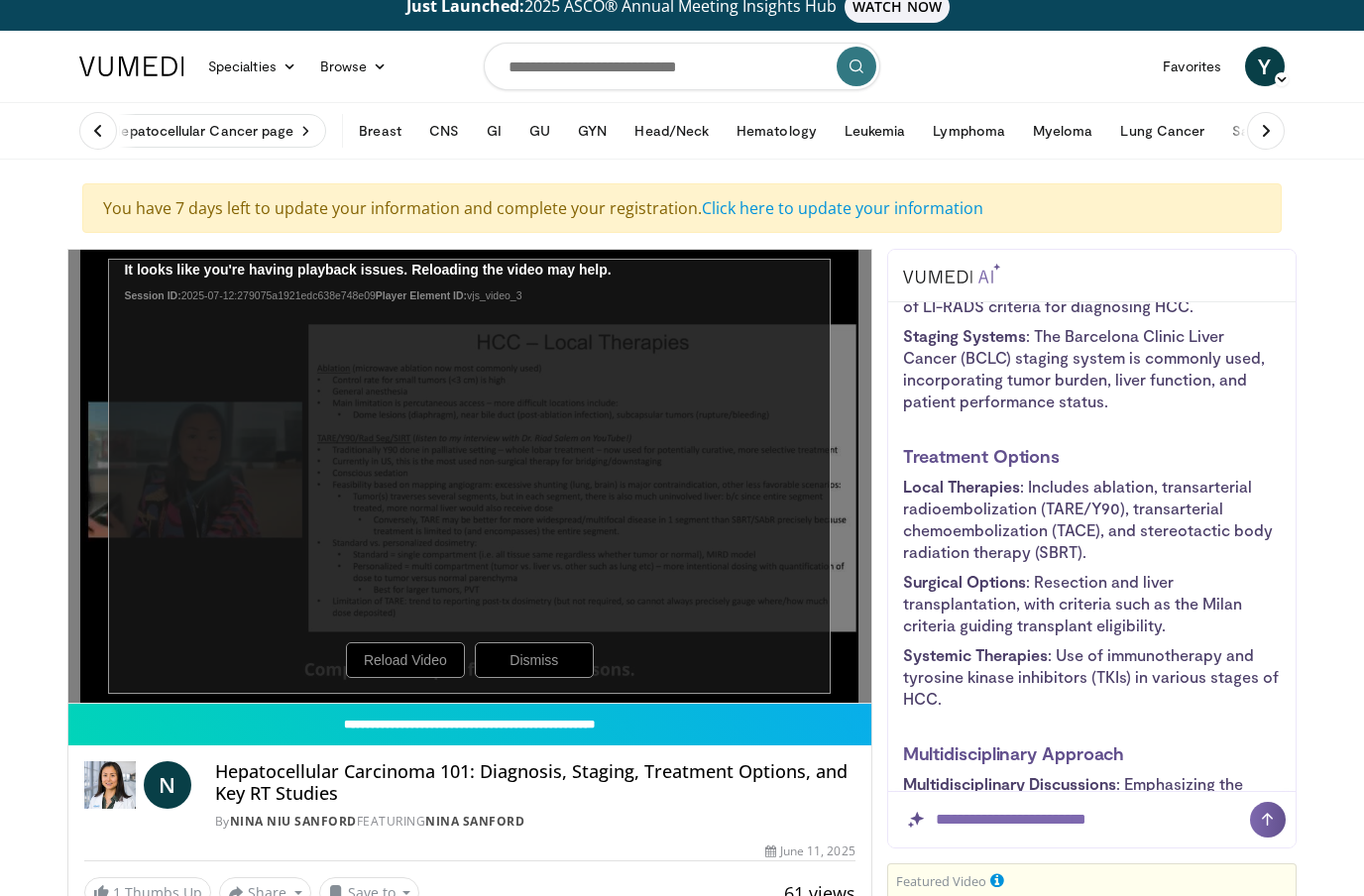 click on "10 seconds
Tap to unmute" at bounding box center [470, 477] 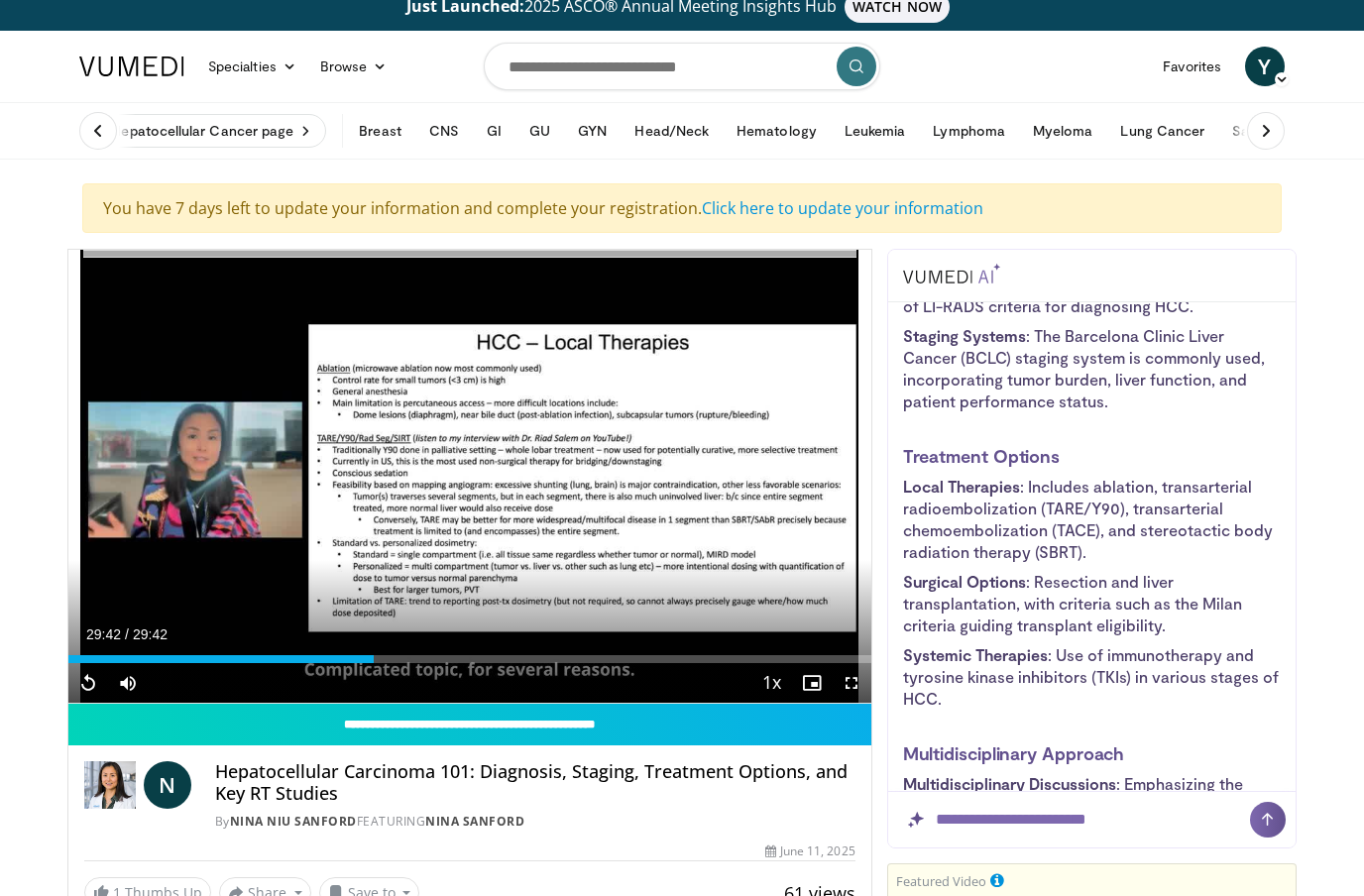 click at bounding box center (88, 684) 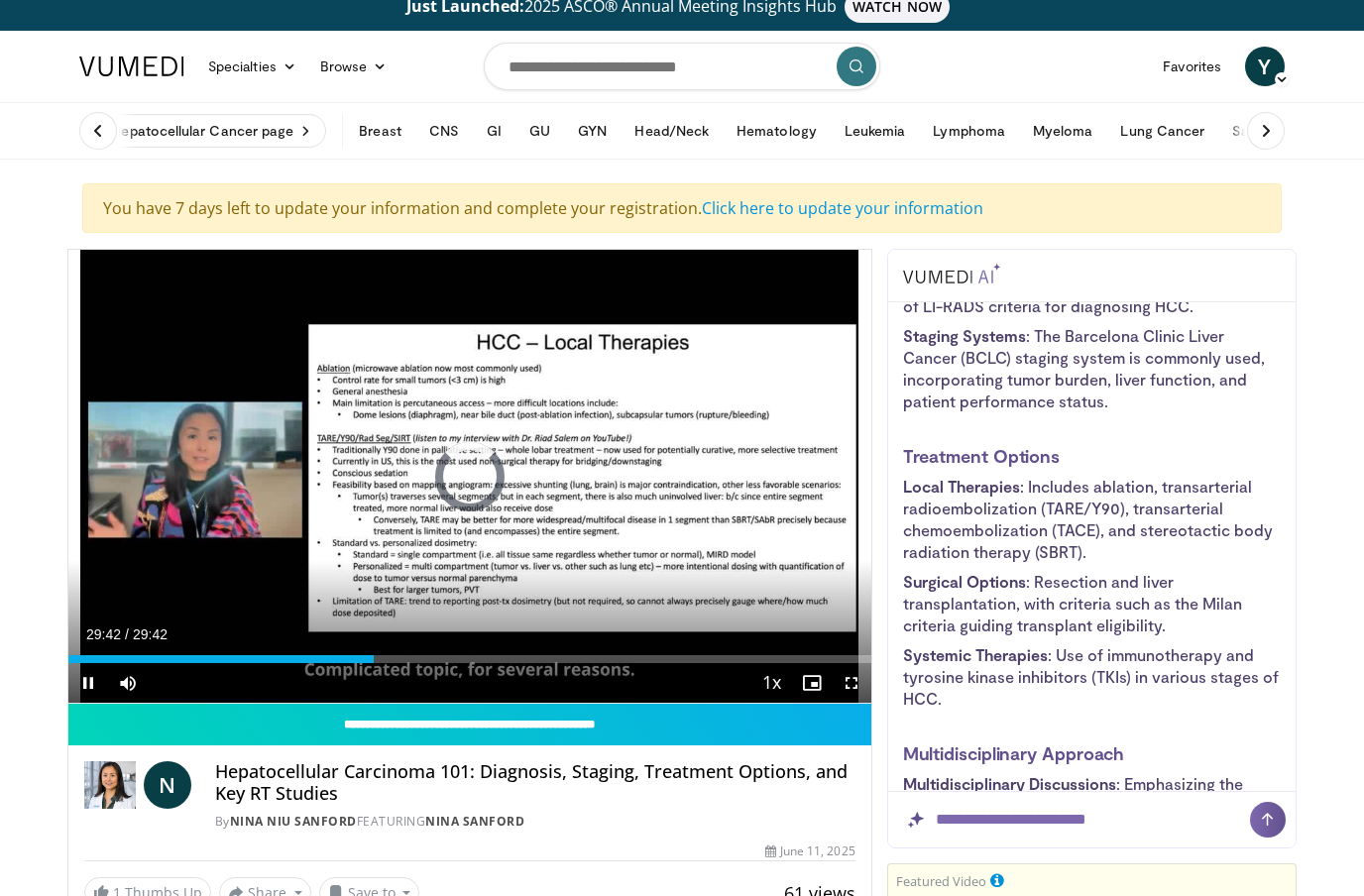 click on "10 seconds
Tap to unmute" at bounding box center (470, 477) 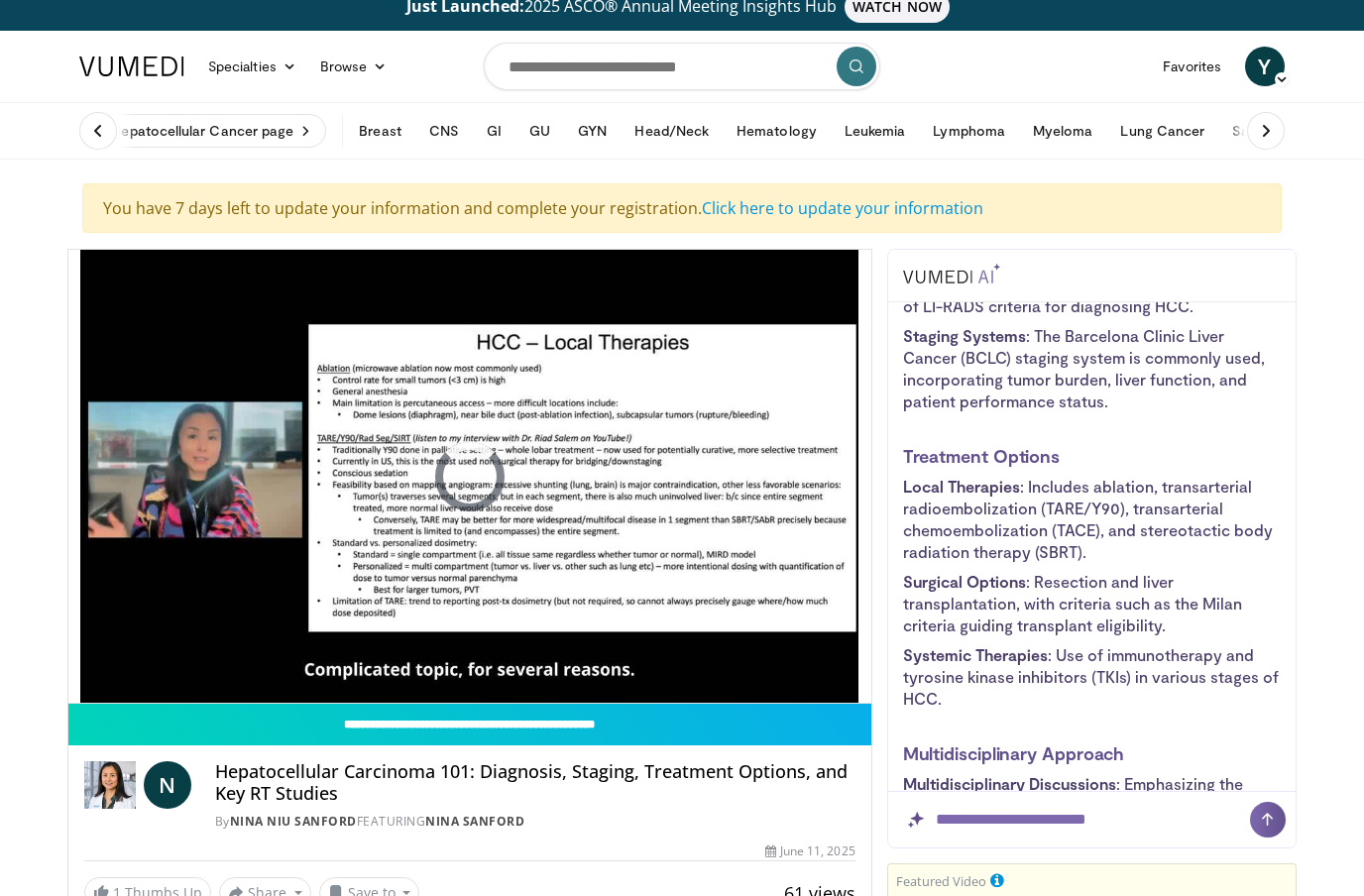 click on "10 seconds
Tap to unmute" at bounding box center (470, 477) 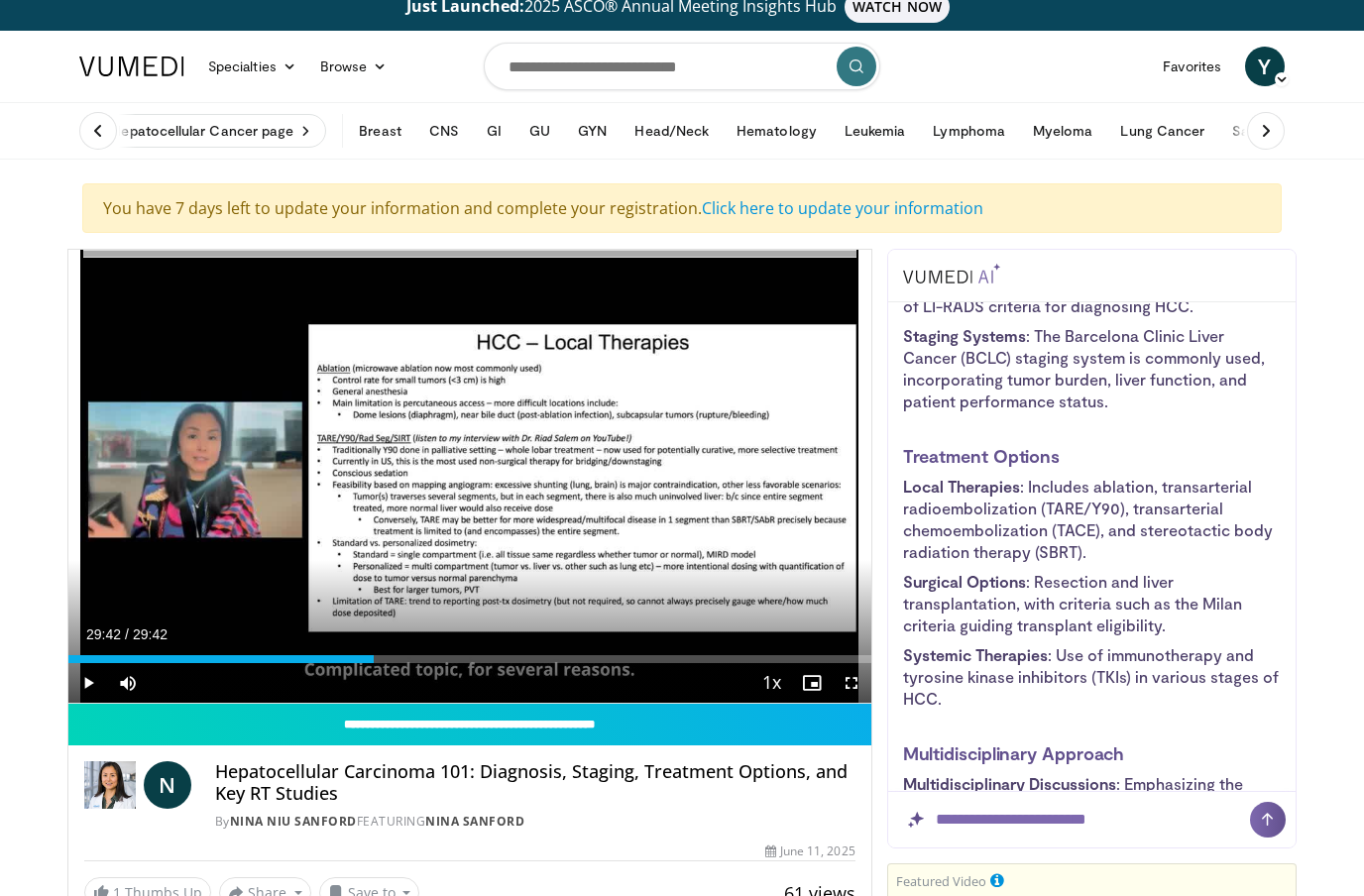 click on "Loaded :  0.00%" at bounding box center [470, 654] 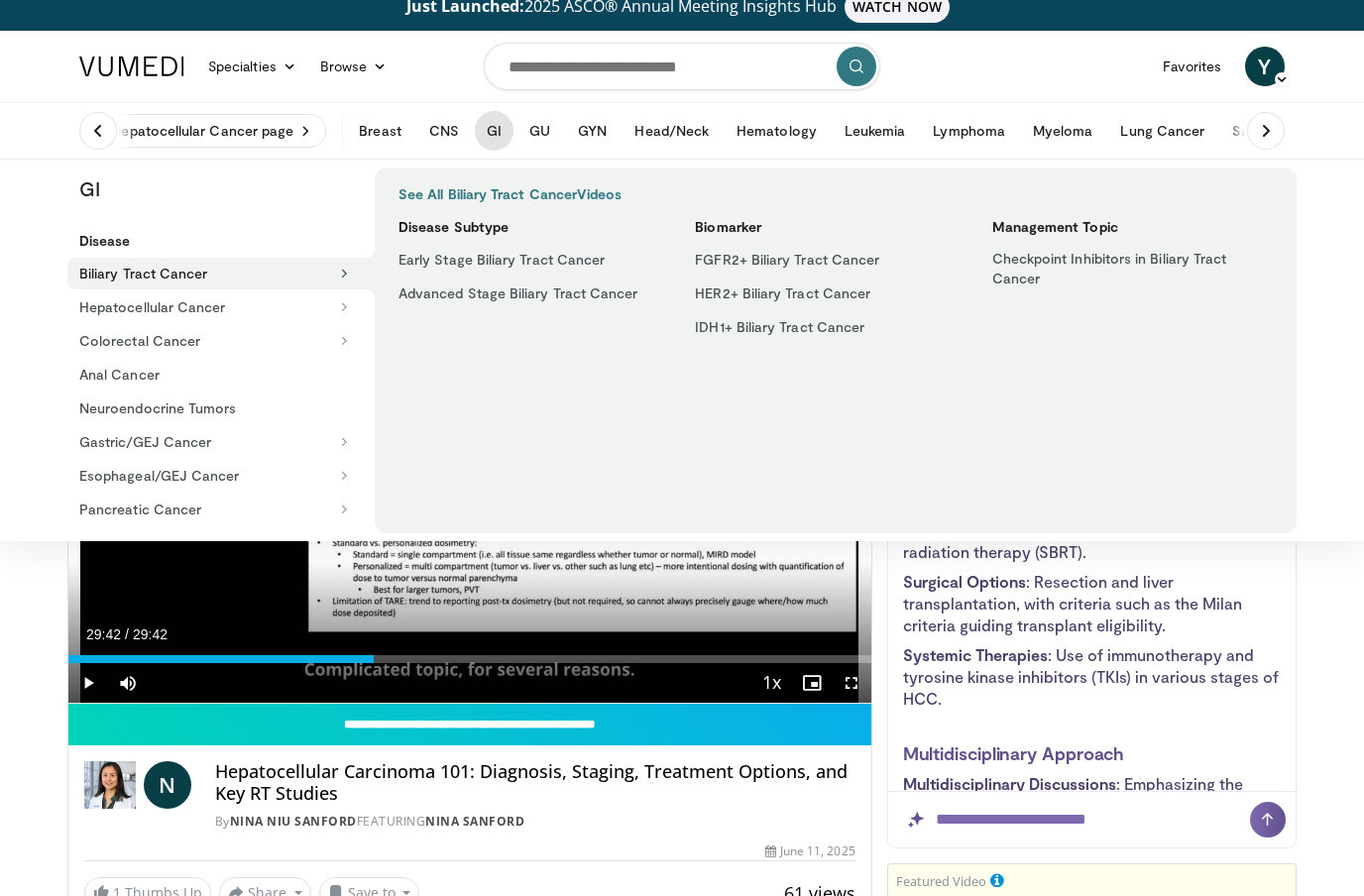 click on "GI" at bounding box center [494, 132] 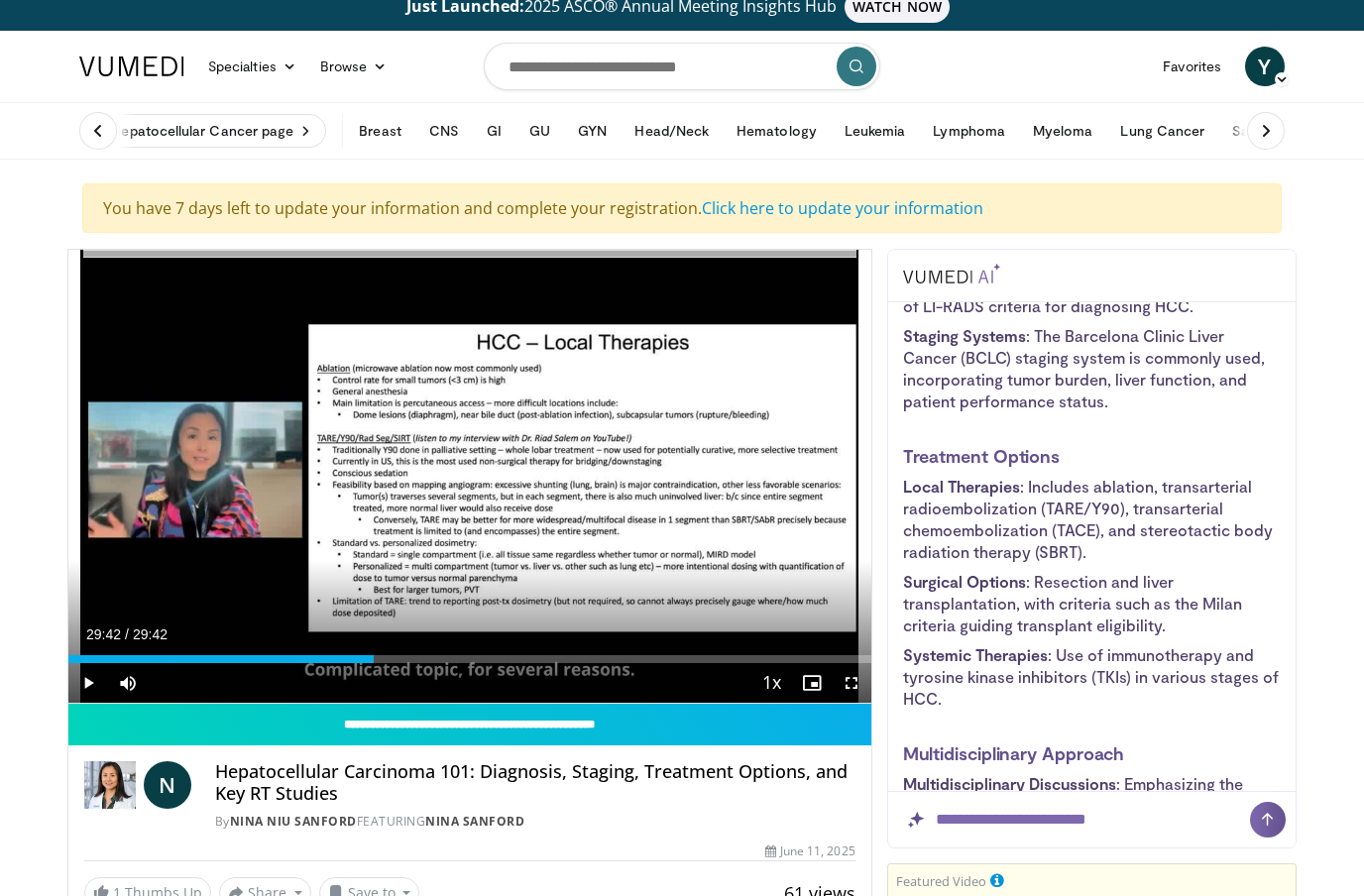click on "GI" at bounding box center (494, 132) 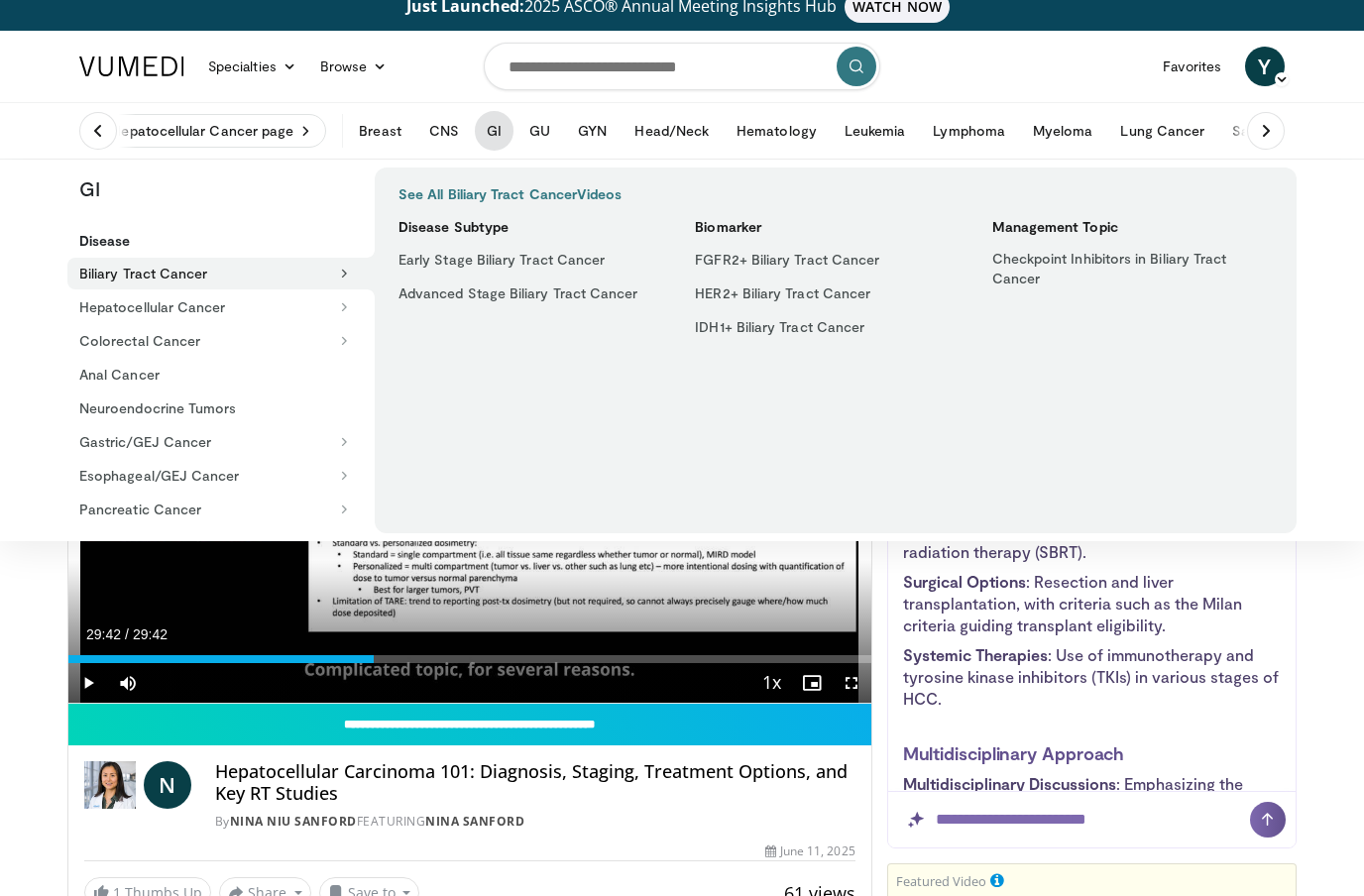 click on "GI" at bounding box center [494, 132] 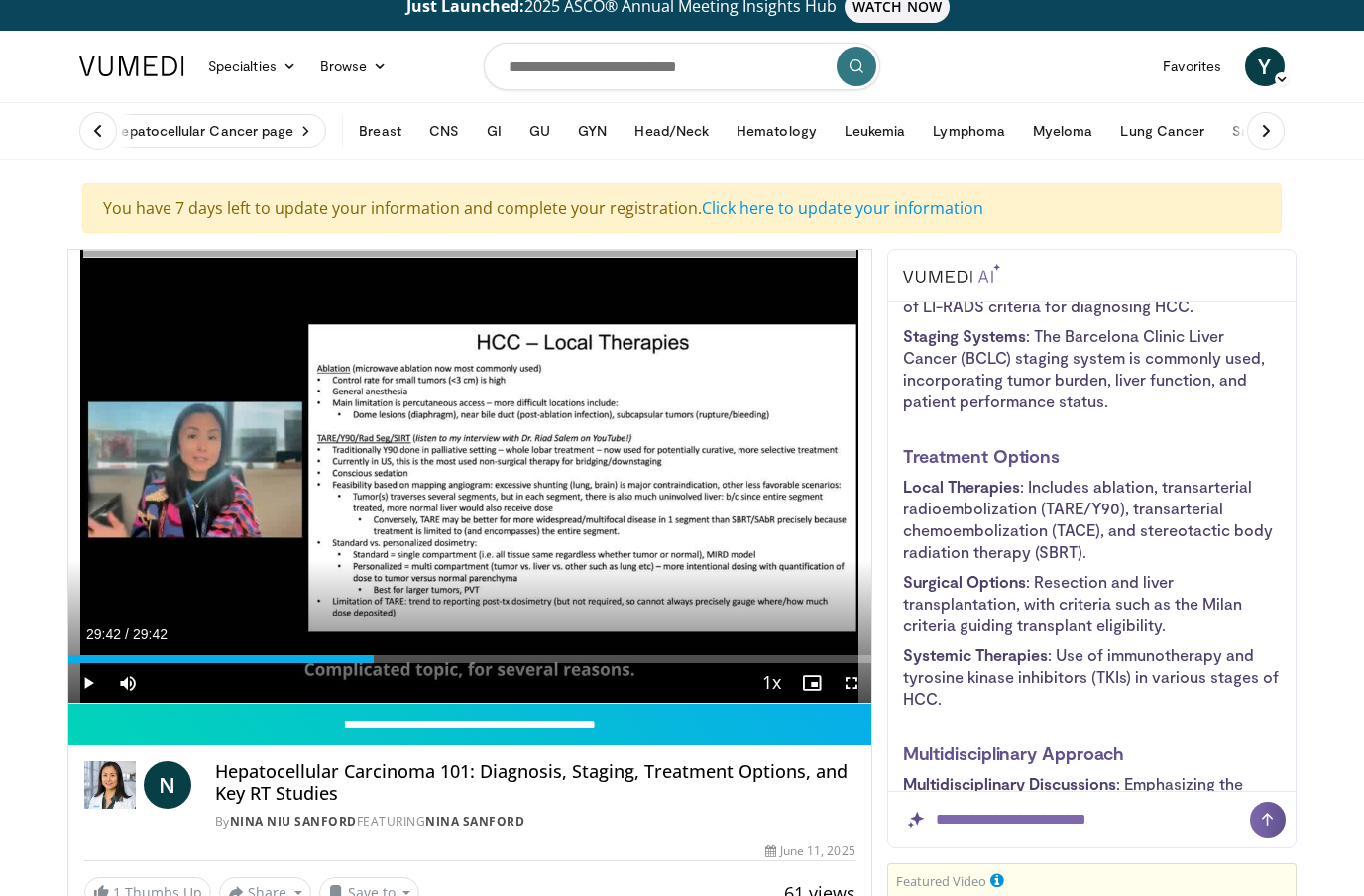 click on "GI" at bounding box center [494, 132] 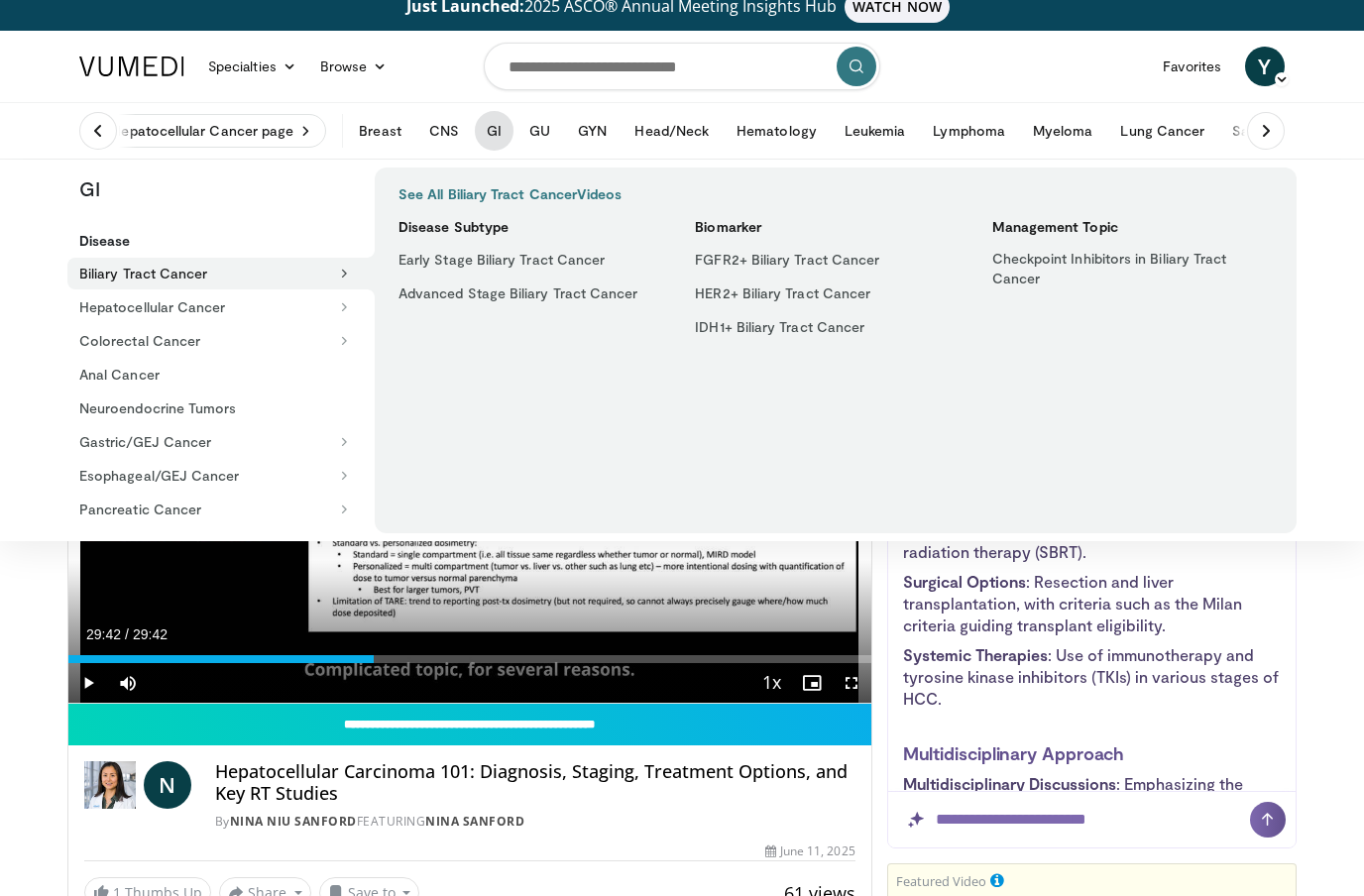 click on "GI" at bounding box center (494, 132) 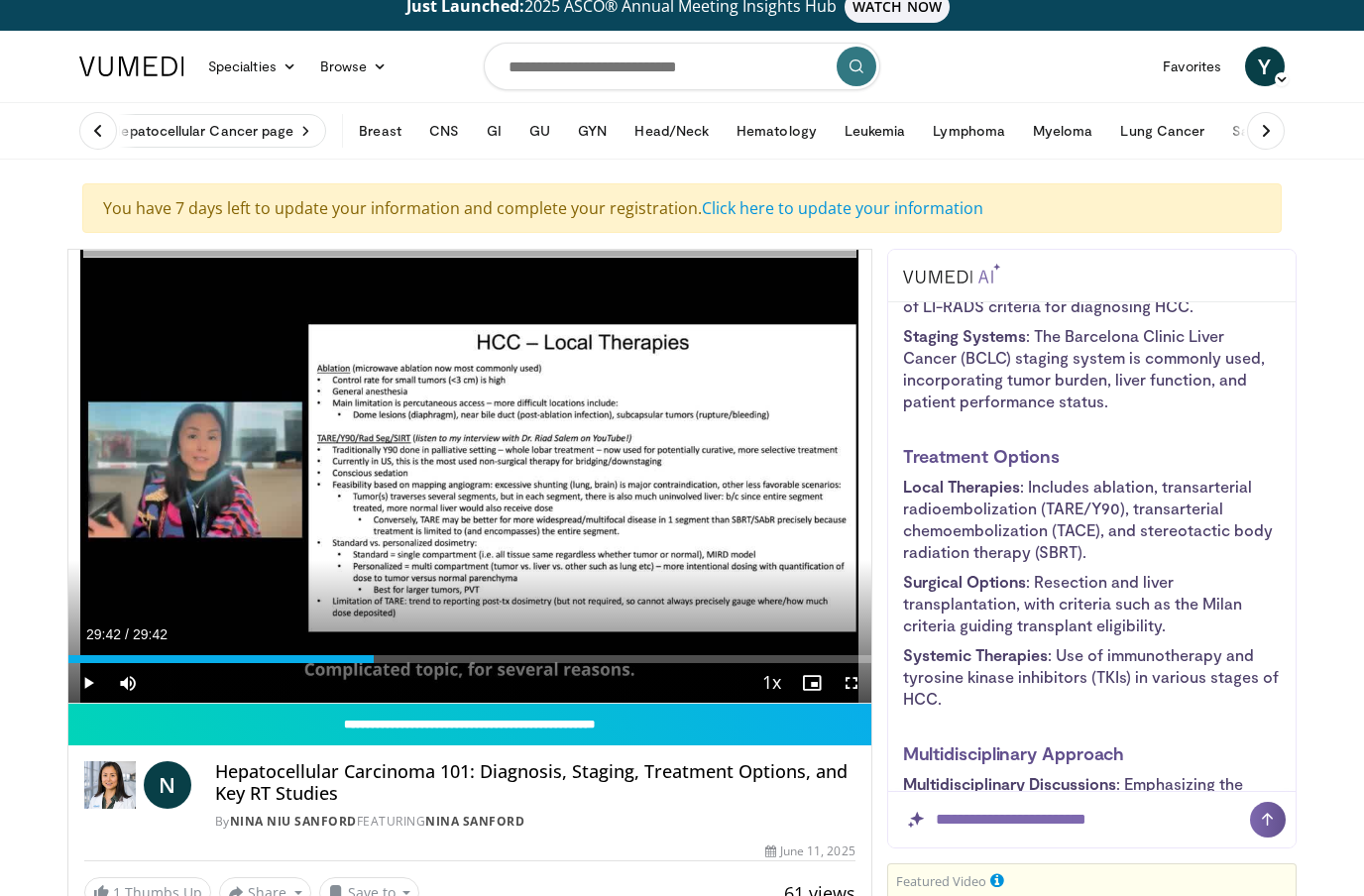 click on "GI" at bounding box center (494, 132) 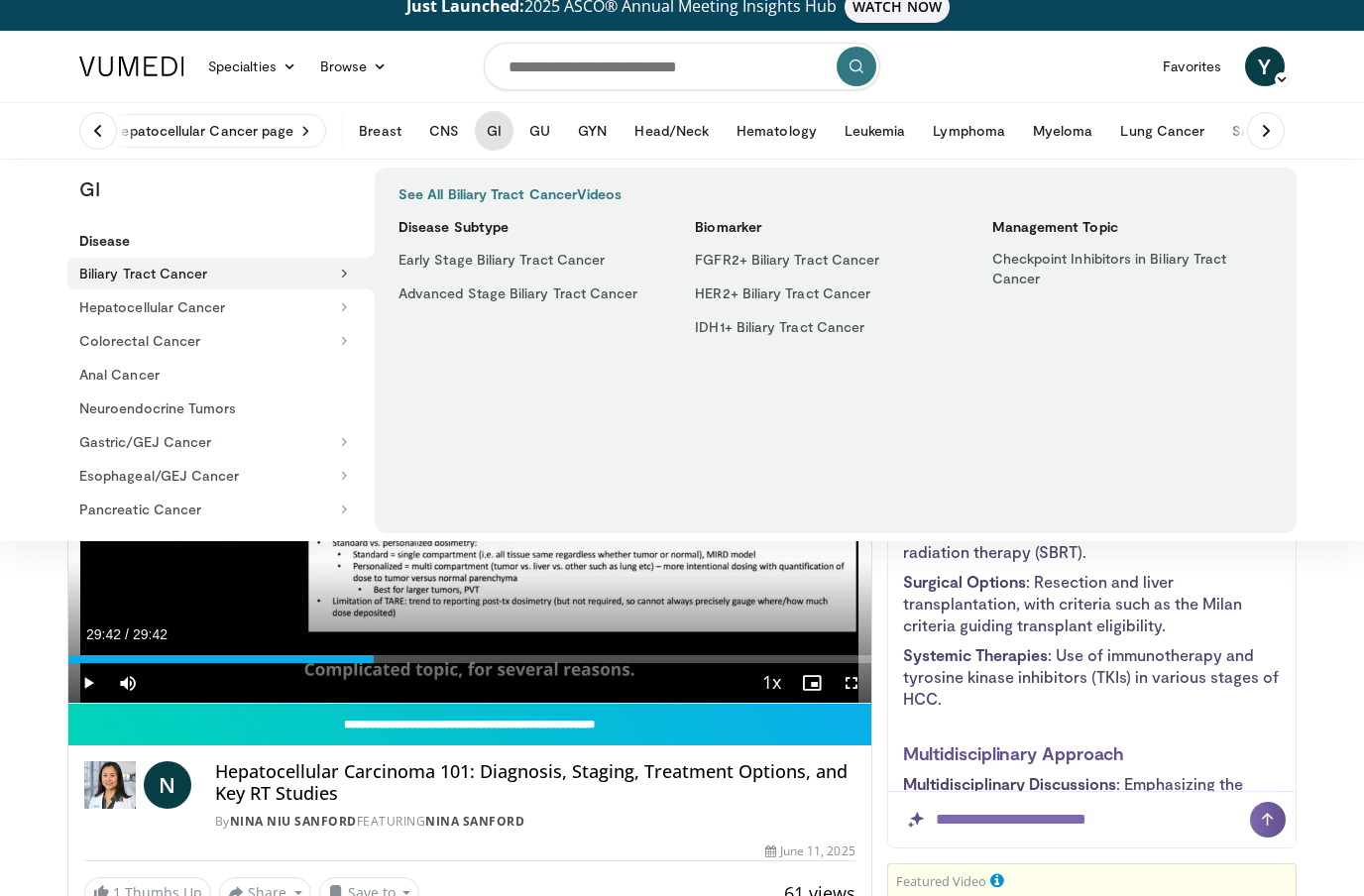 click on "Breast" at bounding box center (380, 132) 